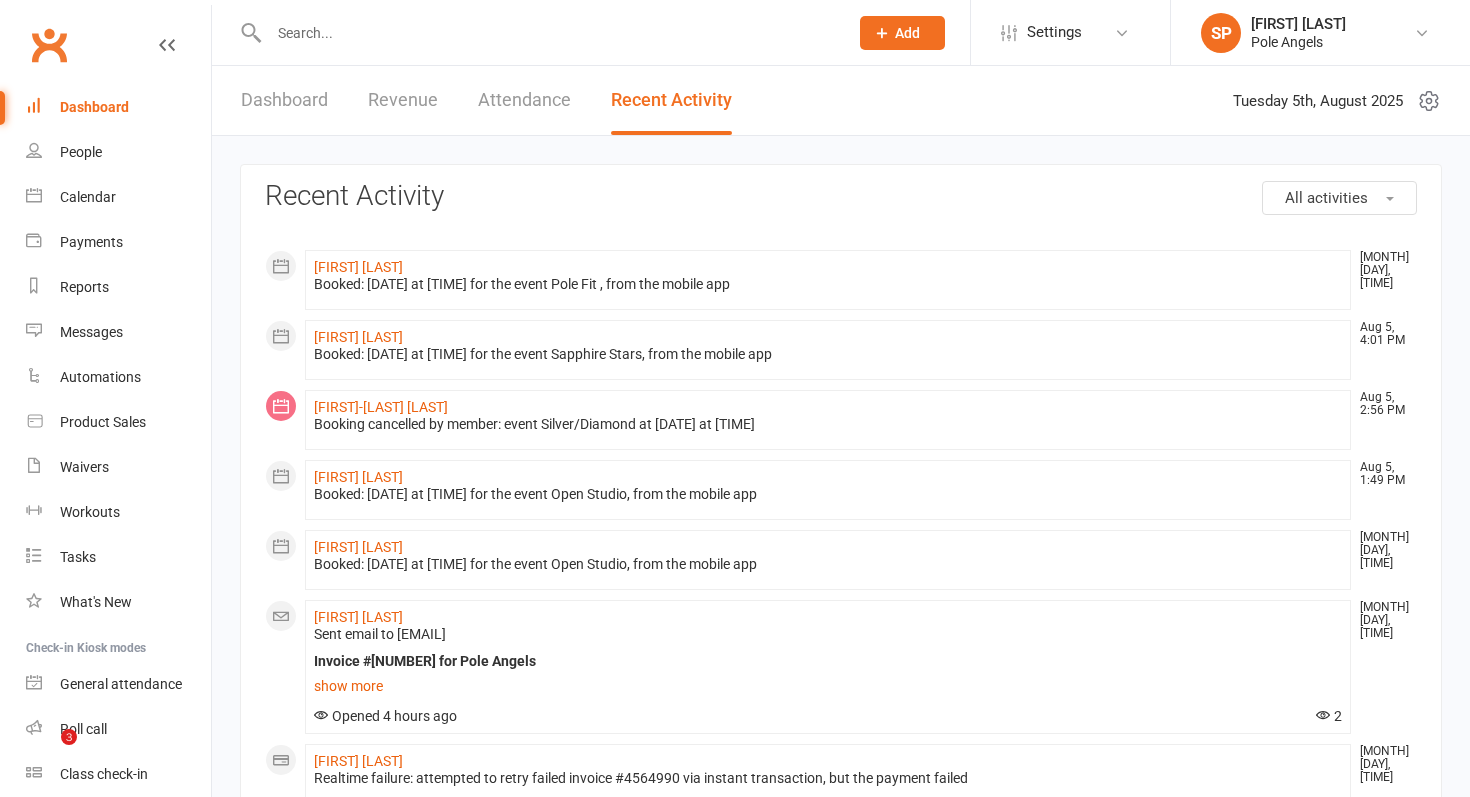 scroll, scrollTop: 42, scrollLeft: 0, axis: vertical 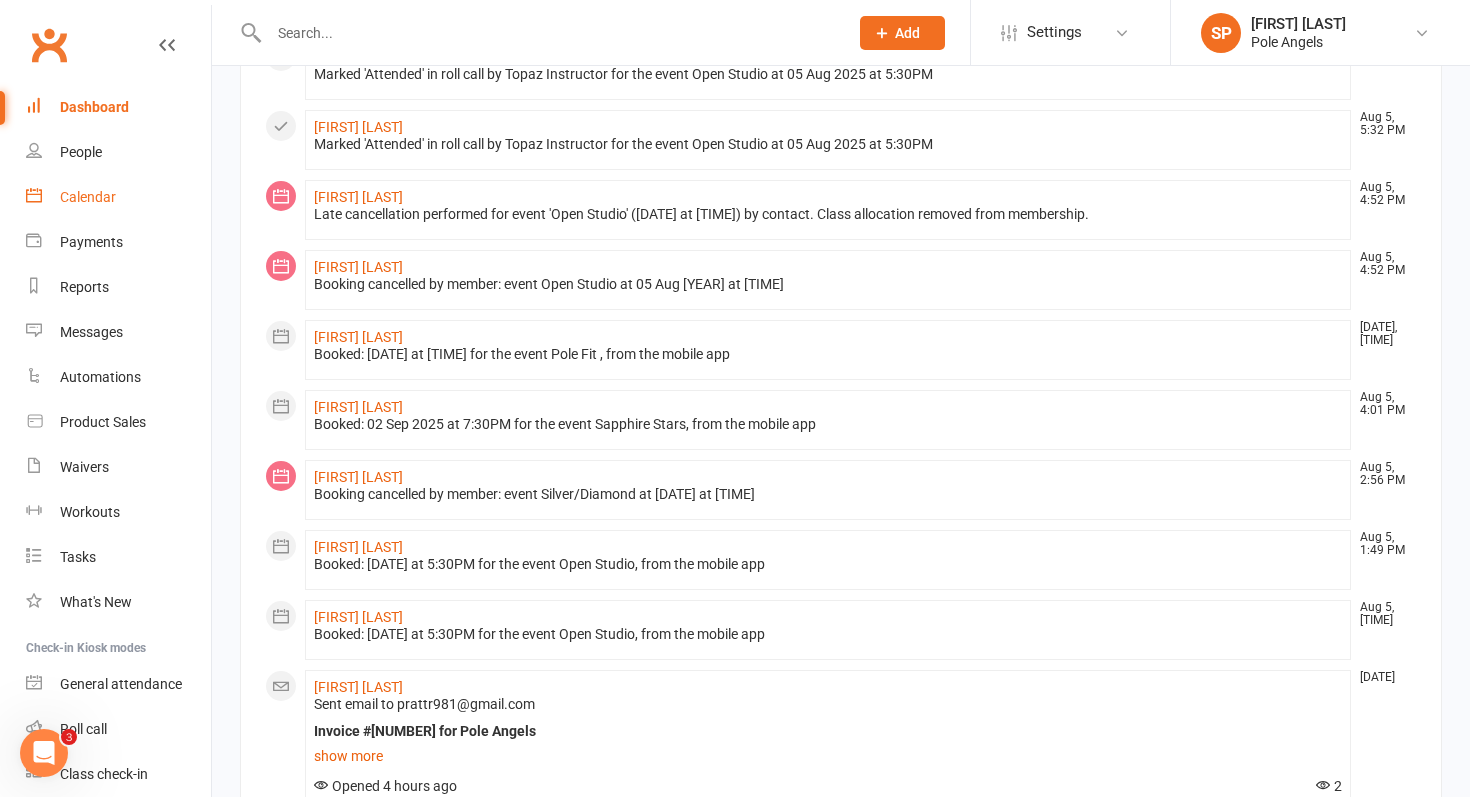 click on "Calendar" at bounding box center (88, 197) 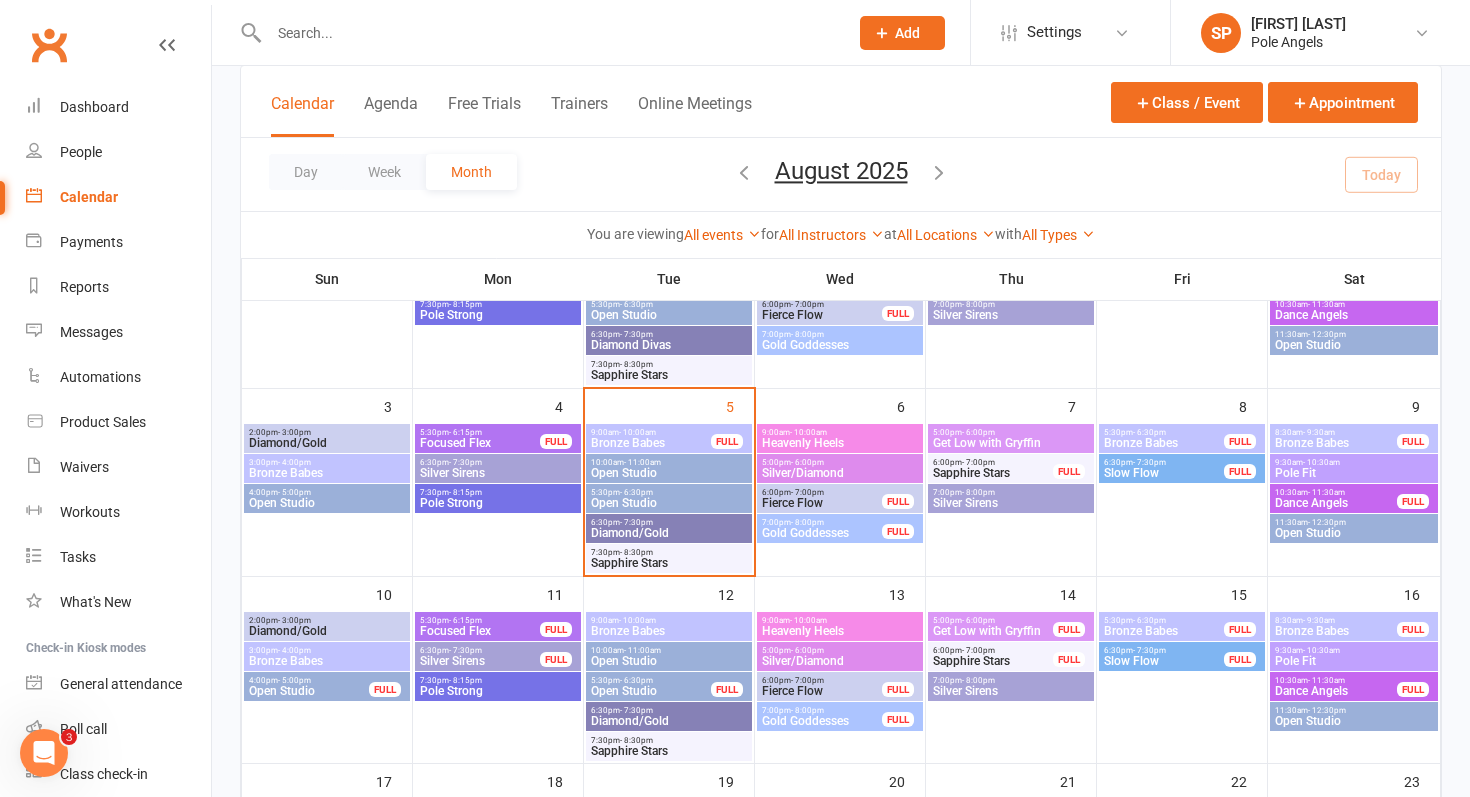 scroll, scrollTop: 228, scrollLeft: 0, axis: vertical 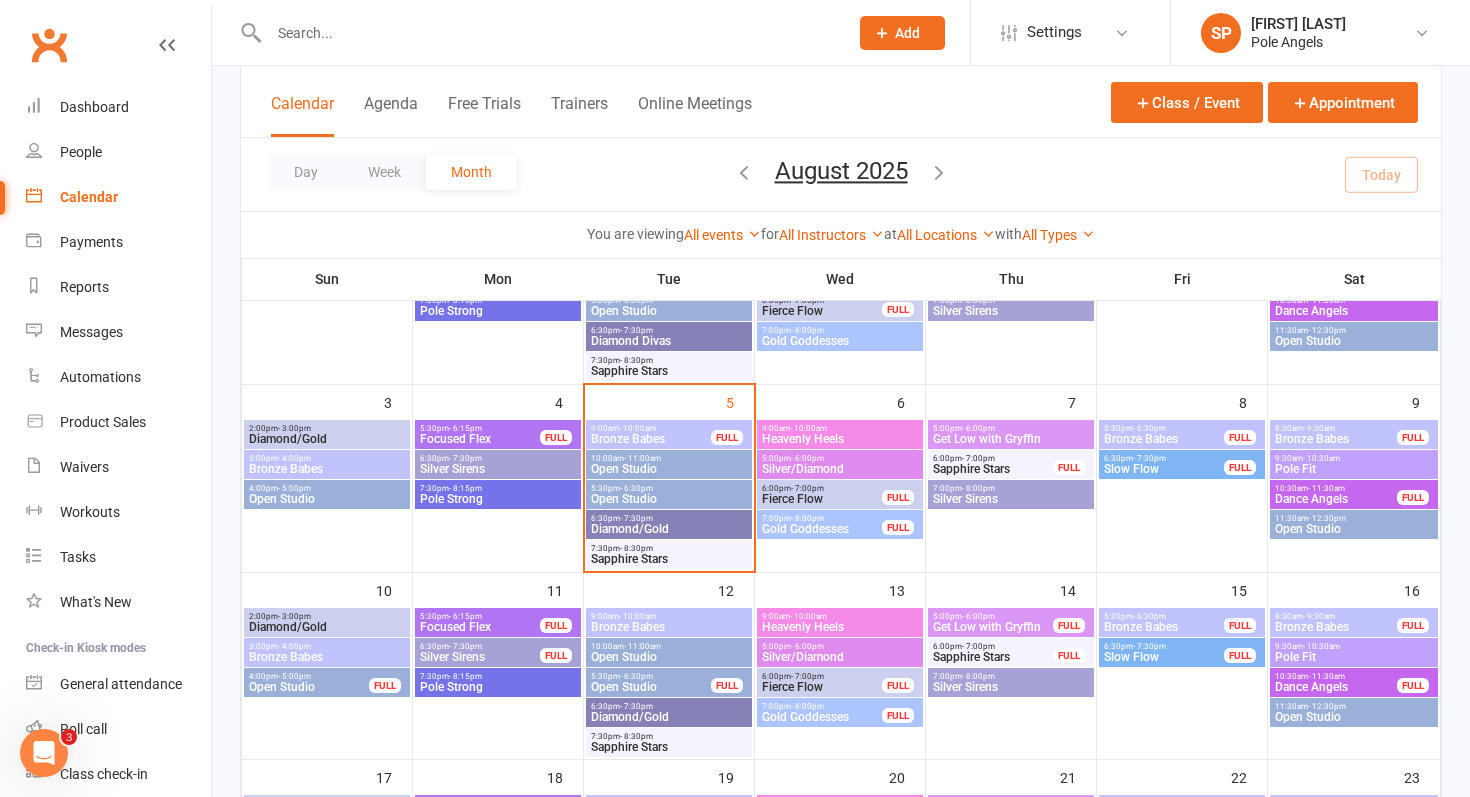 click on "Open Studio" at bounding box center (669, 499) 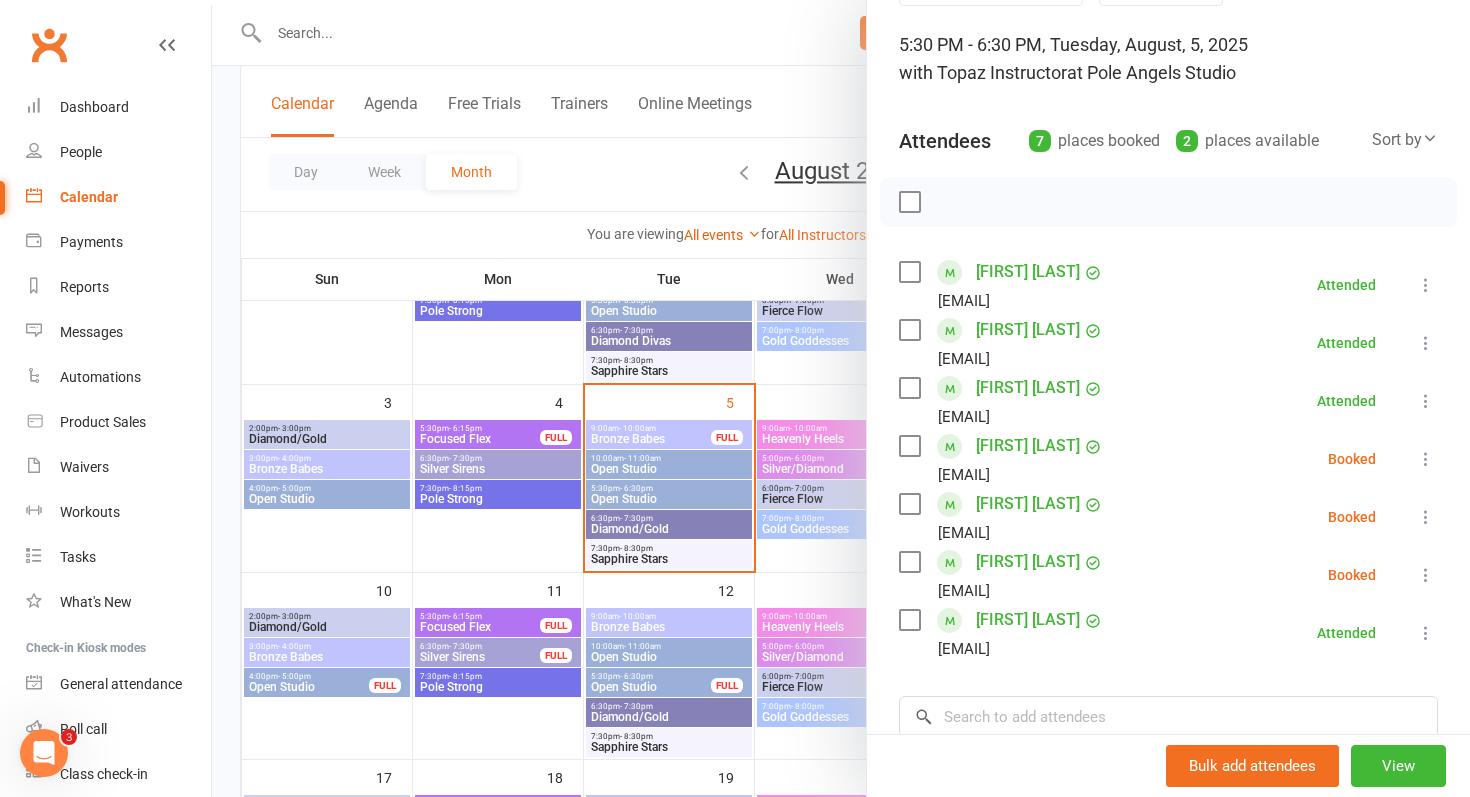 scroll, scrollTop: 130, scrollLeft: 0, axis: vertical 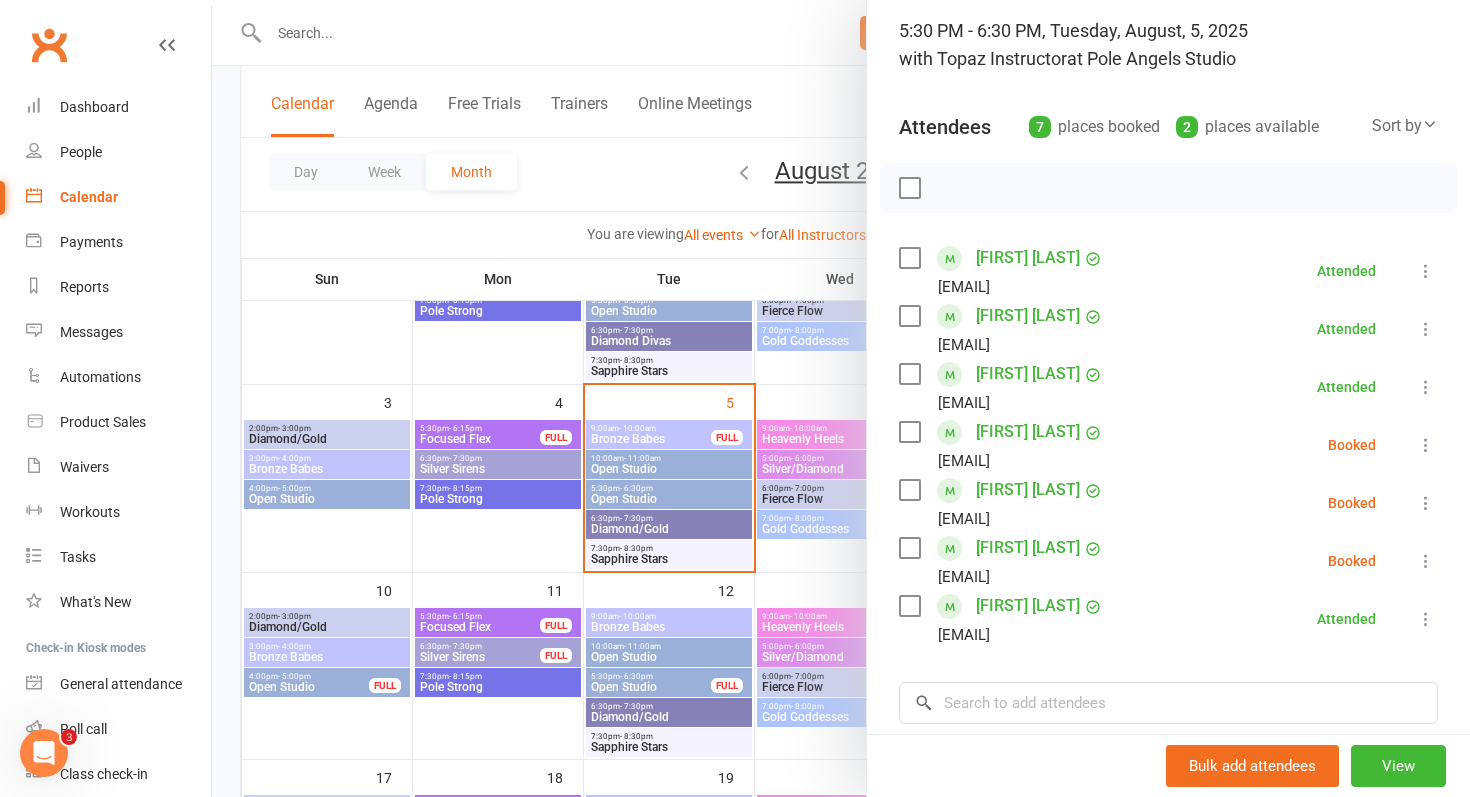 click at bounding box center [1426, 445] 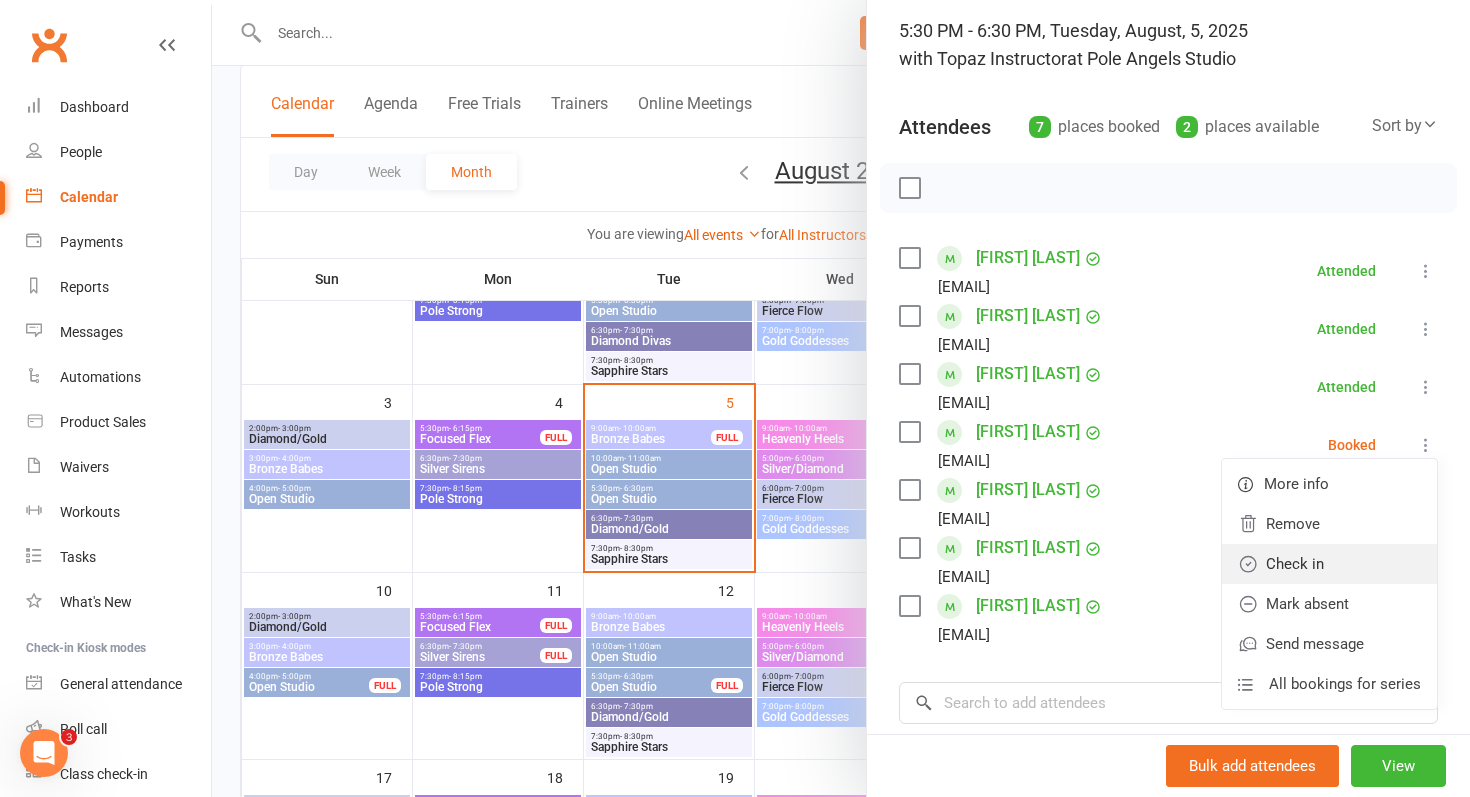 click on "Check in" at bounding box center [1329, 564] 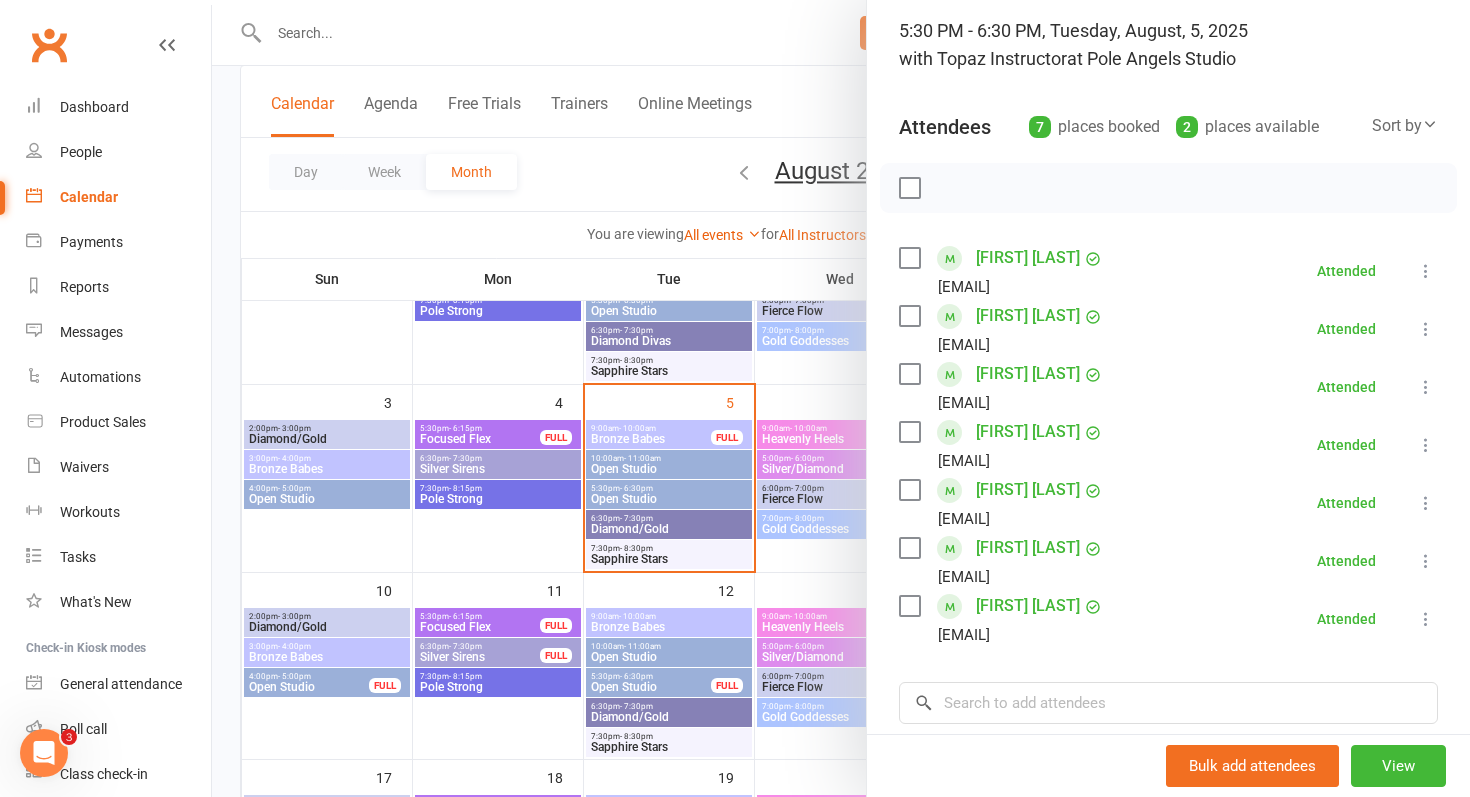 click at bounding box center [841, 398] 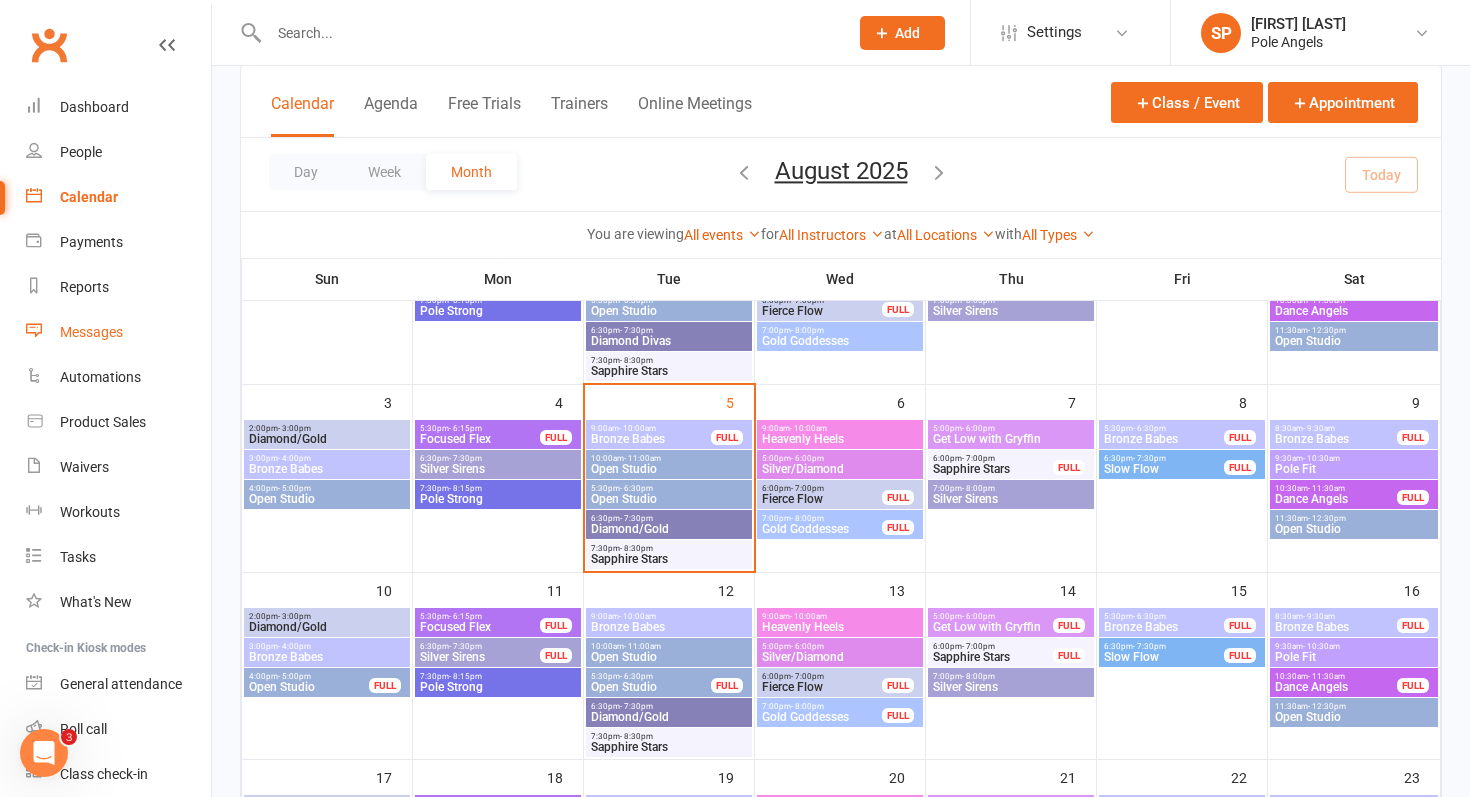 click on "Messages" at bounding box center [91, 332] 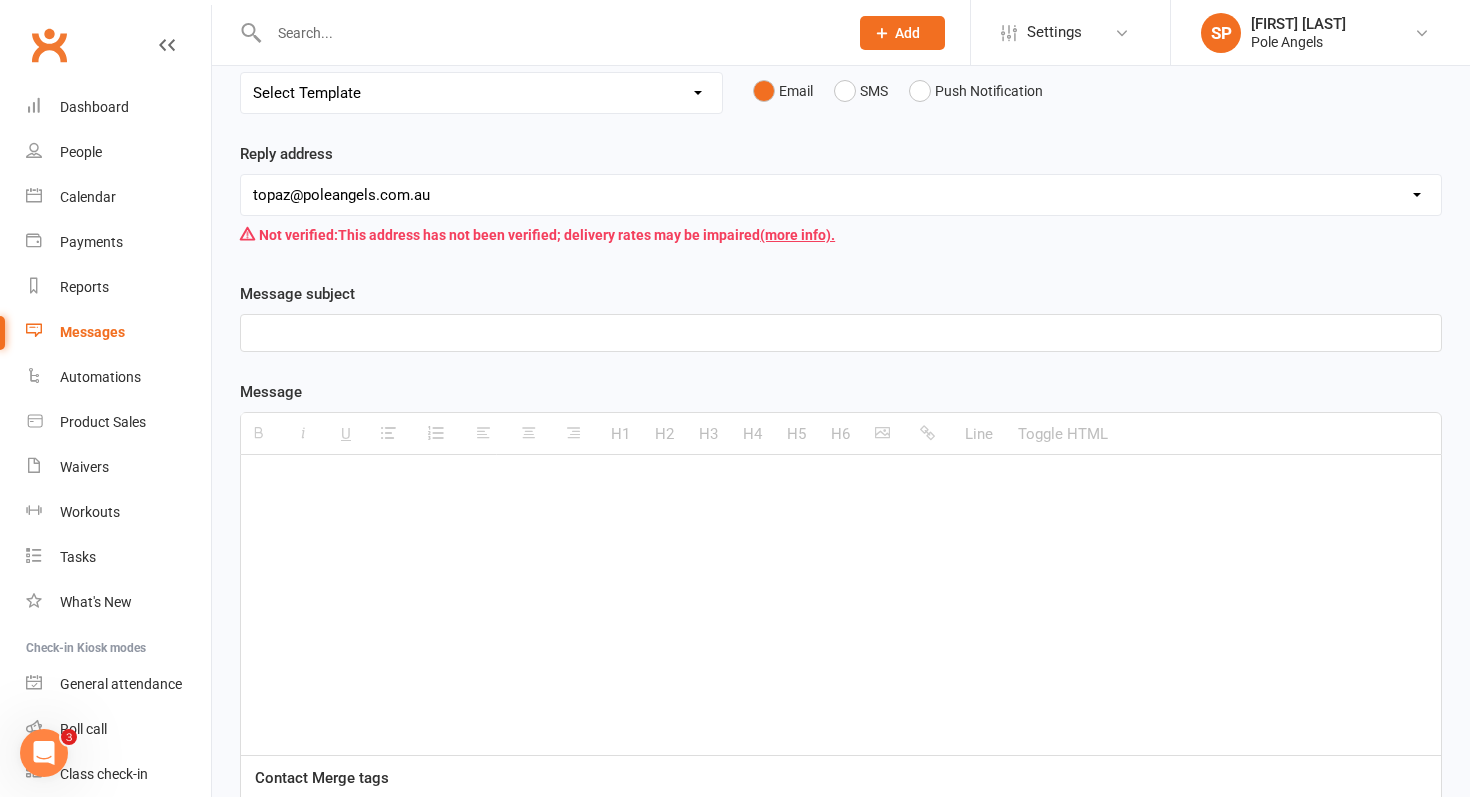 scroll, scrollTop: 0, scrollLeft: 0, axis: both 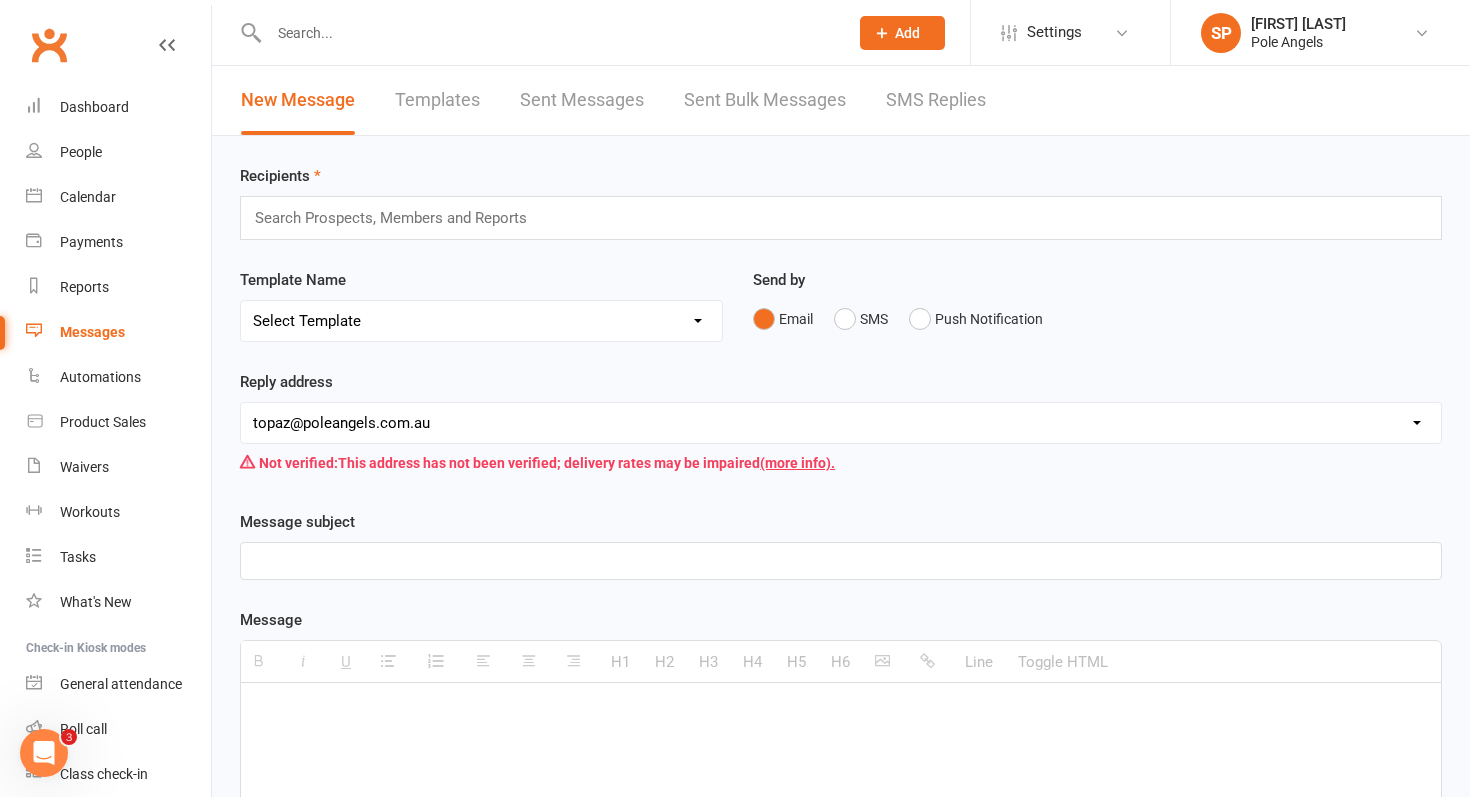 click at bounding box center (399, 218) 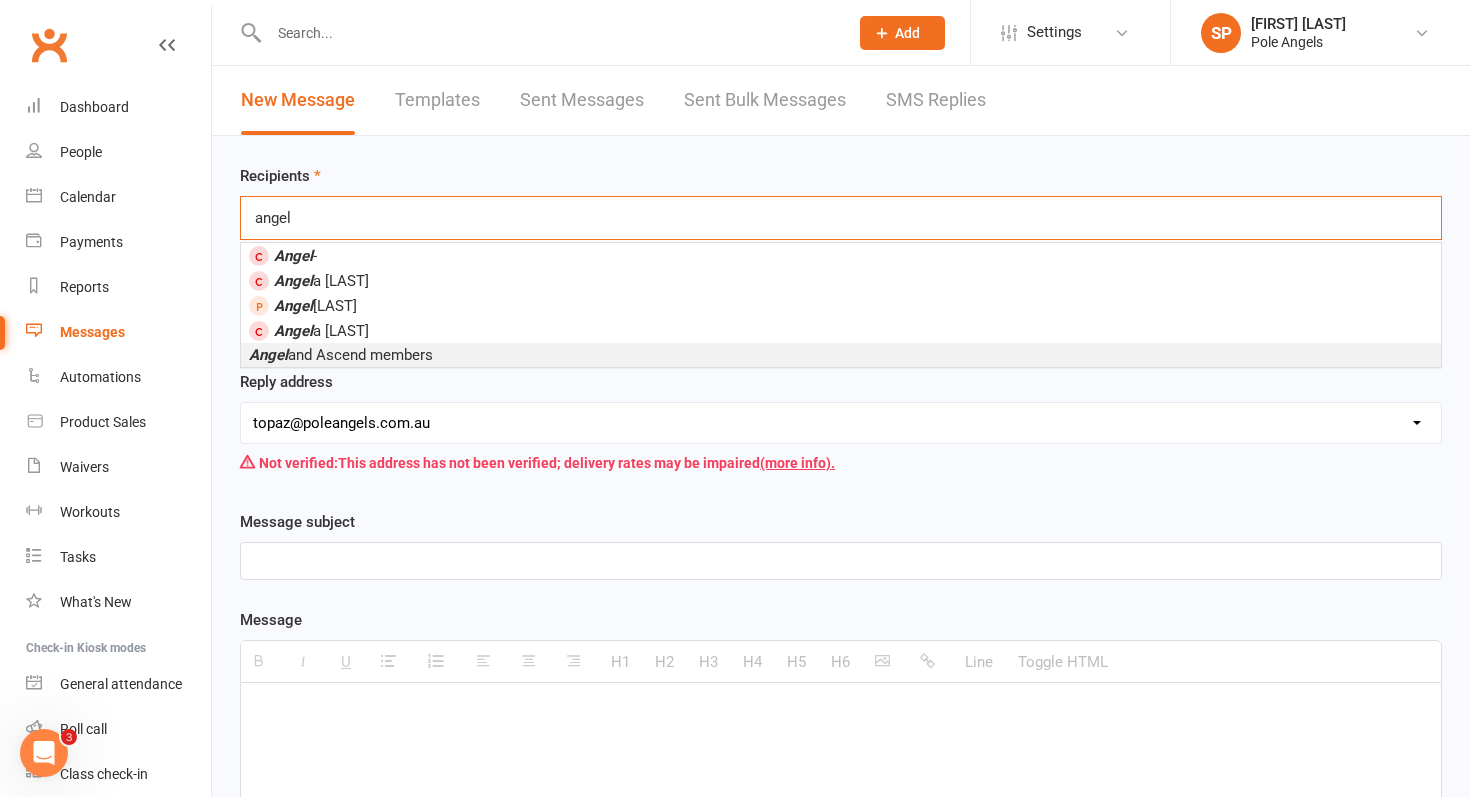type on "angel" 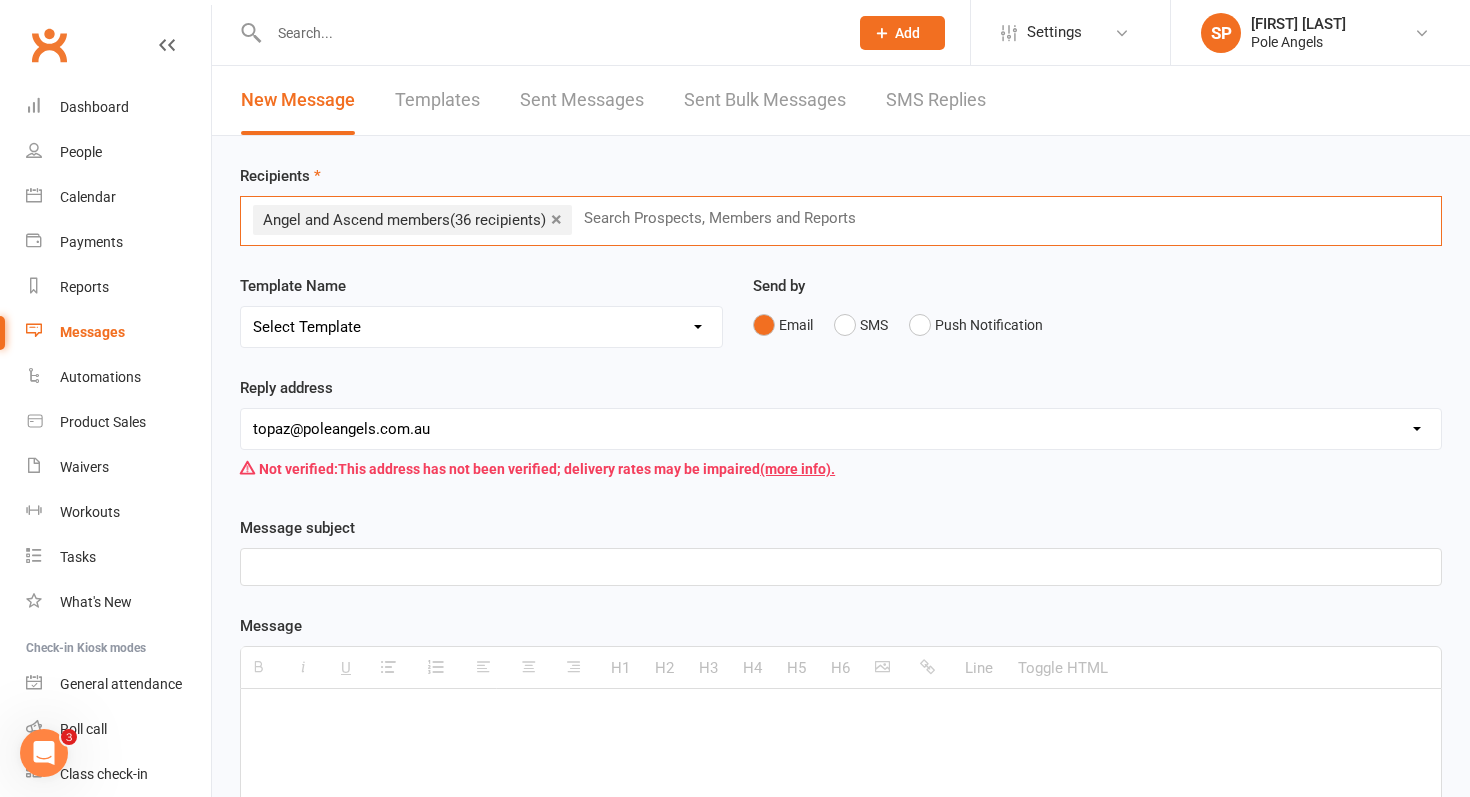 click at bounding box center (841, 567) 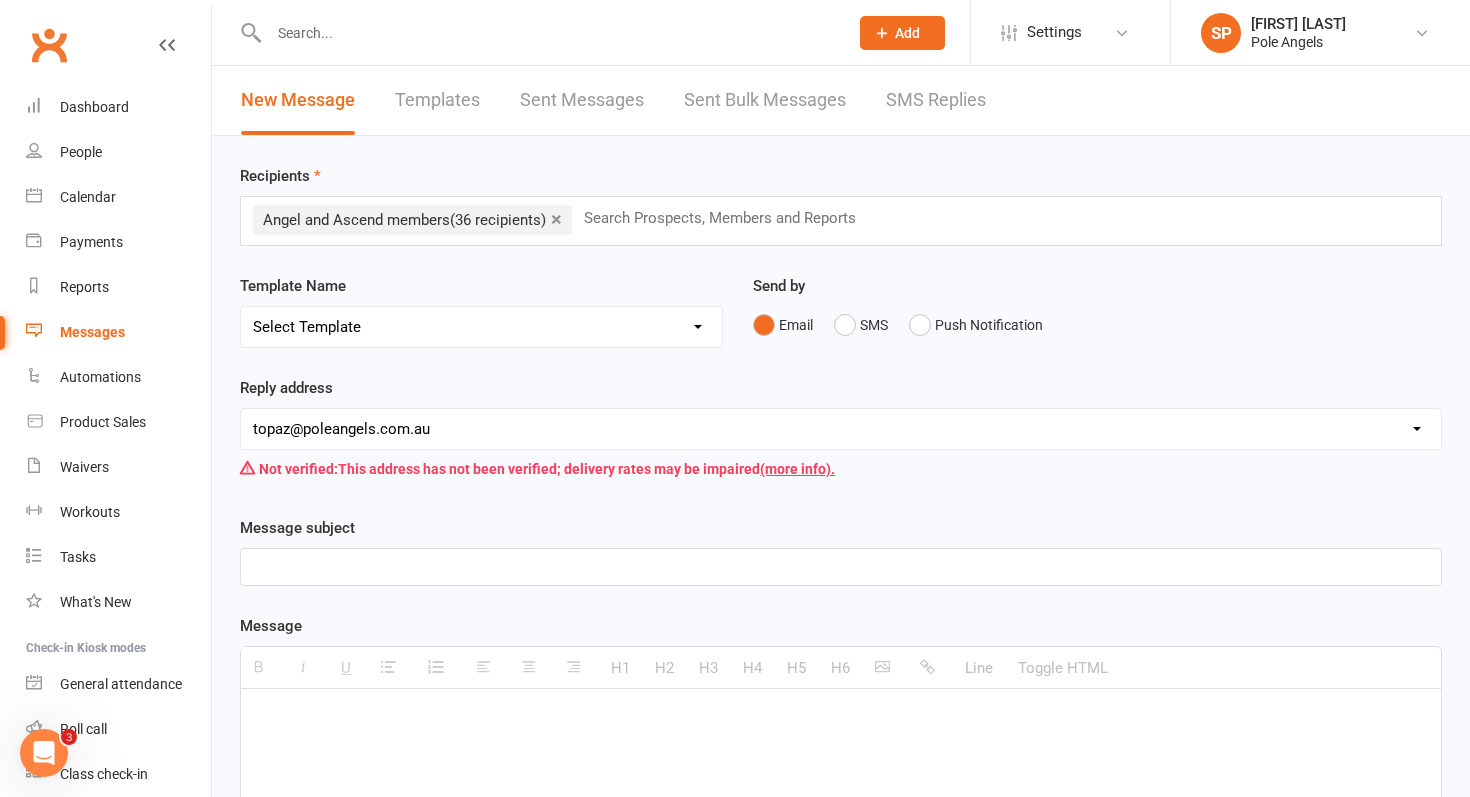 paste 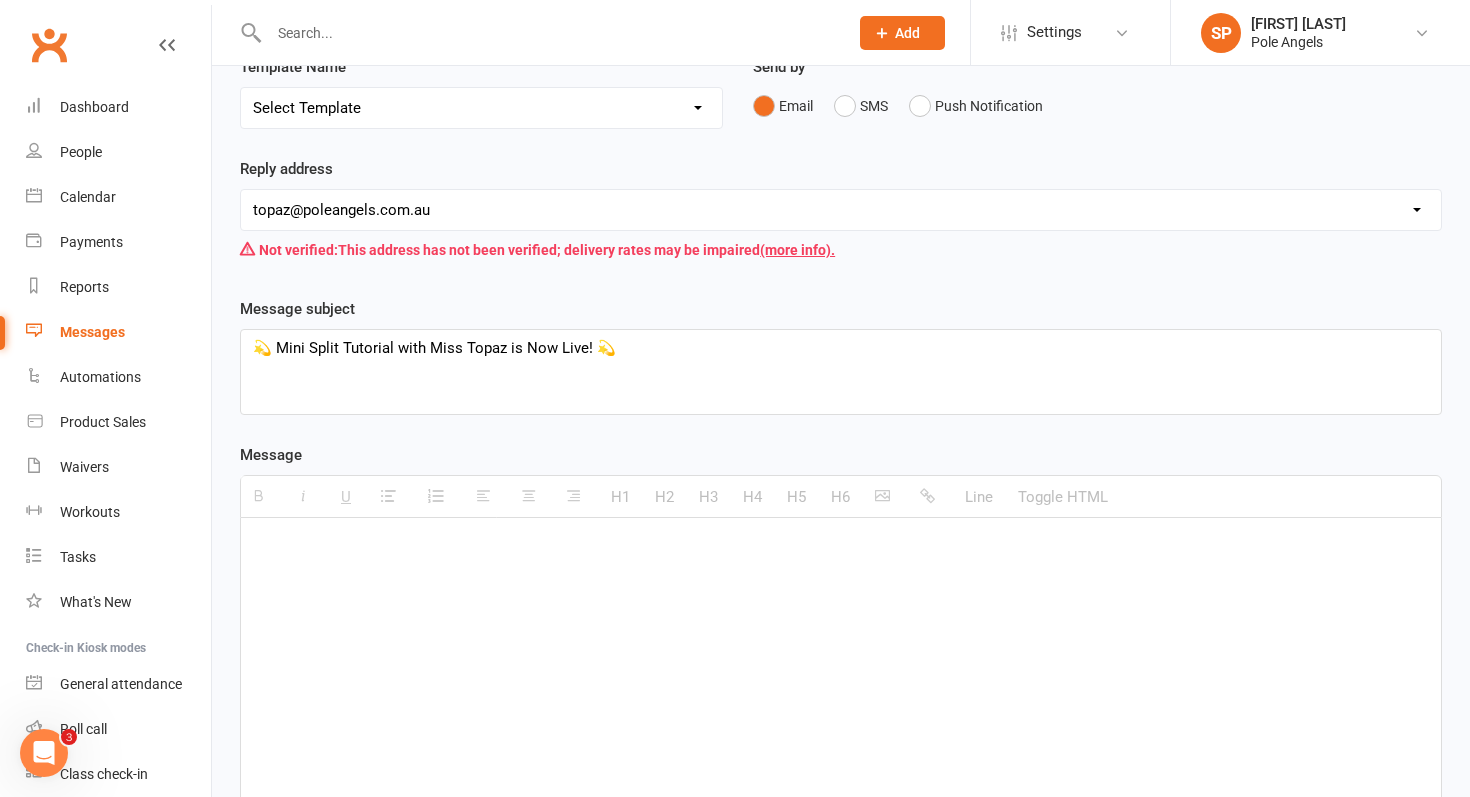 scroll, scrollTop: 217, scrollLeft: 0, axis: vertical 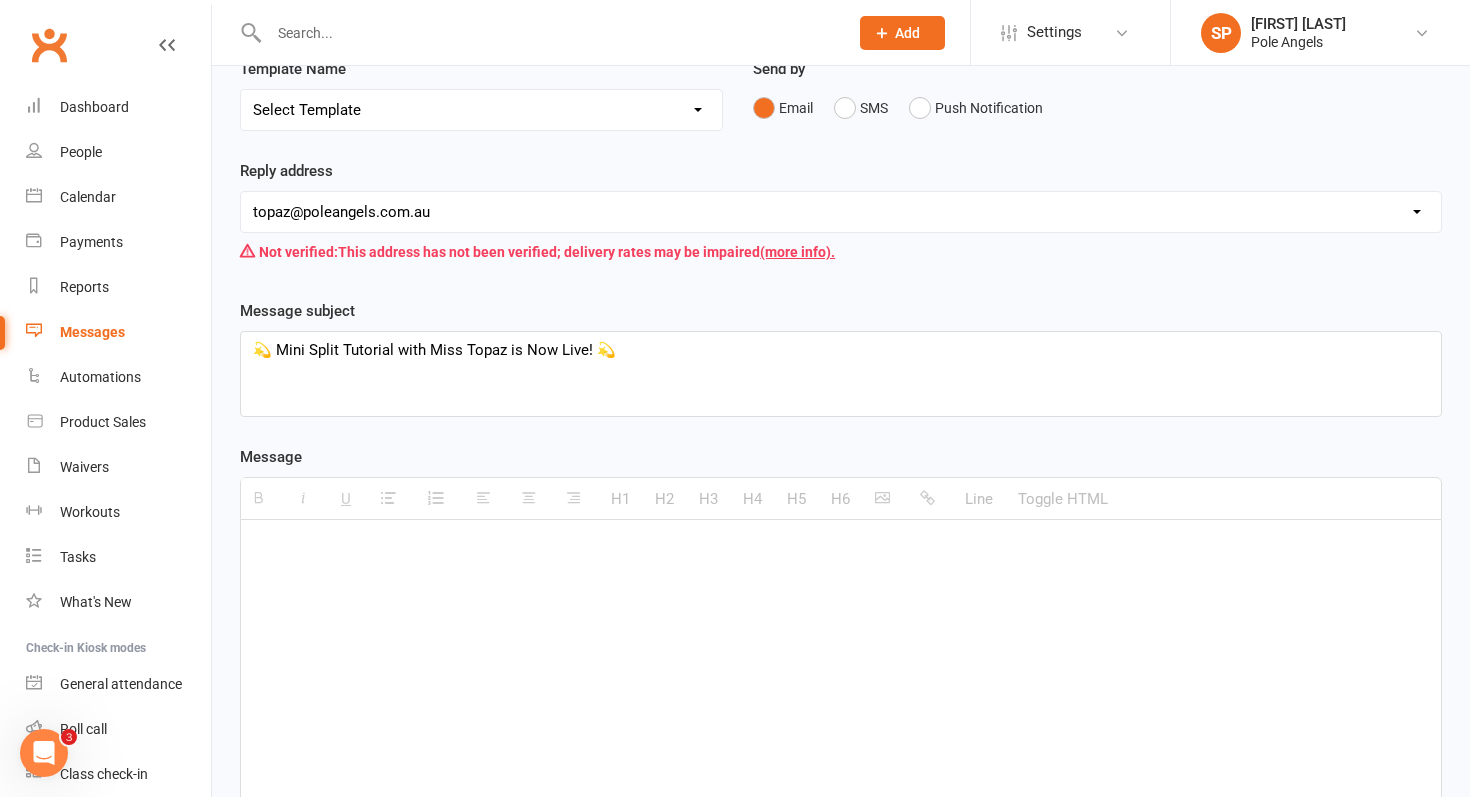 click at bounding box center [841, 670] 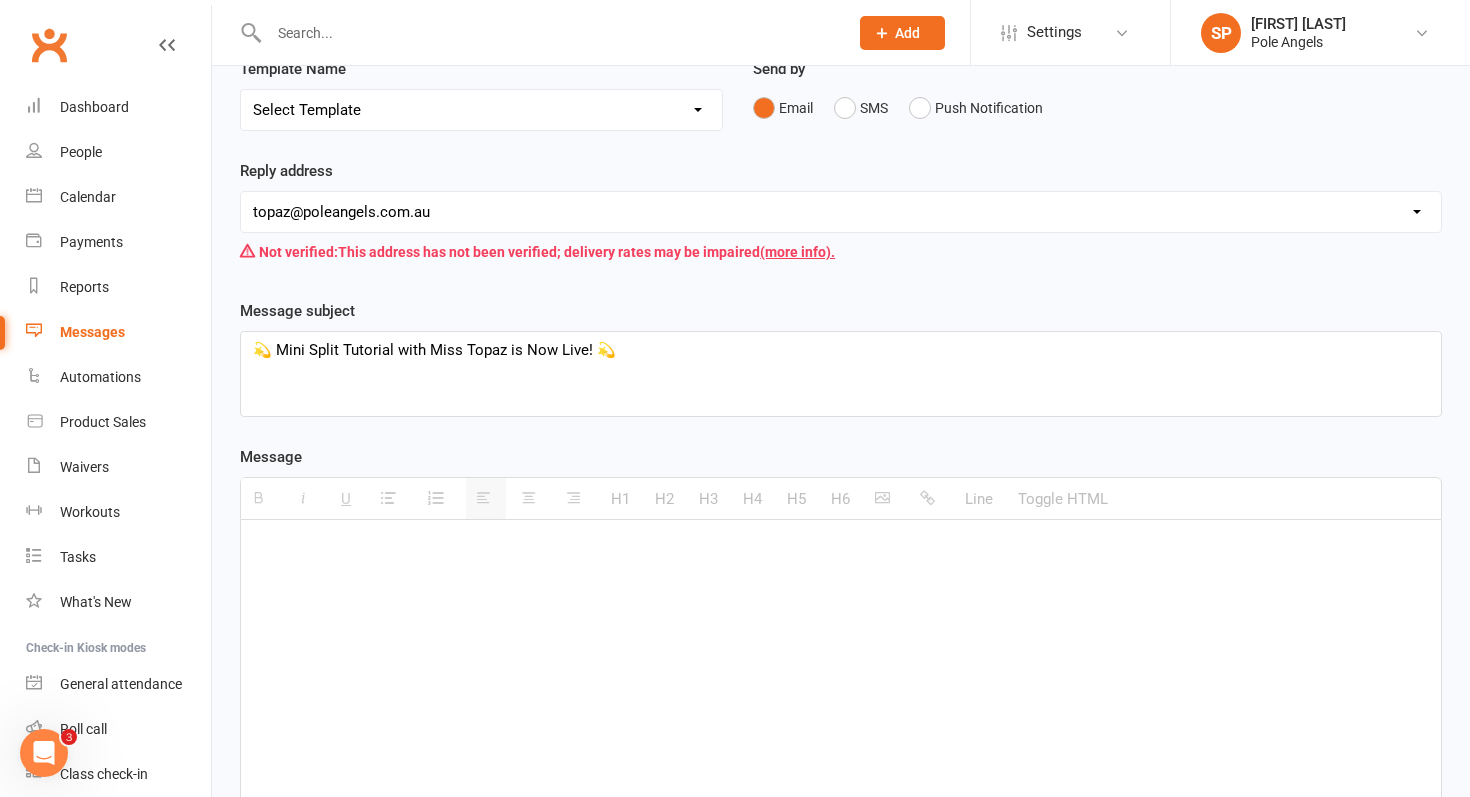 click at bounding box center (841, 398) 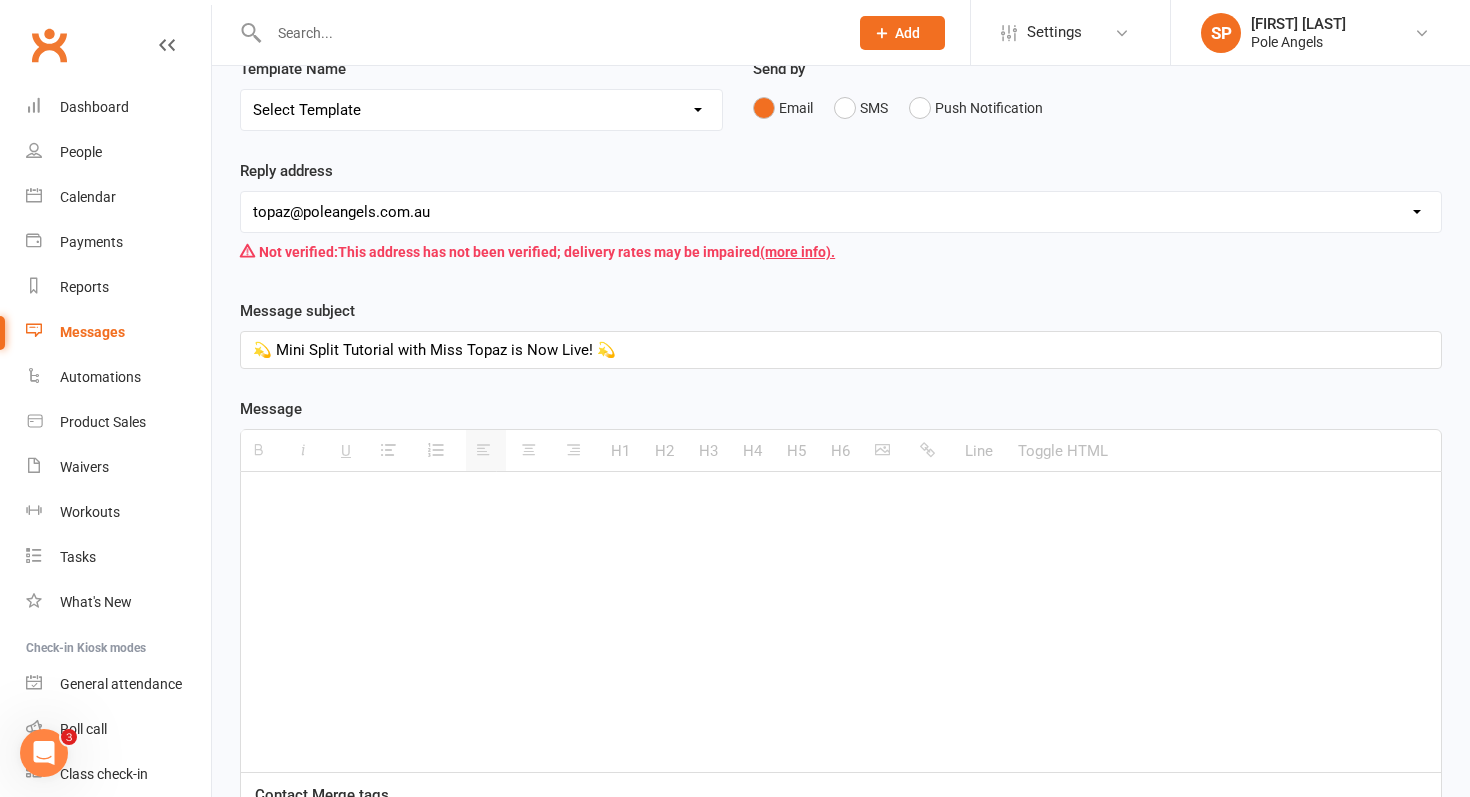click at bounding box center (841, 502) 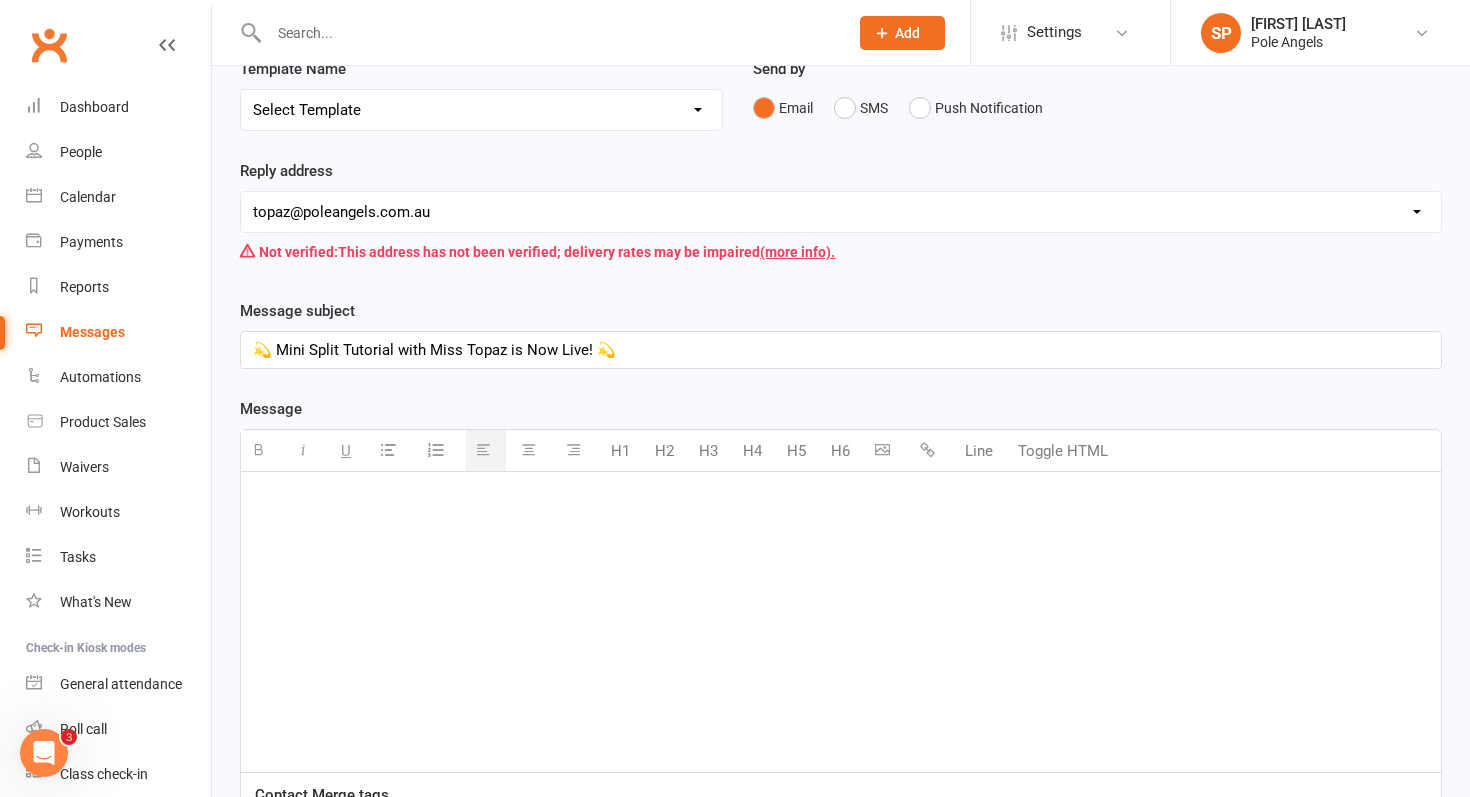 paste 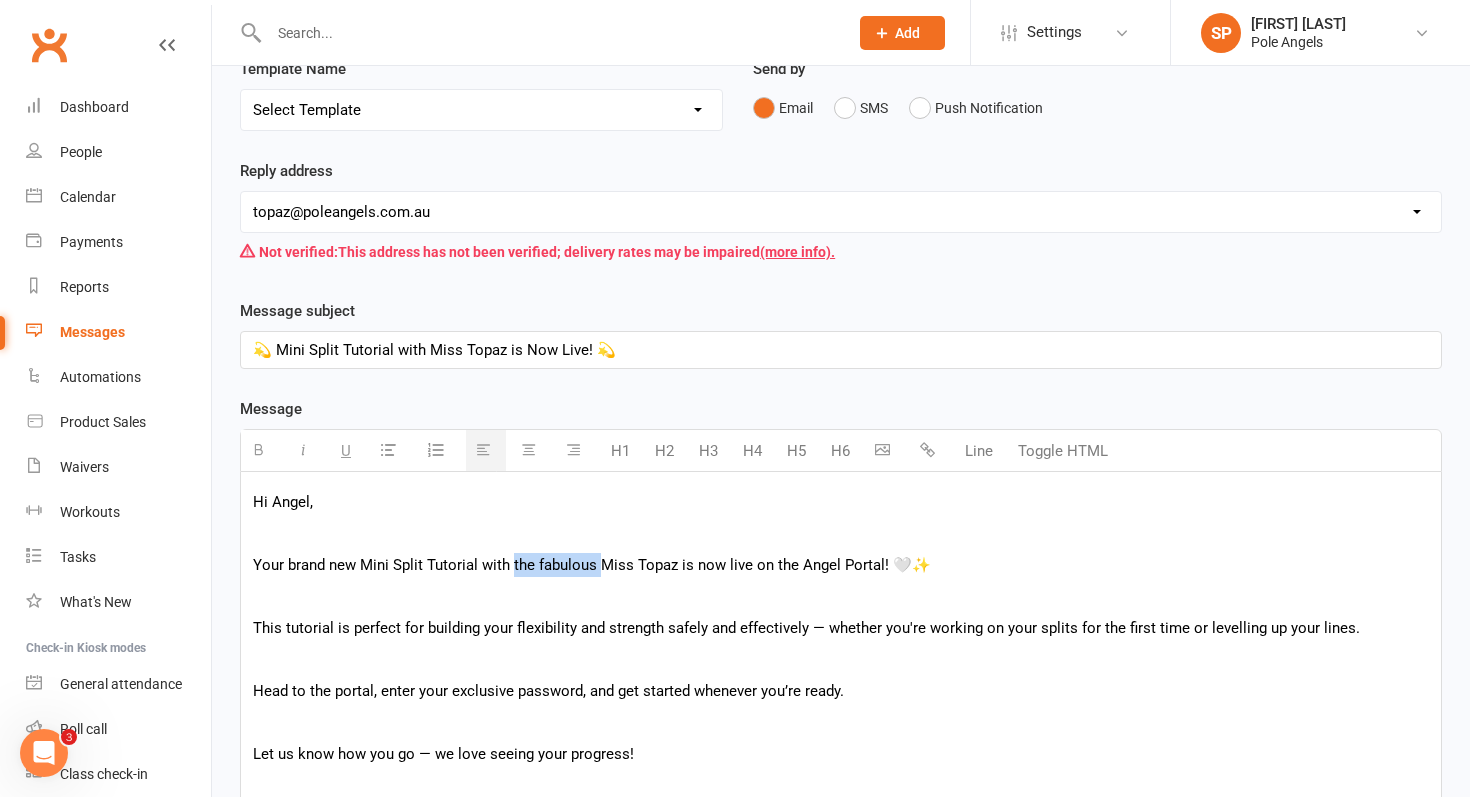 drag, startPoint x: 596, startPoint y: 565, endPoint x: 511, endPoint y: 559, distance: 85.2115 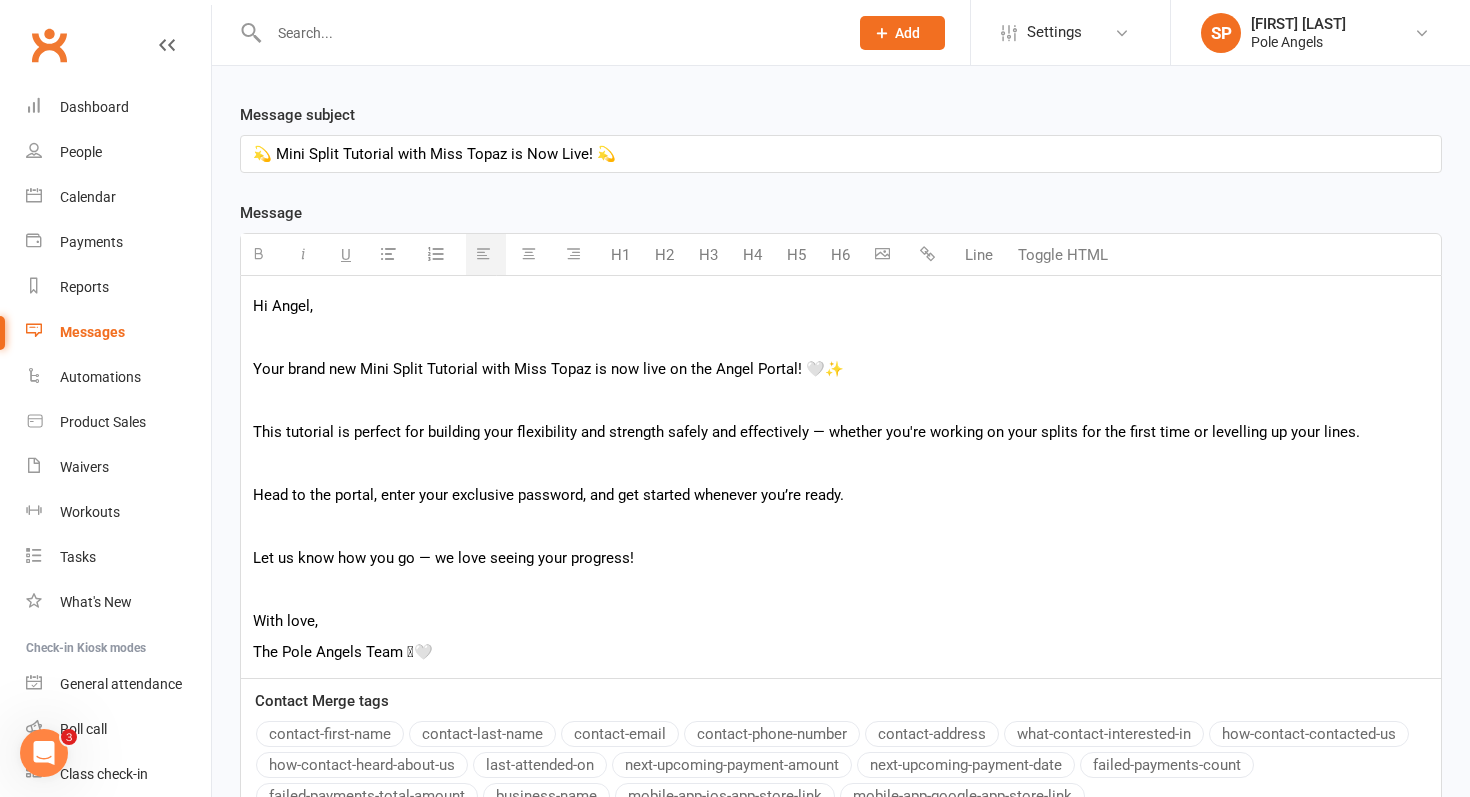 scroll, scrollTop: 414, scrollLeft: 0, axis: vertical 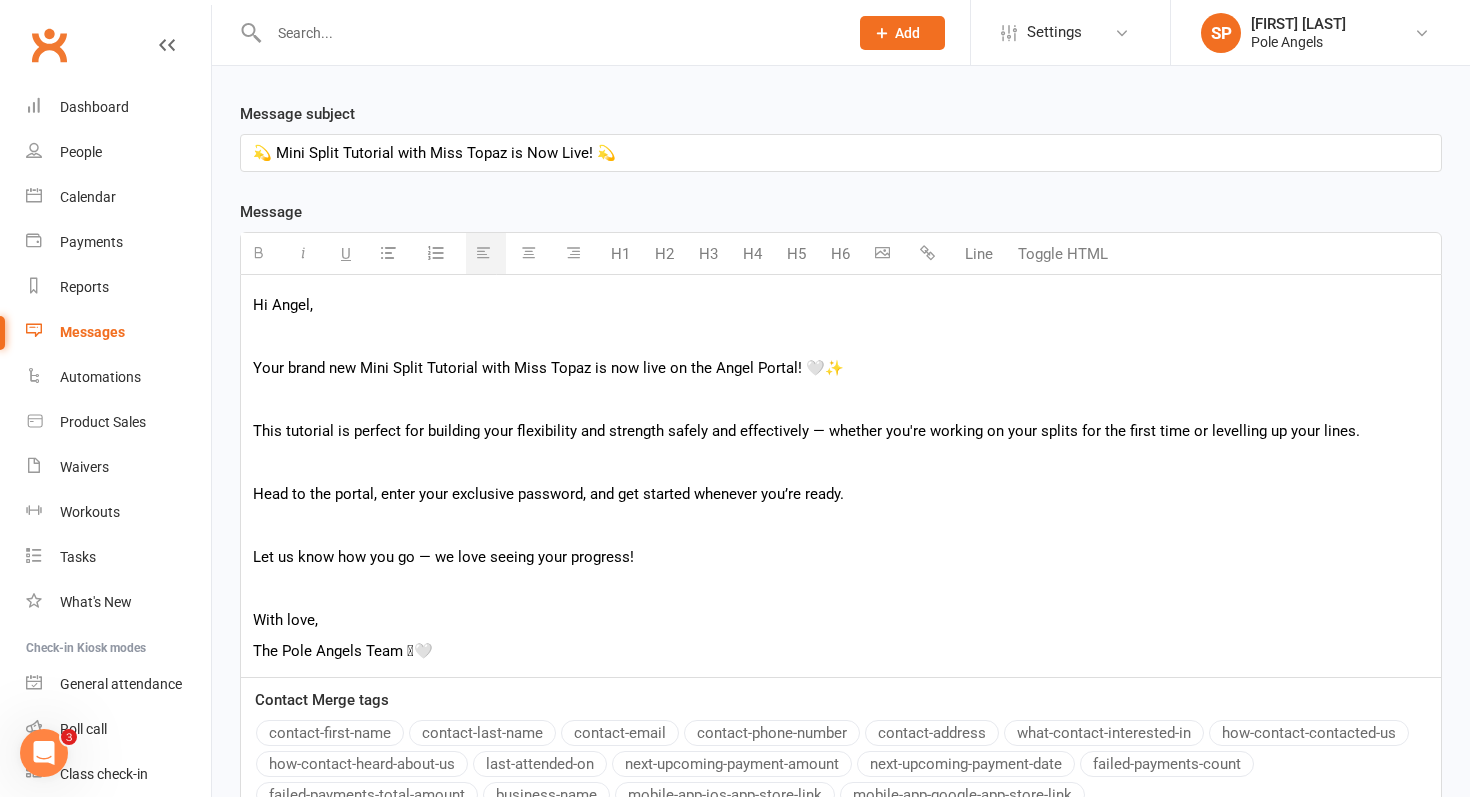 click at bounding box center (841, 462) 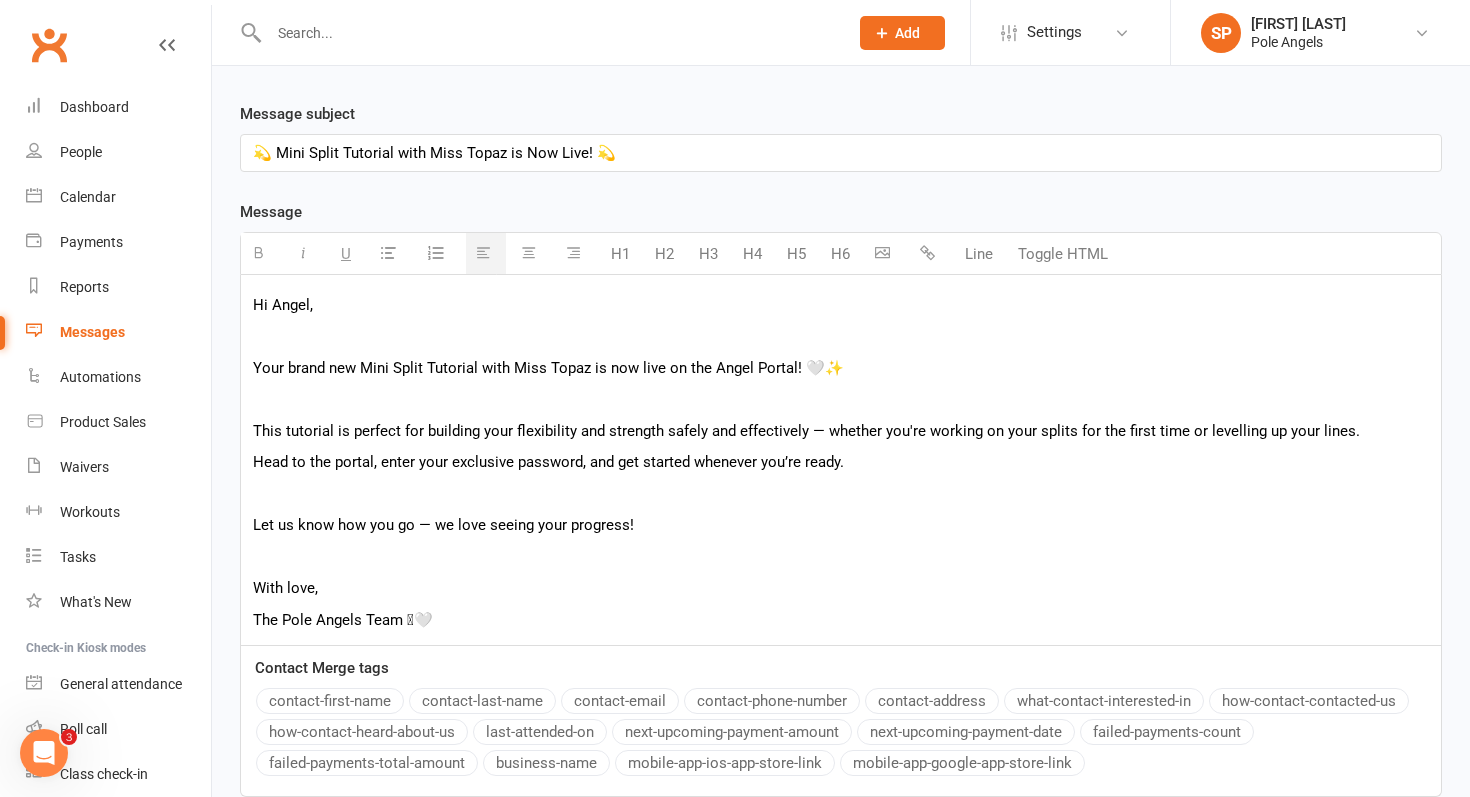 click on "Head to the portal, enter your exclusive password, and get started whenever you’re ready." at bounding box center (841, 462) 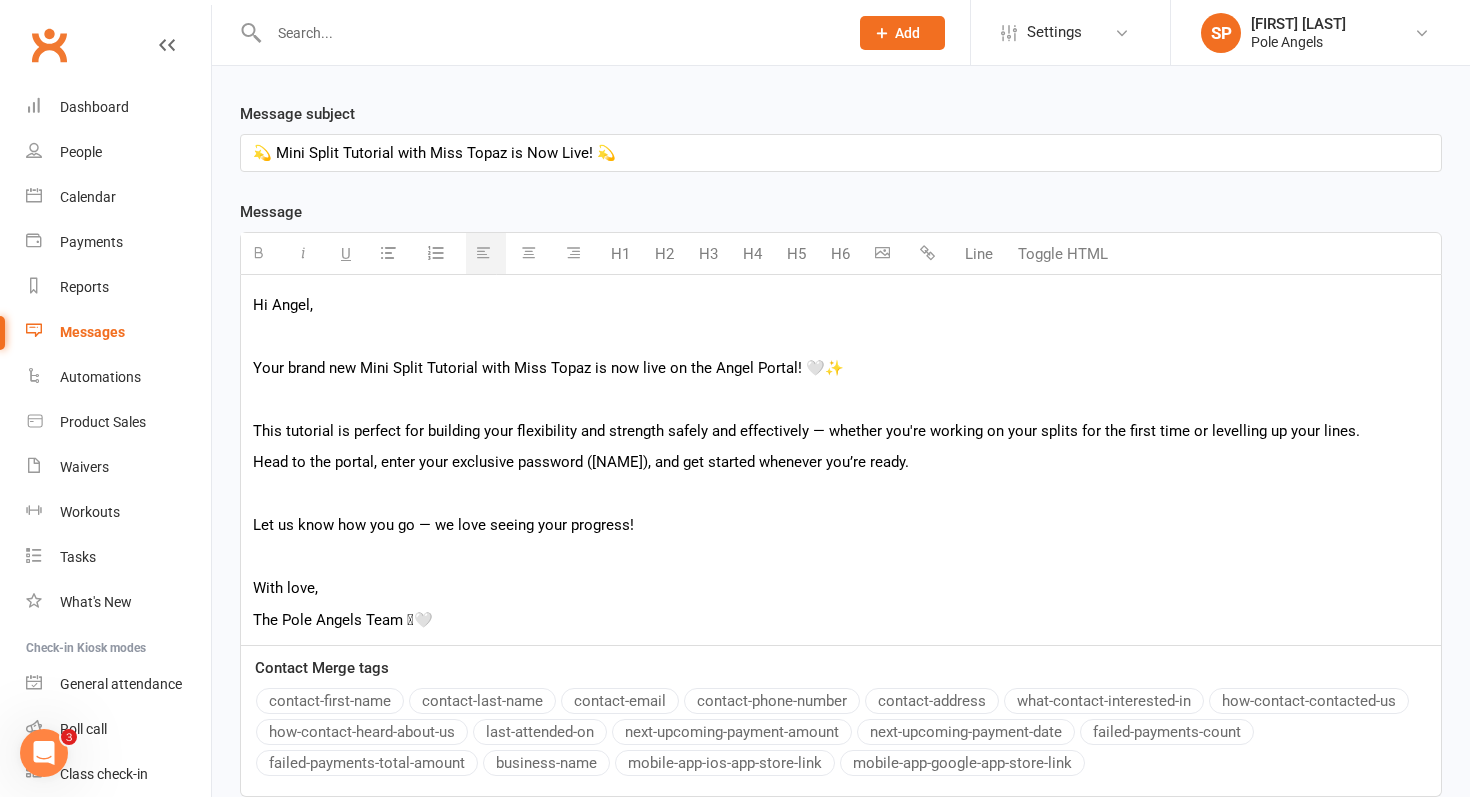 click on "Let us know how you go — we love seeing your progress!" at bounding box center [841, 525] 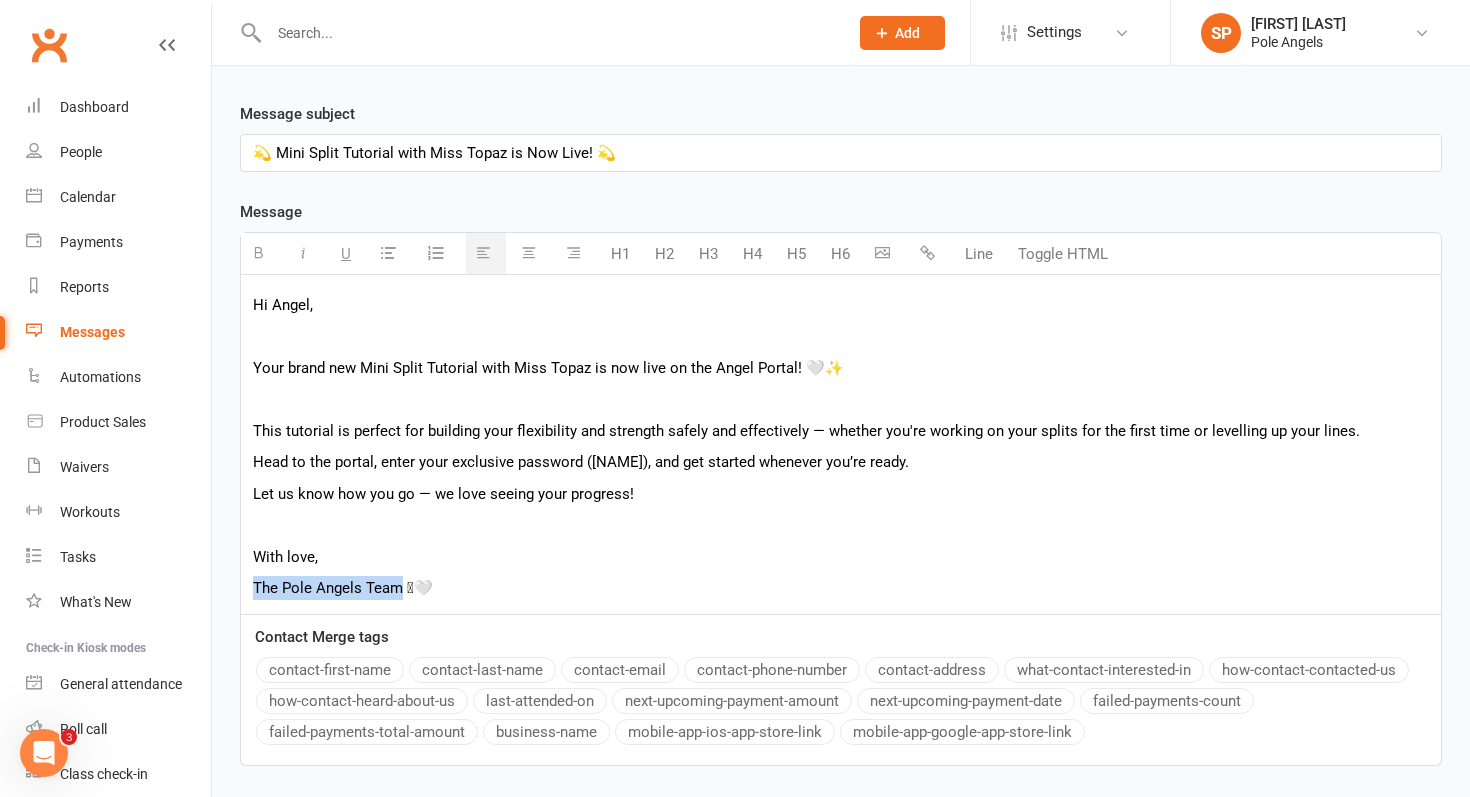 drag, startPoint x: 403, startPoint y: 588, endPoint x: 238, endPoint y: 570, distance: 165.97891 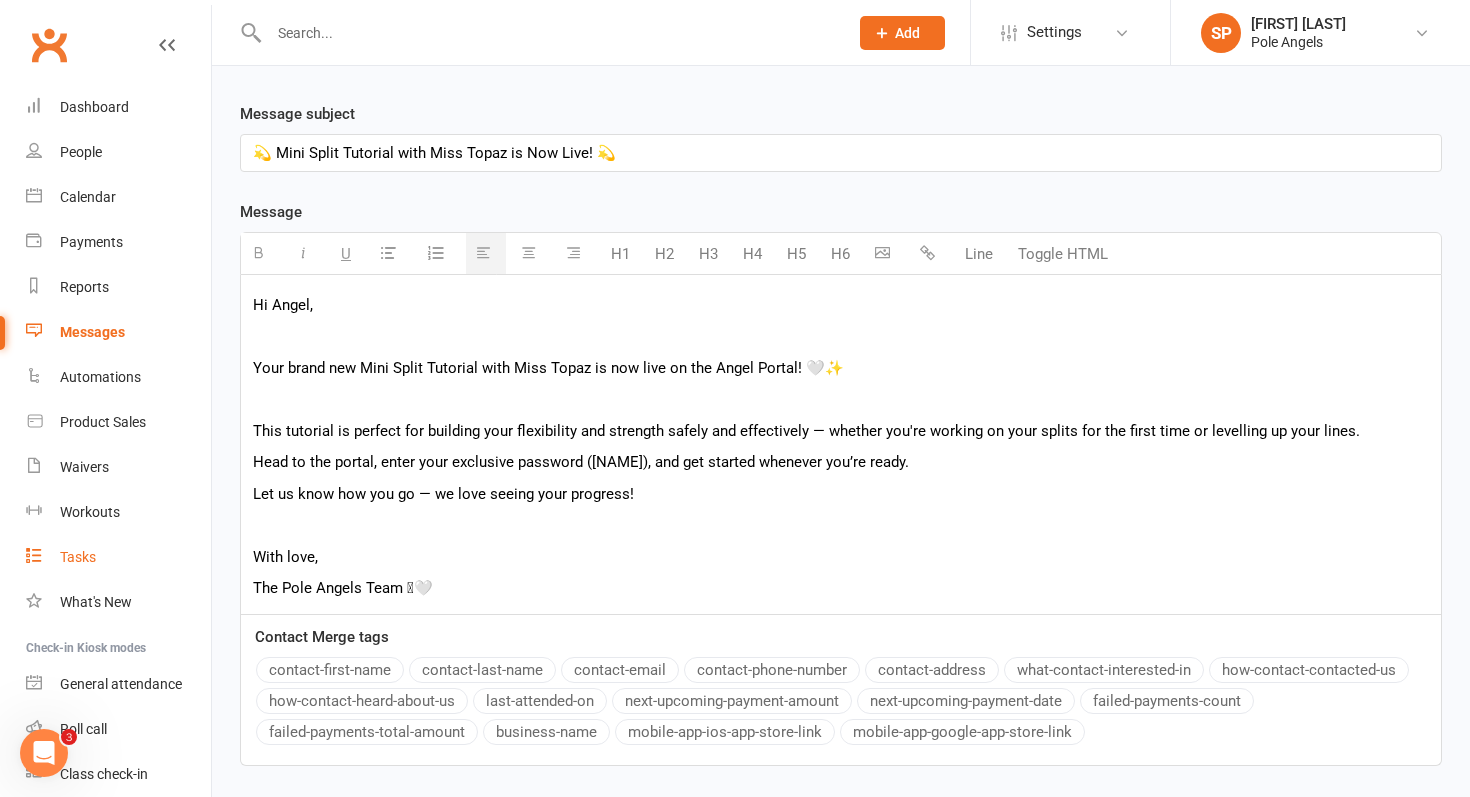 drag, startPoint x: 348, startPoint y: 540, endPoint x: 208, endPoint y: 555, distance: 140.80128 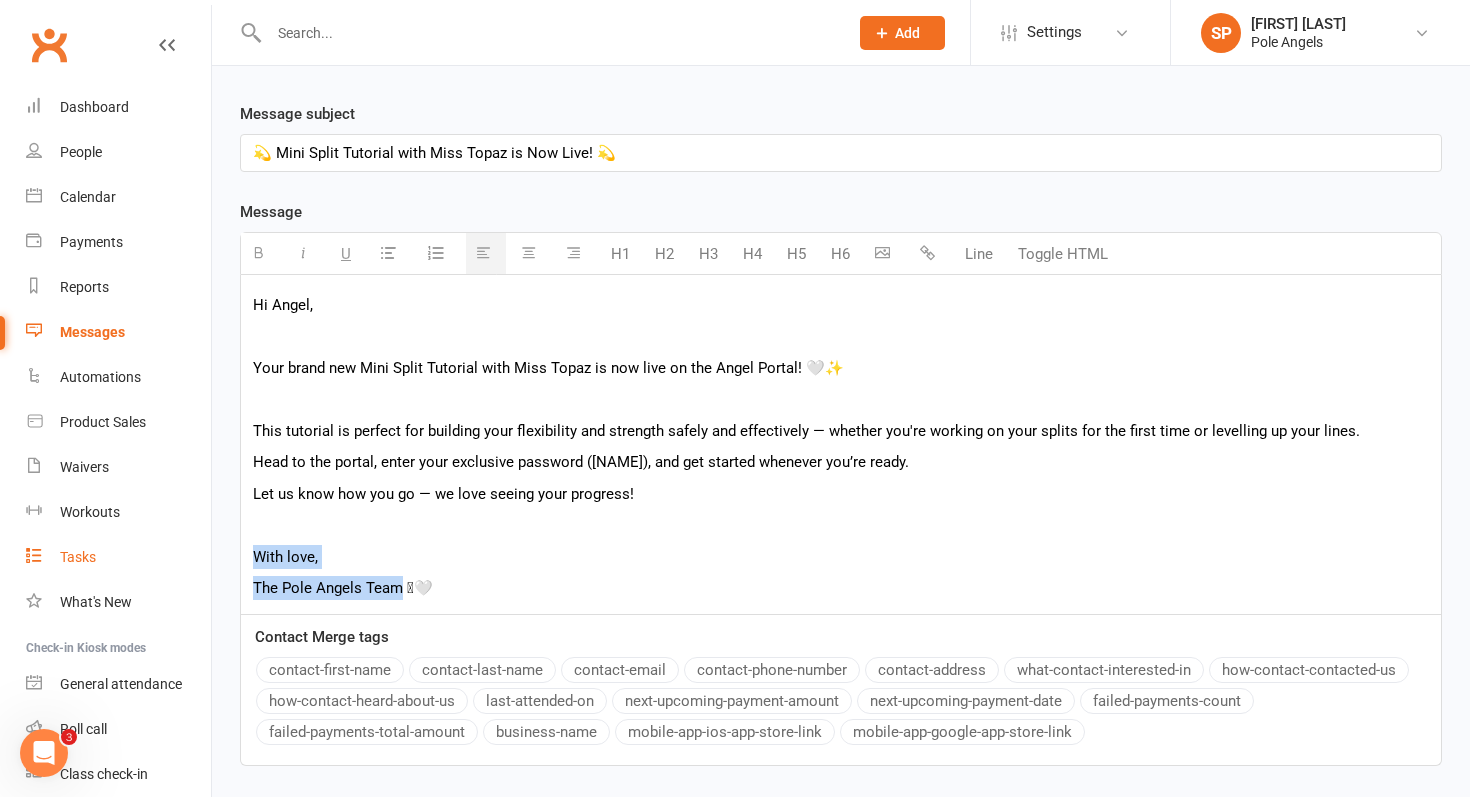 drag, startPoint x: 402, startPoint y: 589, endPoint x: 204, endPoint y: 551, distance: 201.6135 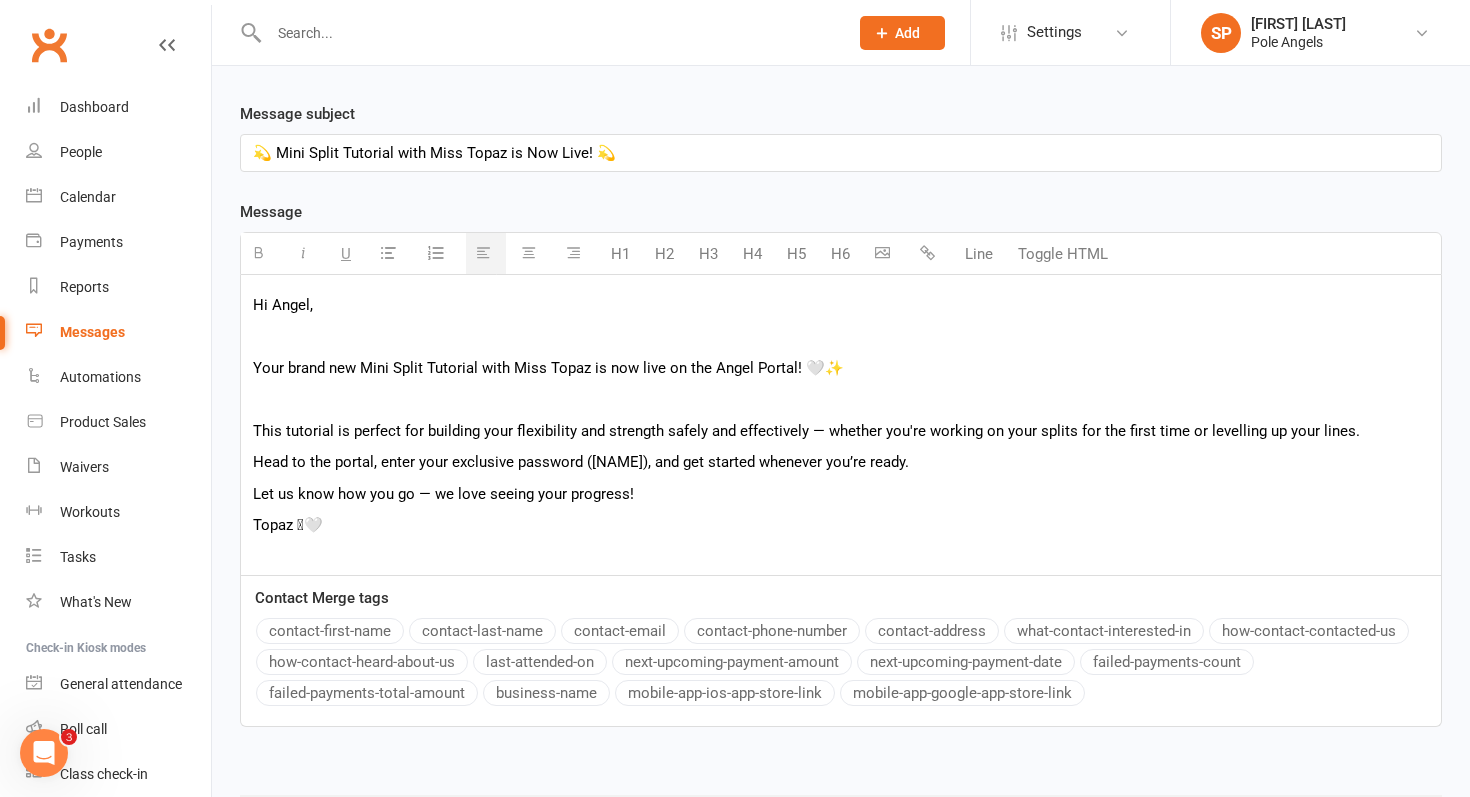 click on "Topaz 🪽🤍" at bounding box center [841, 525] 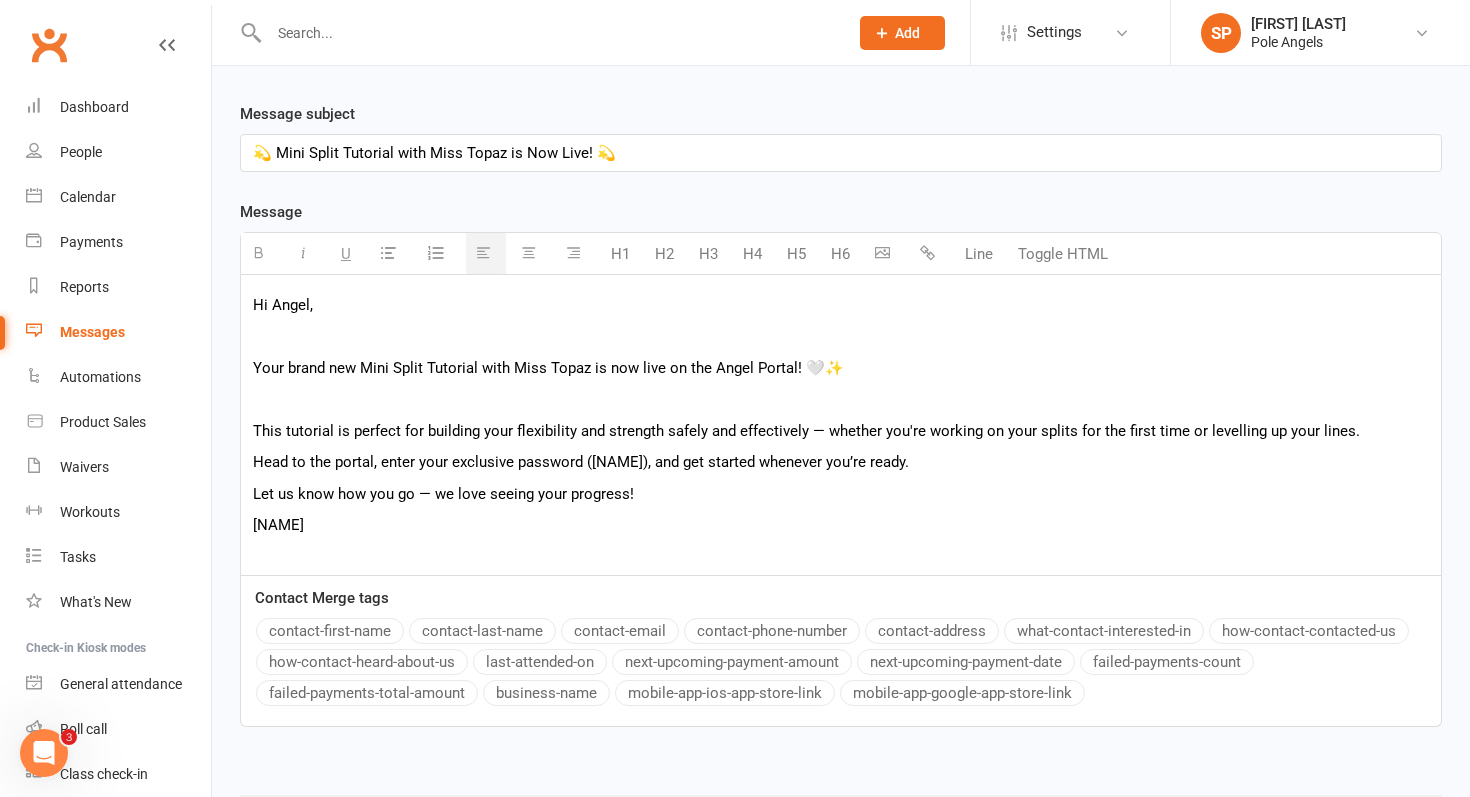 click at bounding box center (841, 399) 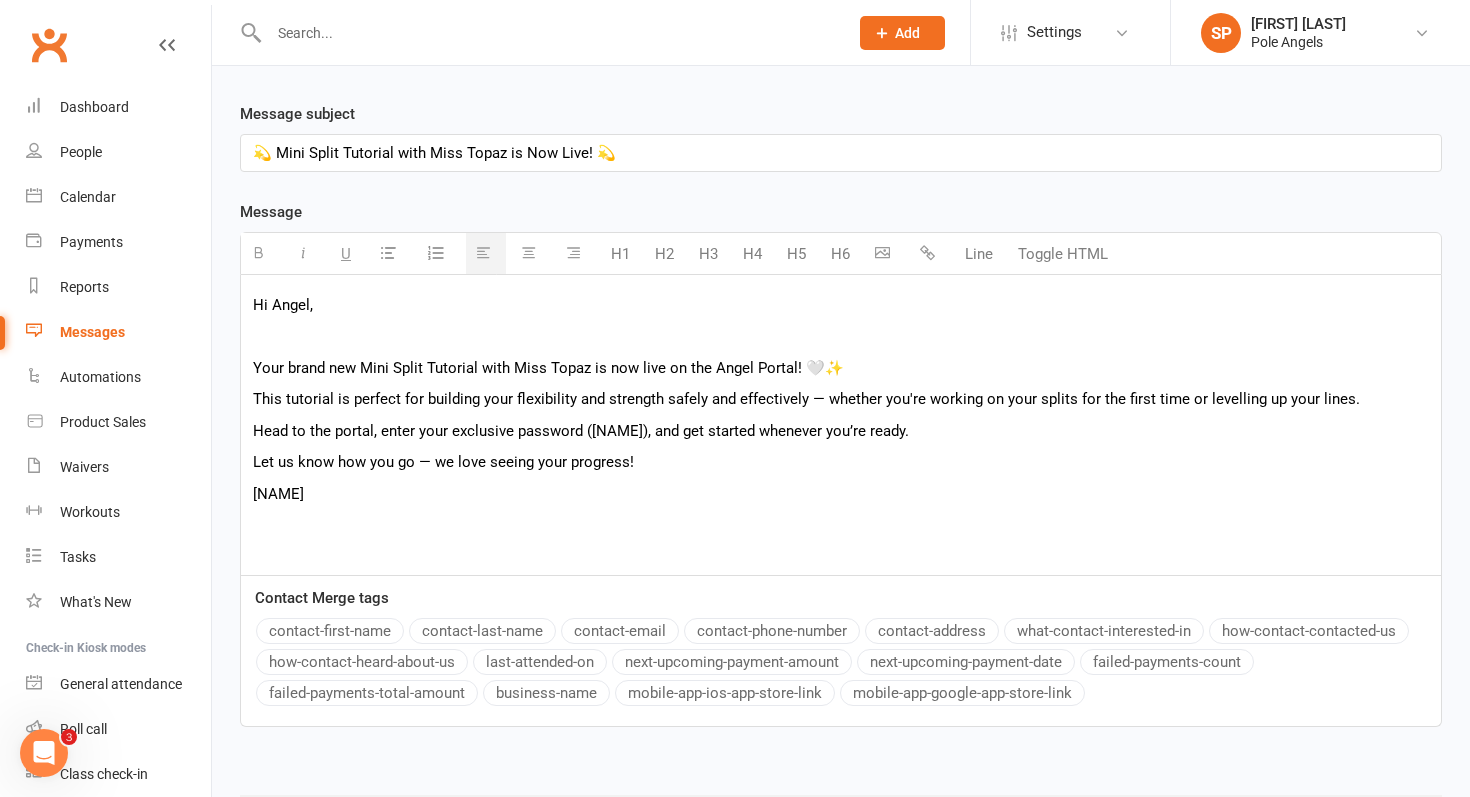 click at bounding box center [841, 336] 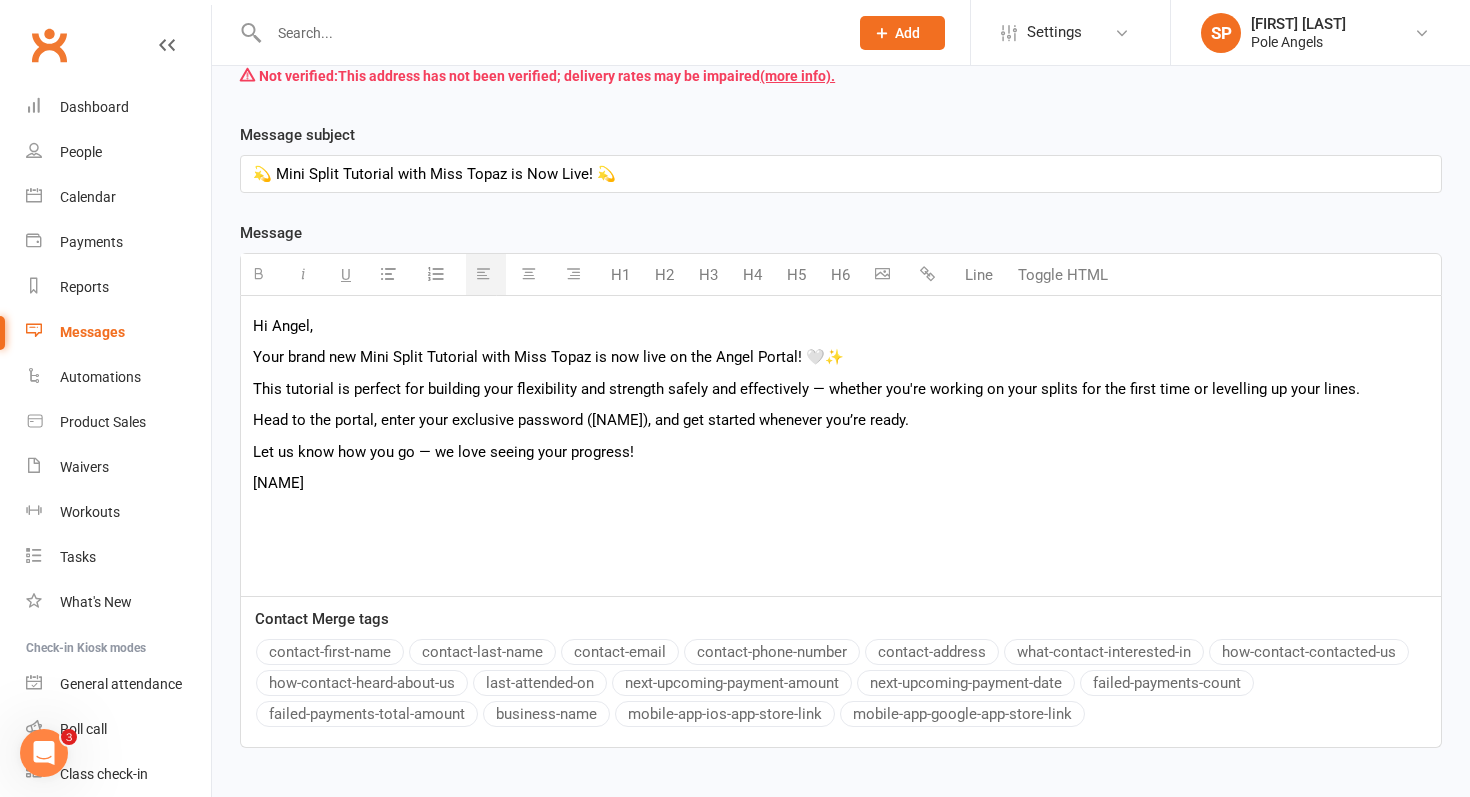 scroll, scrollTop: 524, scrollLeft: 0, axis: vertical 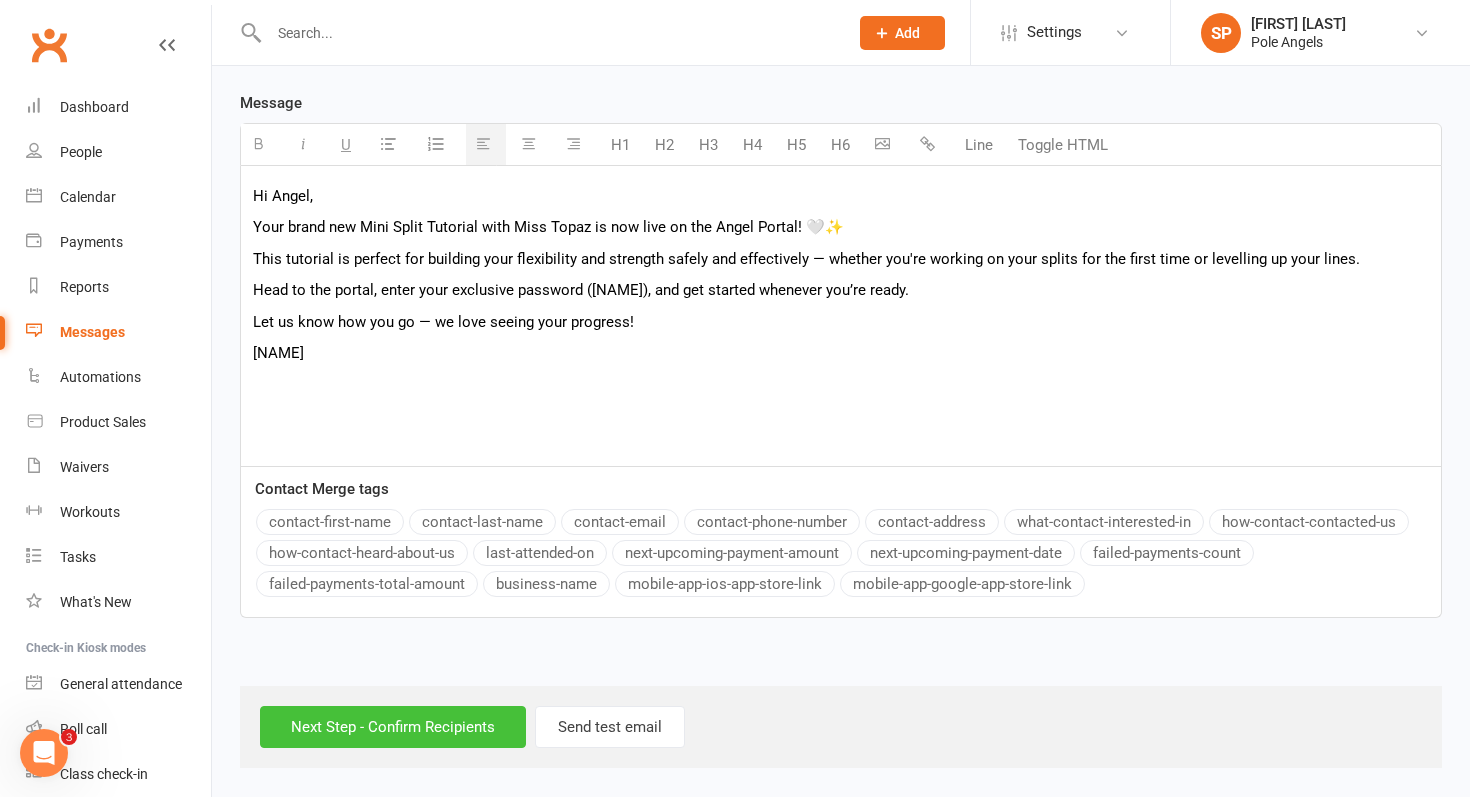 click on "Next Step - Confirm Recipients" at bounding box center [393, 727] 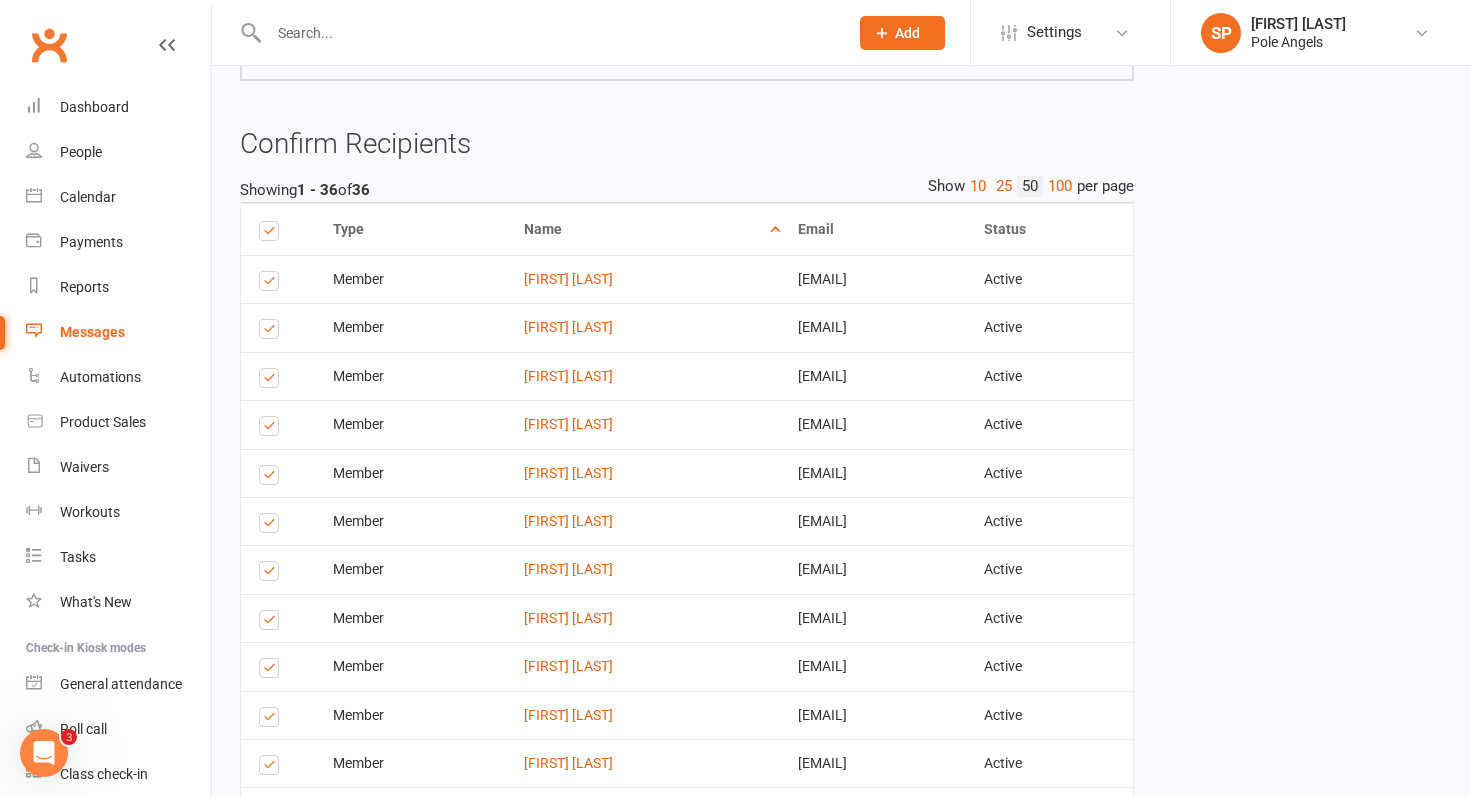 scroll, scrollTop: 0, scrollLeft: 0, axis: both 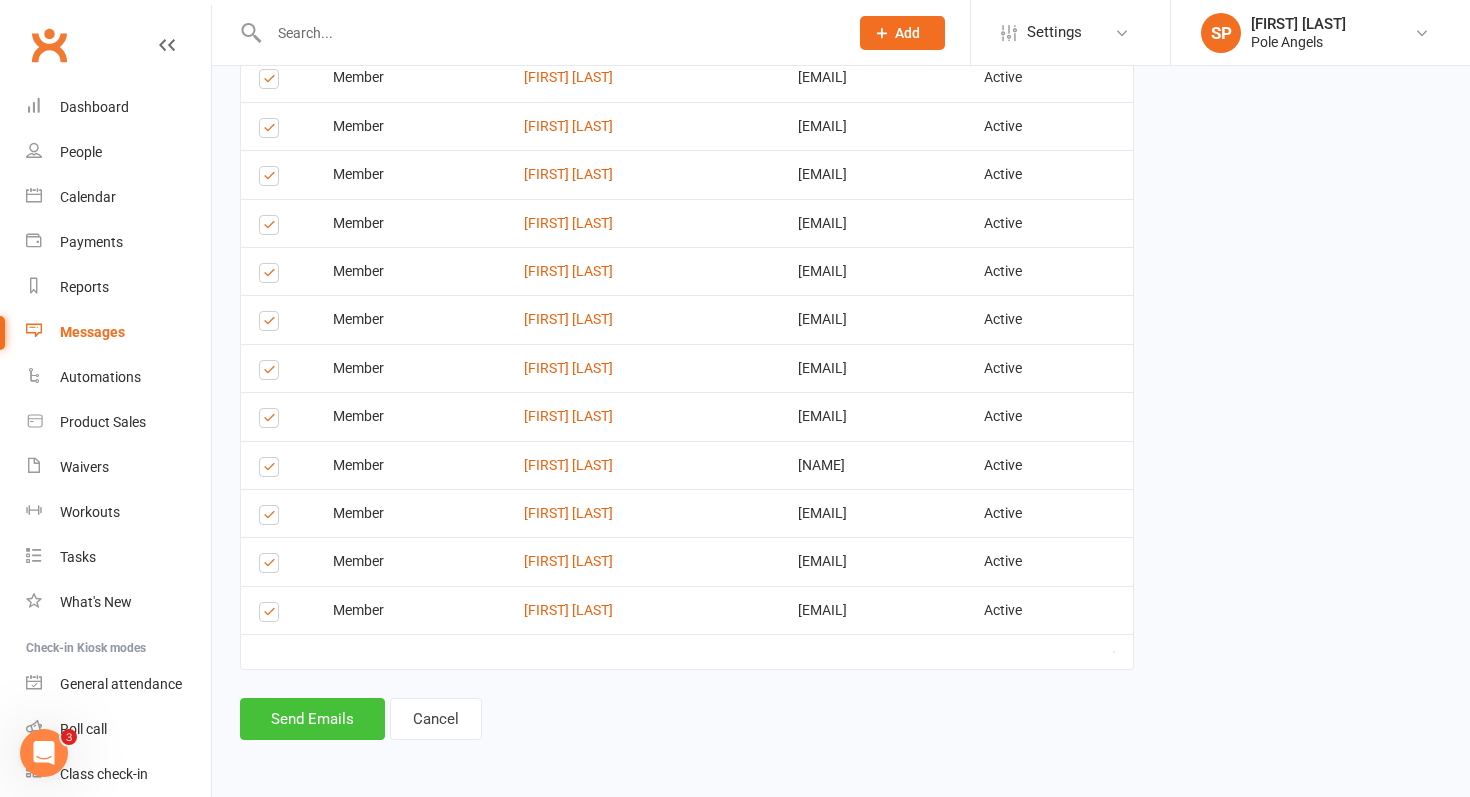 click on "Send Emails" at bounding box center [312, 719] 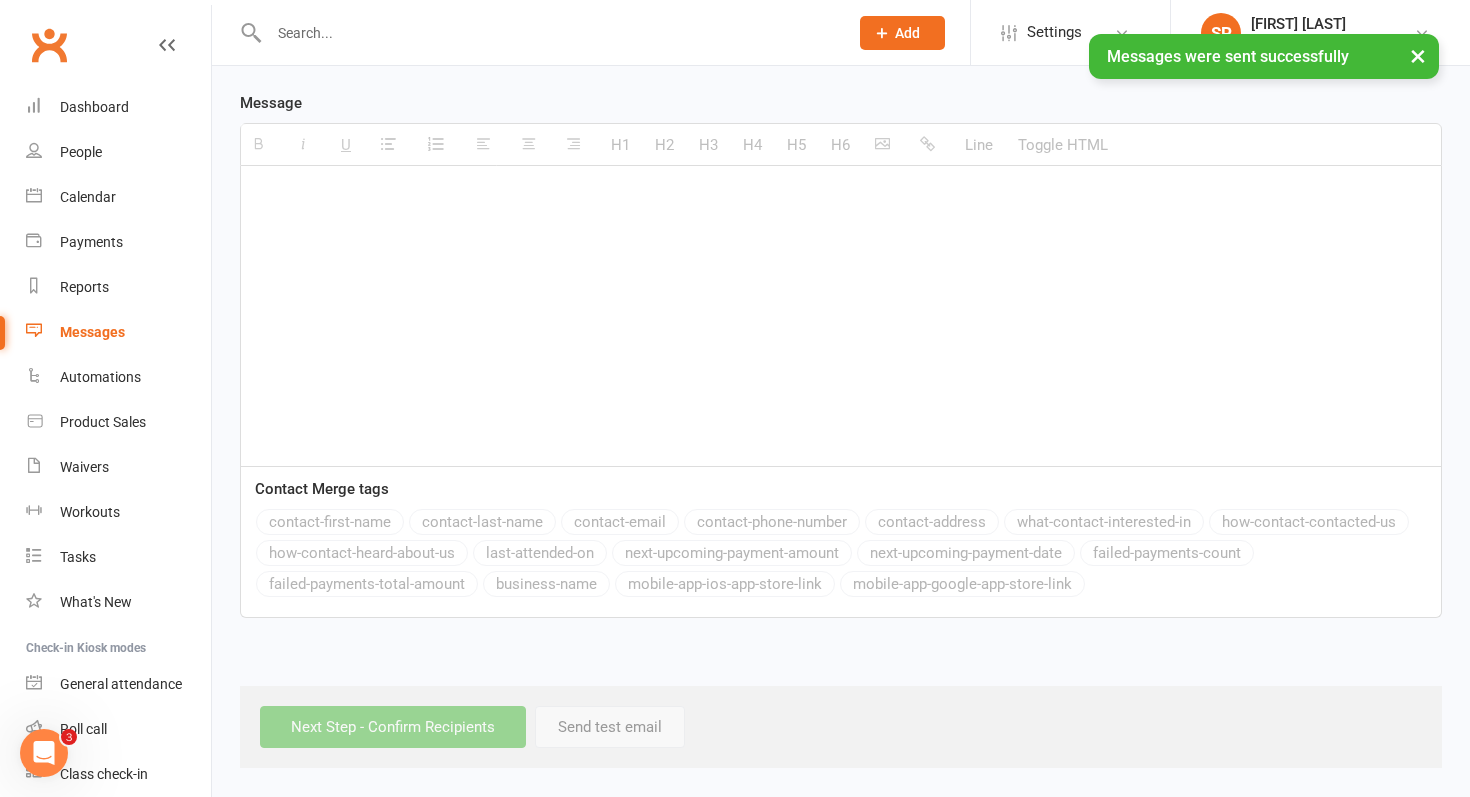 scroll, scrollTop: 0, scrollLeft: 0, axis: both 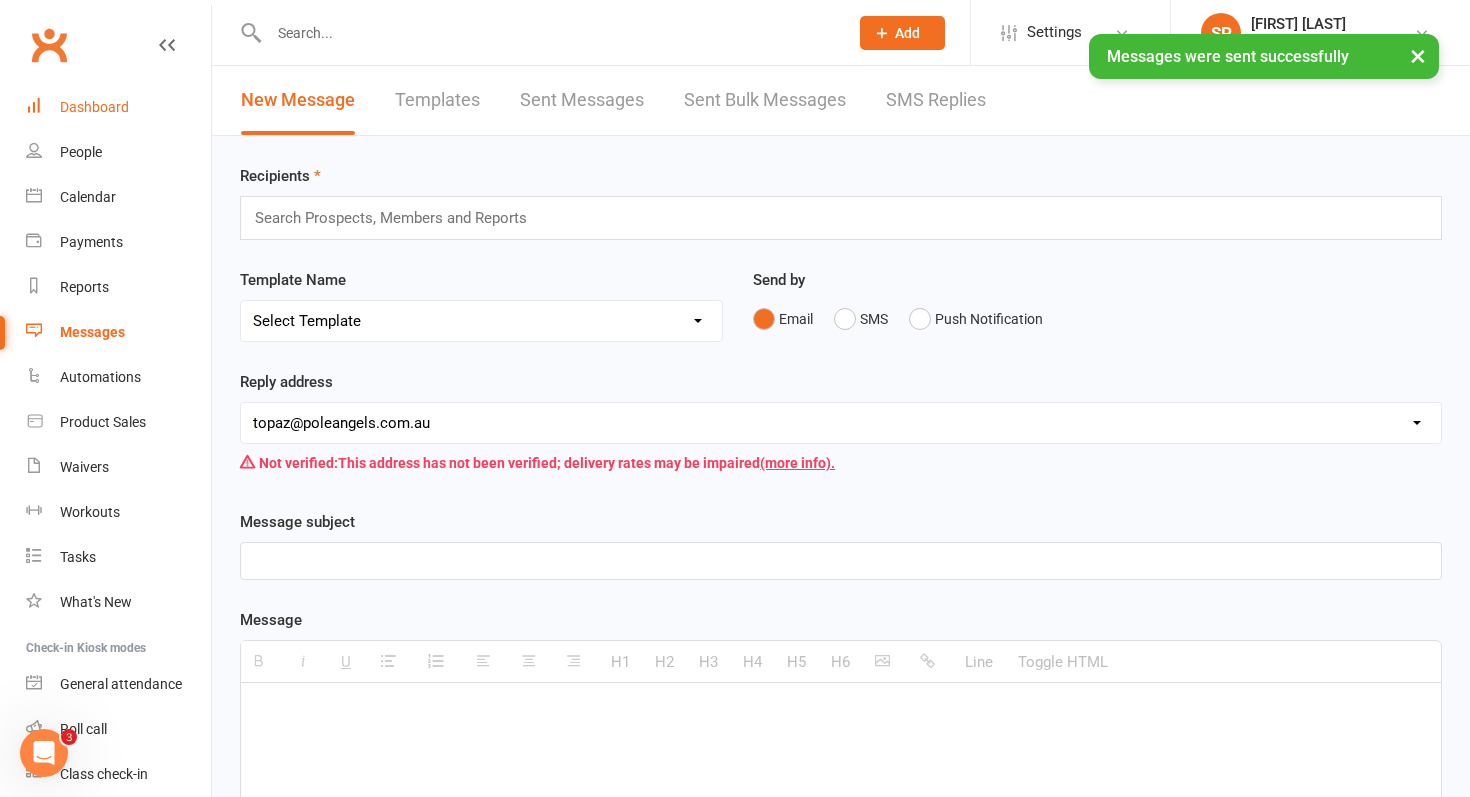 click on "Dashboard" at bounding box center (94, 107) 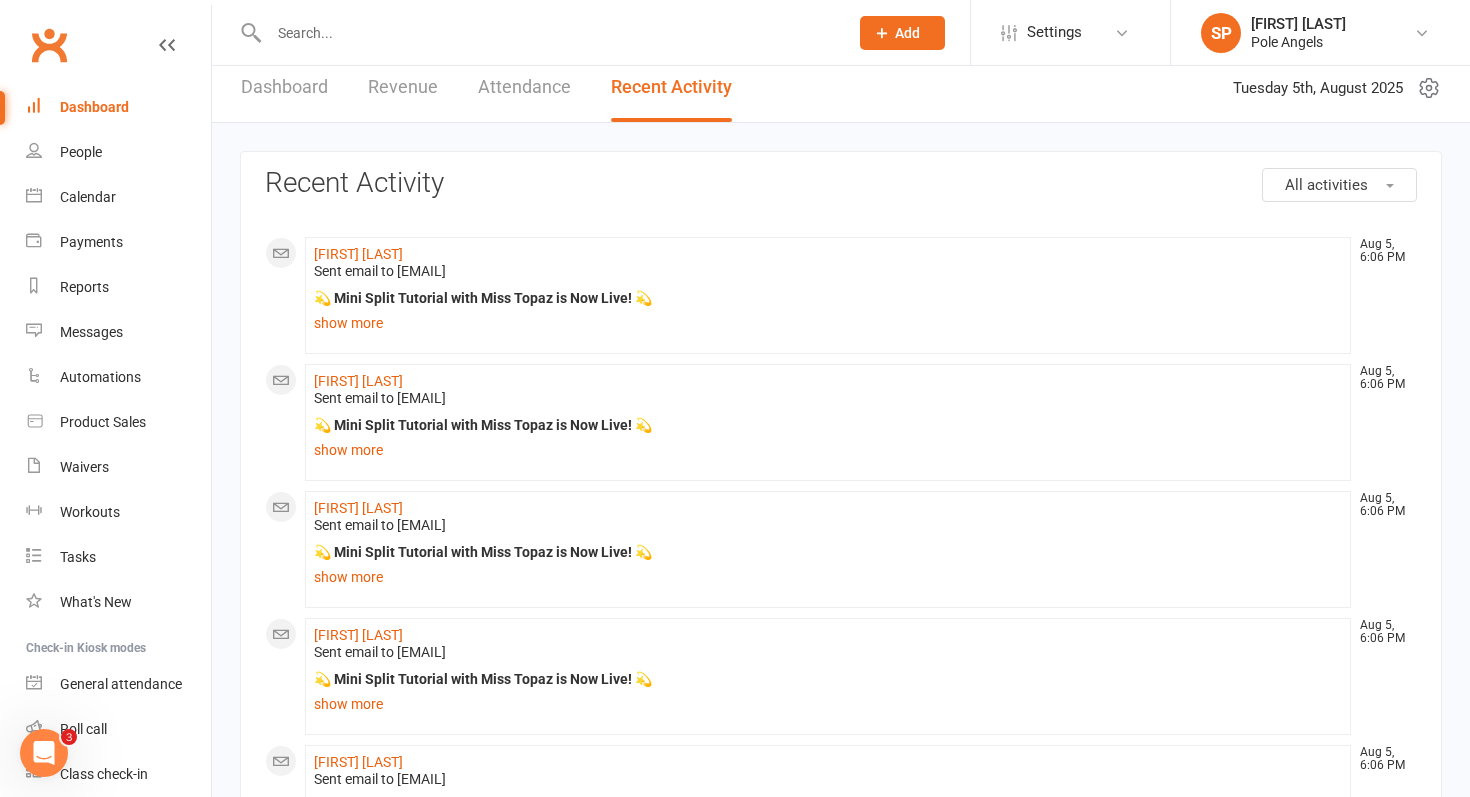 scroll, scrollTop: 0, scrollLeft: 0, axis: both 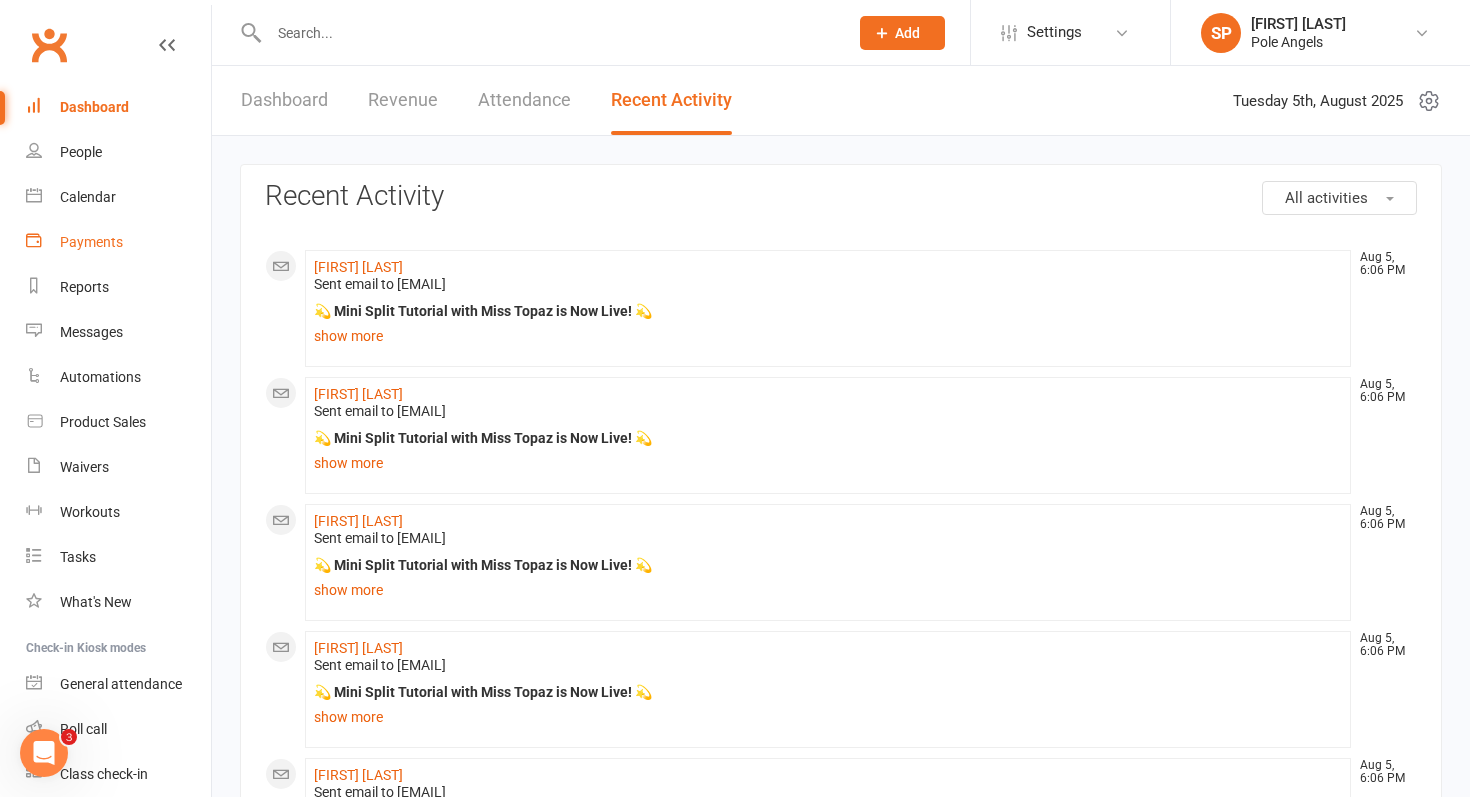 click on "Payments" at bounding box center (91, 242) 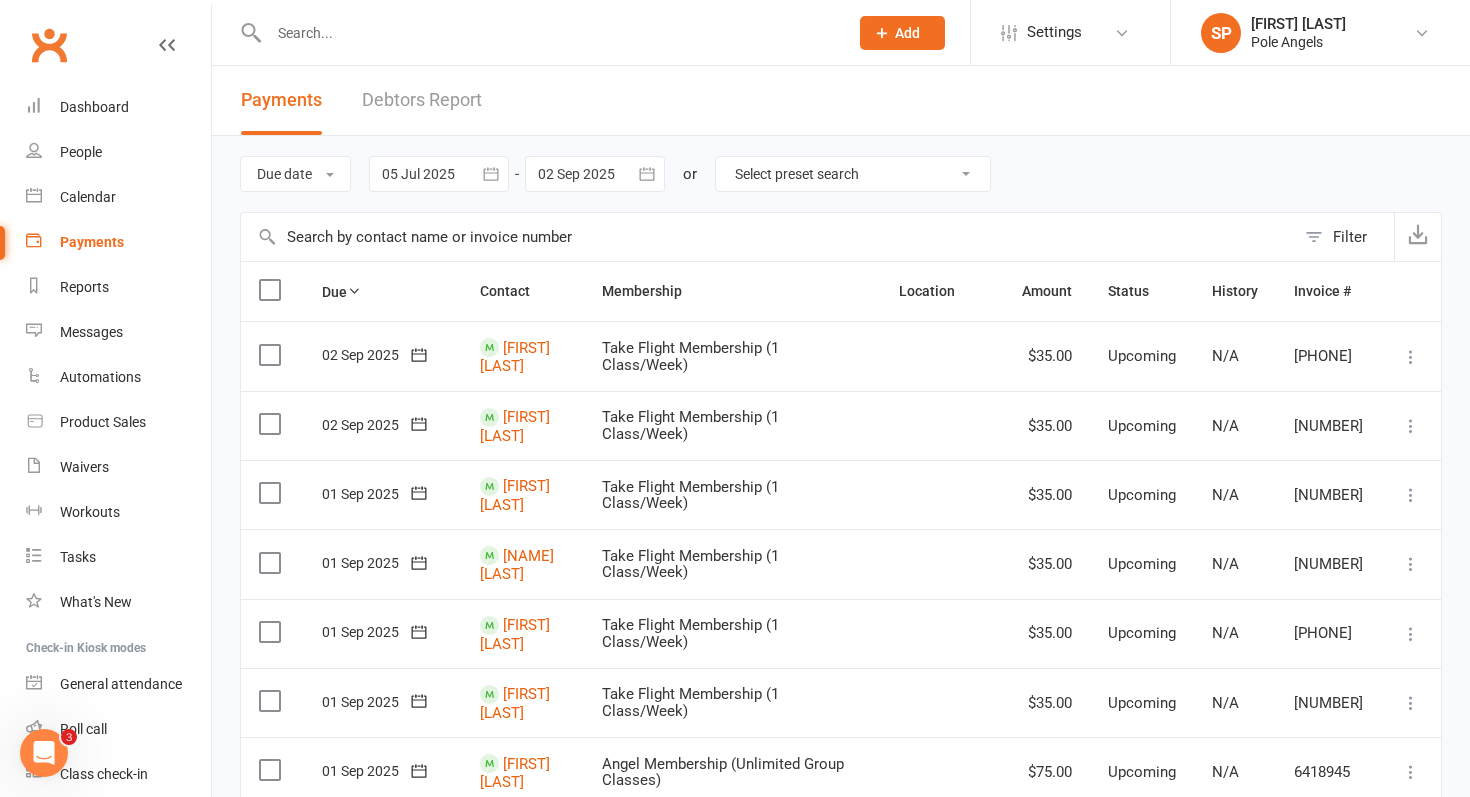 click at bounding box center [548, 33] 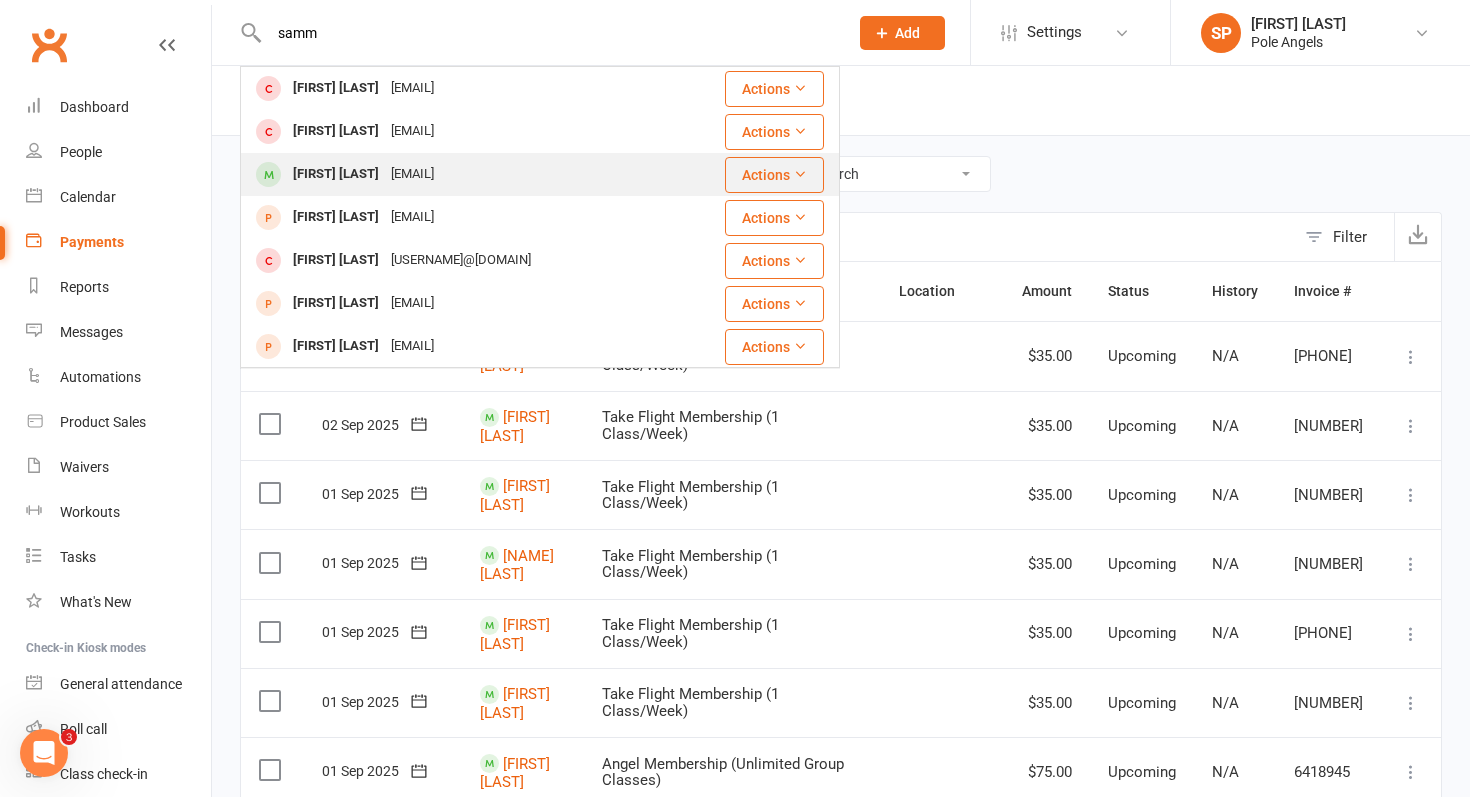 type on "samm" 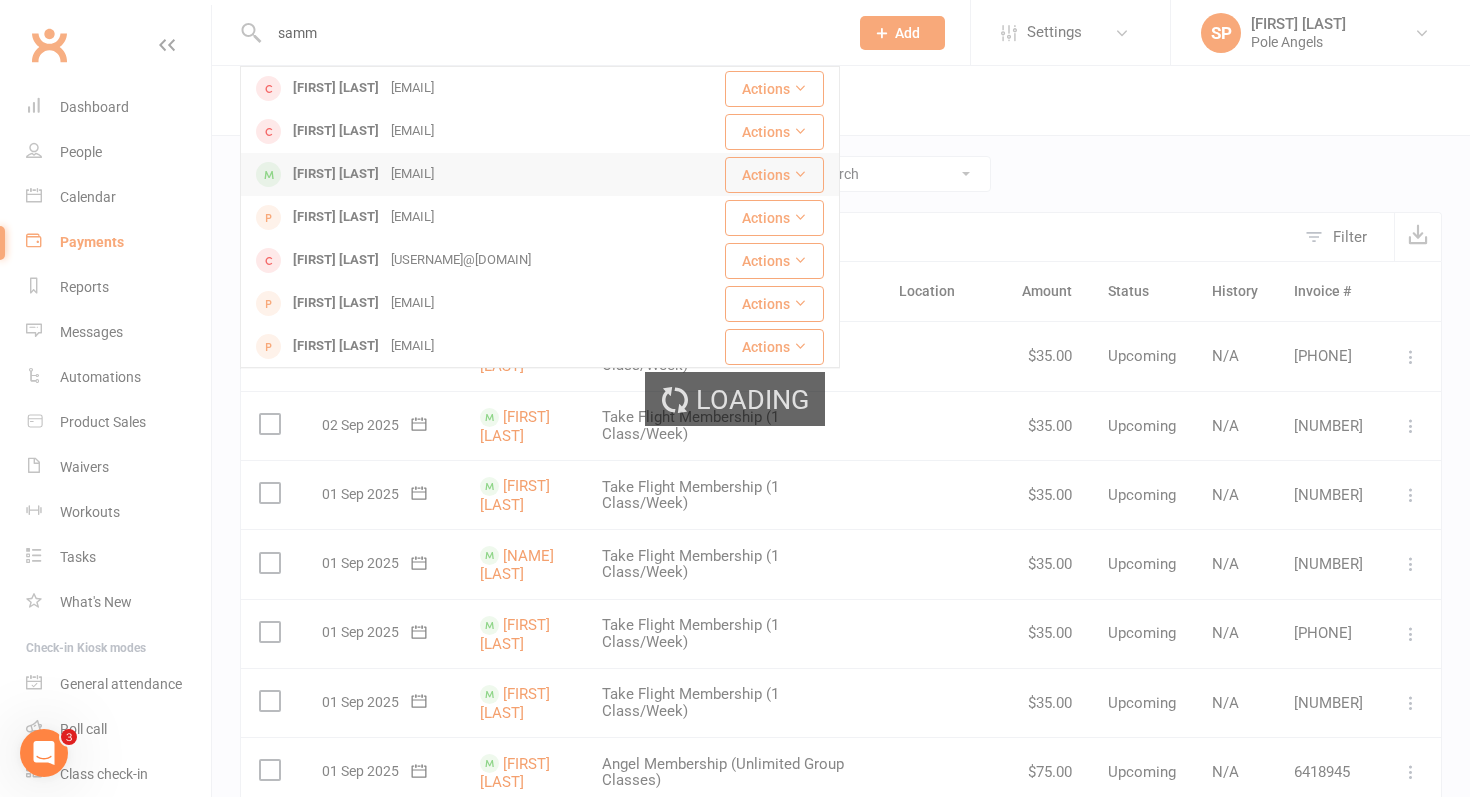 type 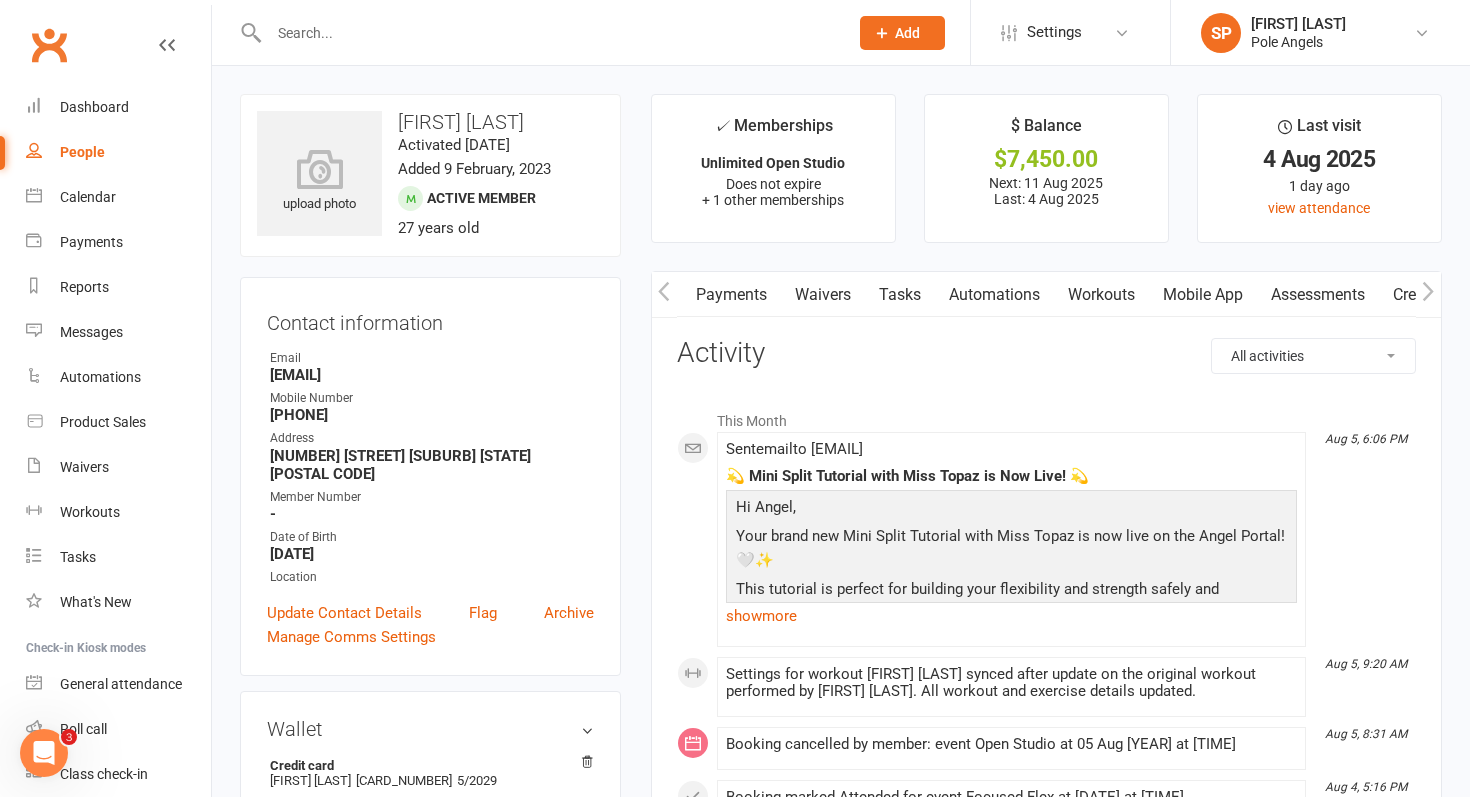 scroll, scrollTop: 0, scrollLeft: 316, axis: horizontal 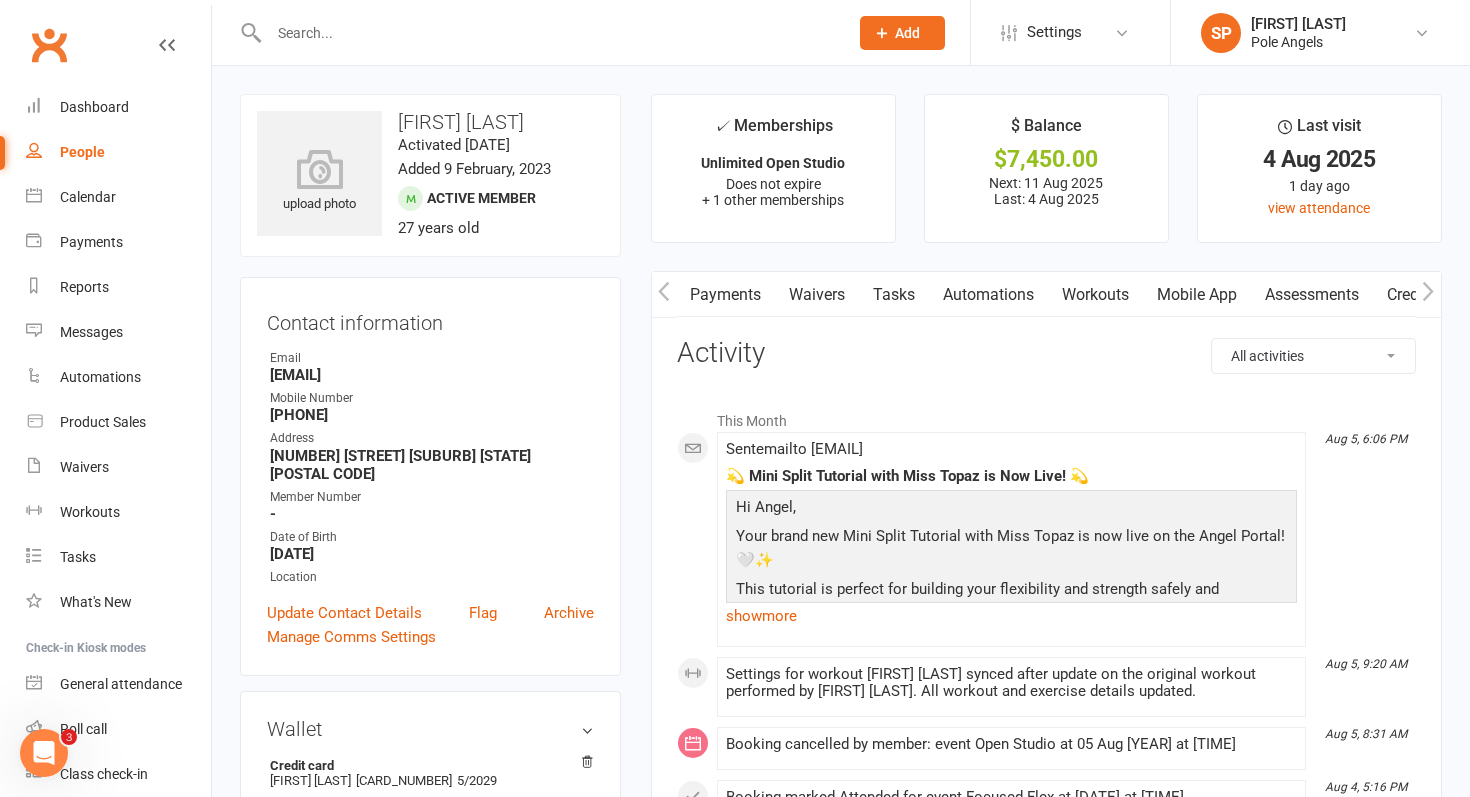 click on "Workouts" at bounding box center (1095, 295) 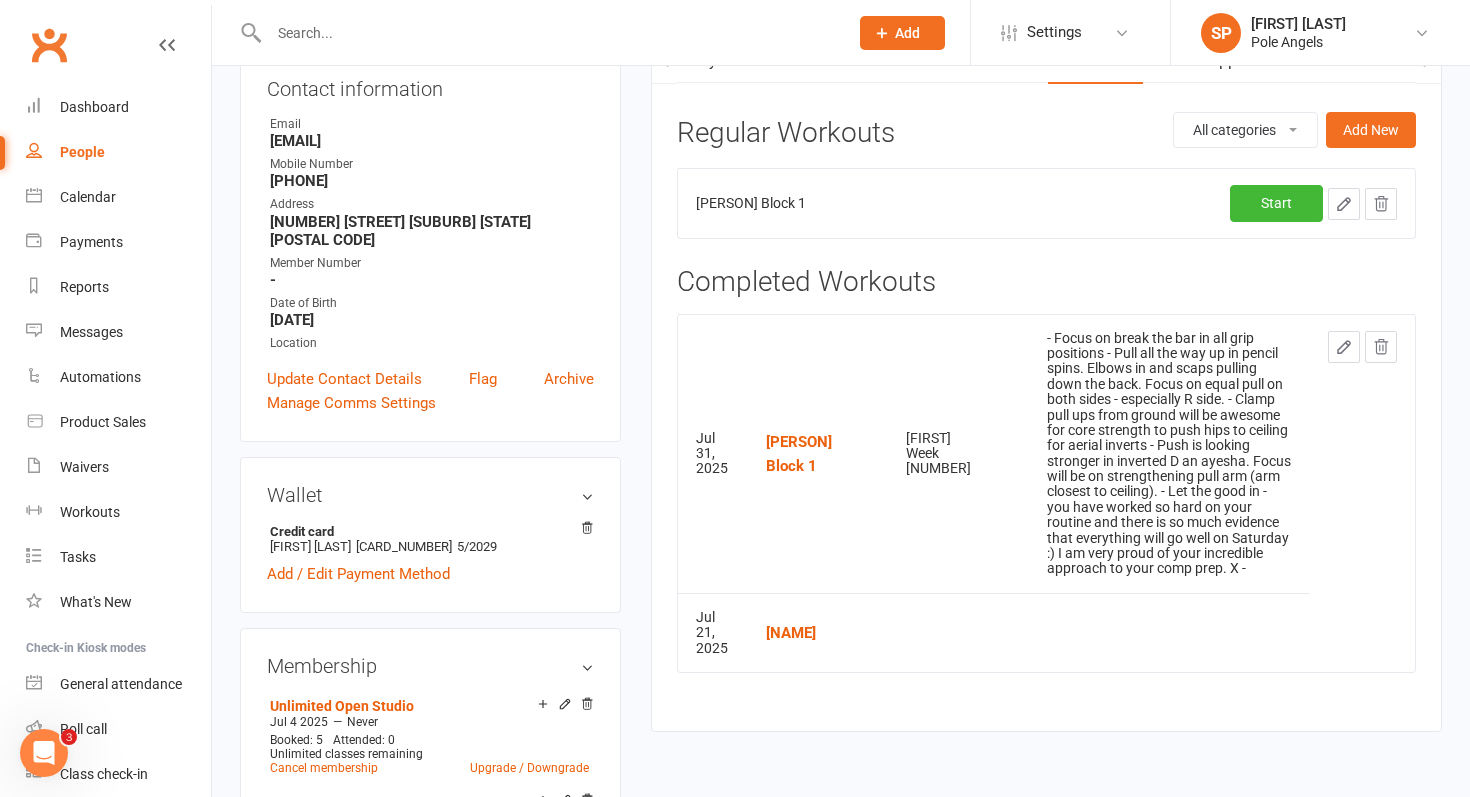 scroll, scrollTop: 247, scrollLeft: 0, axis: vertical 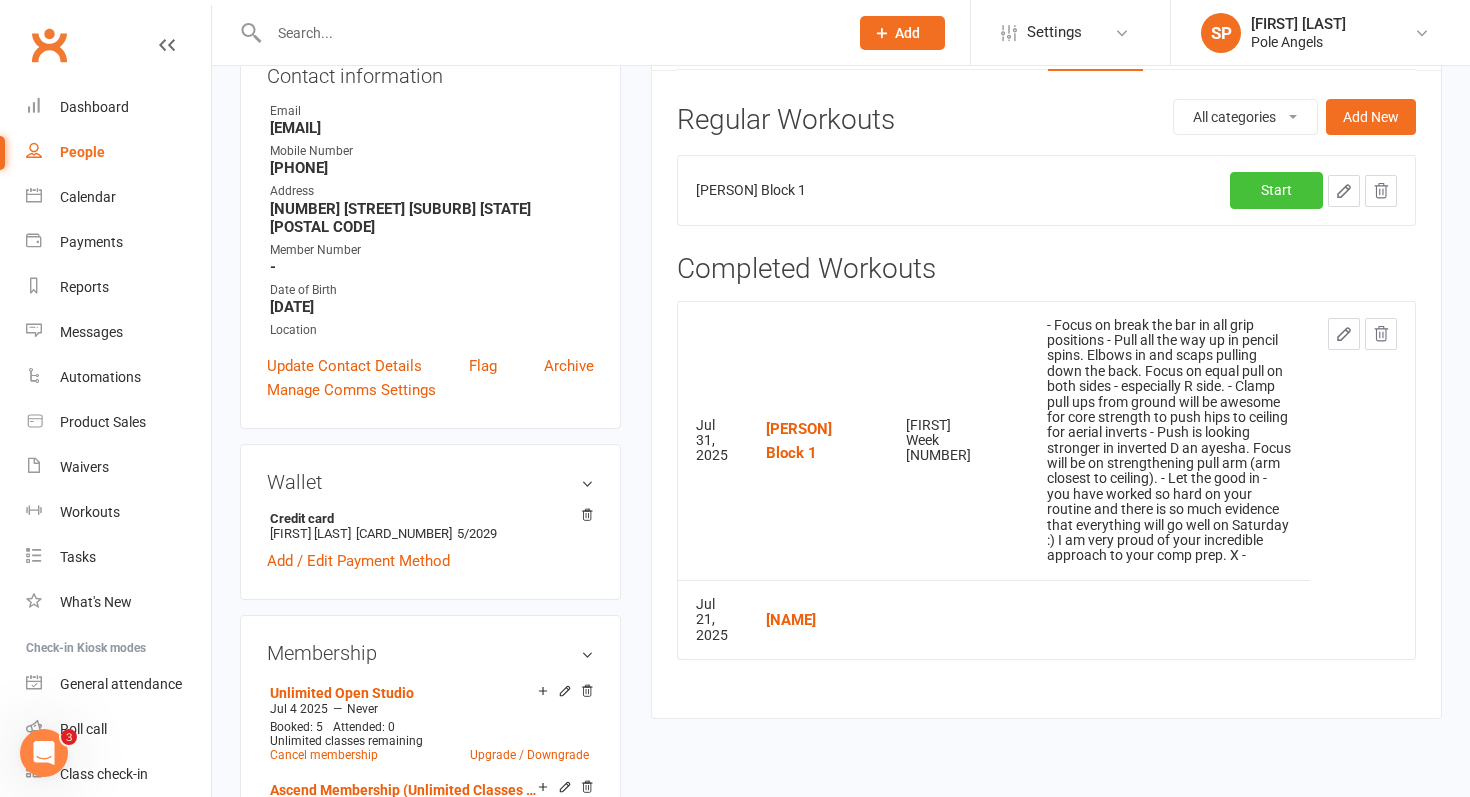 click on "Start" at bounding box center [1276, 190] 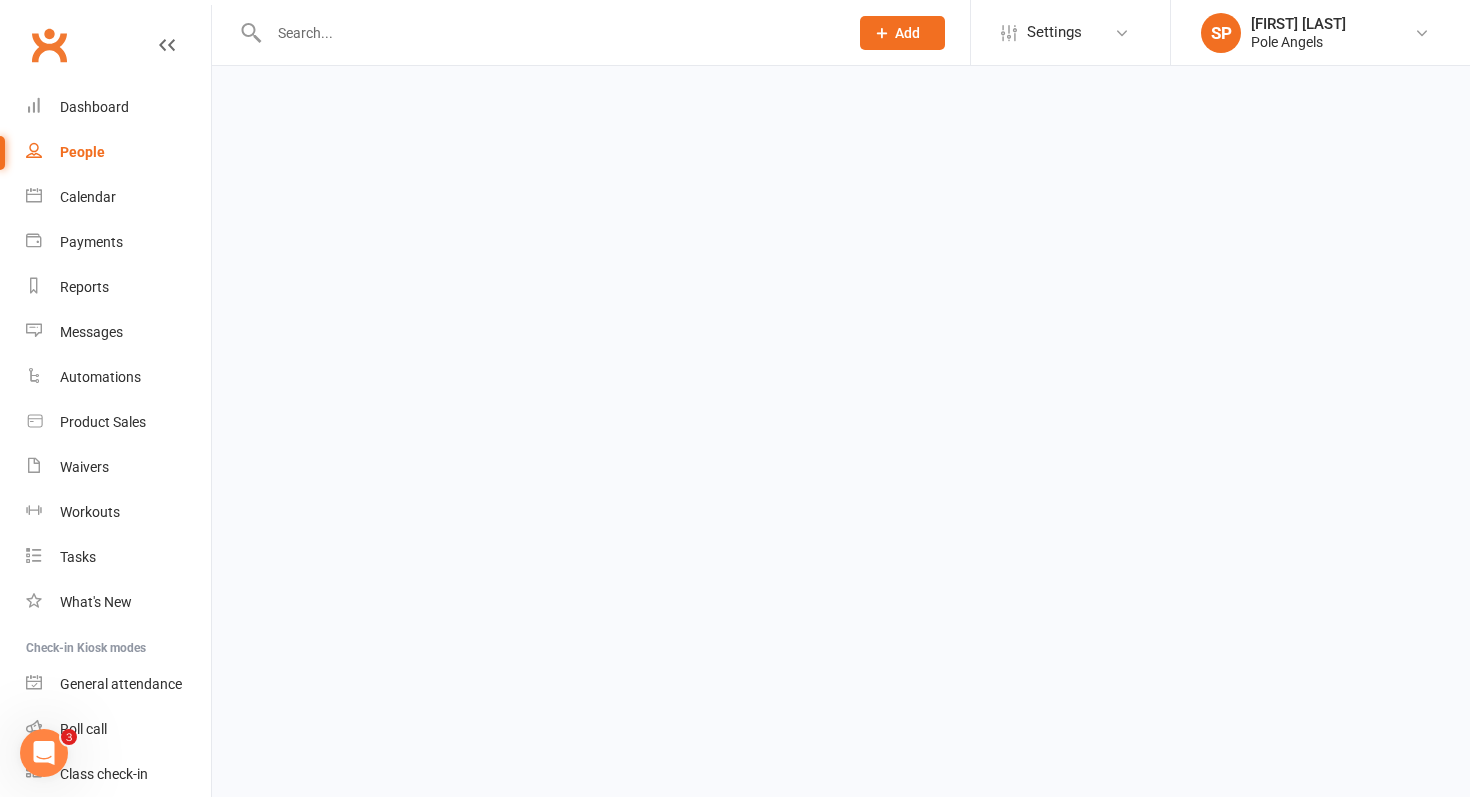scroll, scrollTop: 0, scrollLeft: 0, axis: both 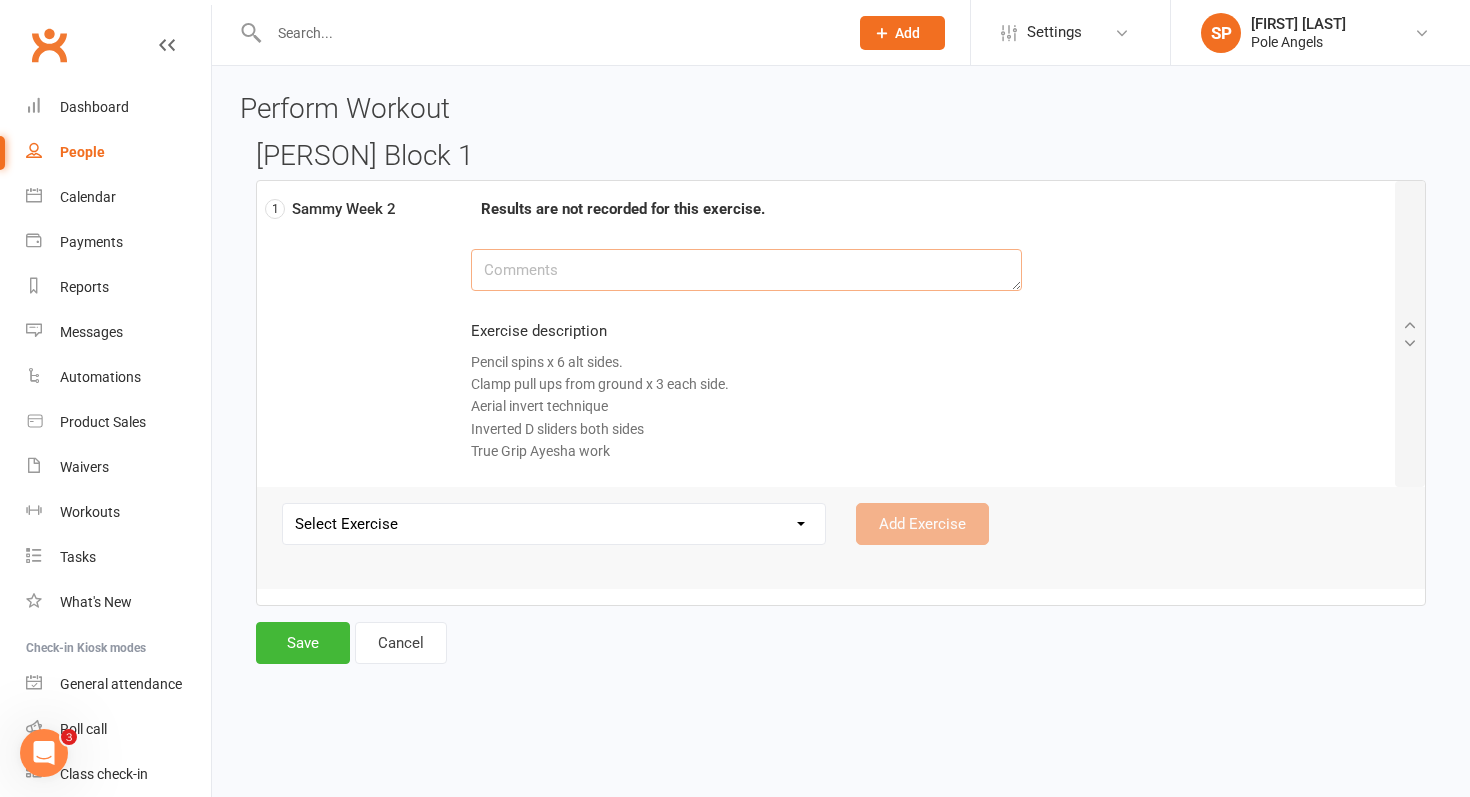 click at bounding box center (746, 270) 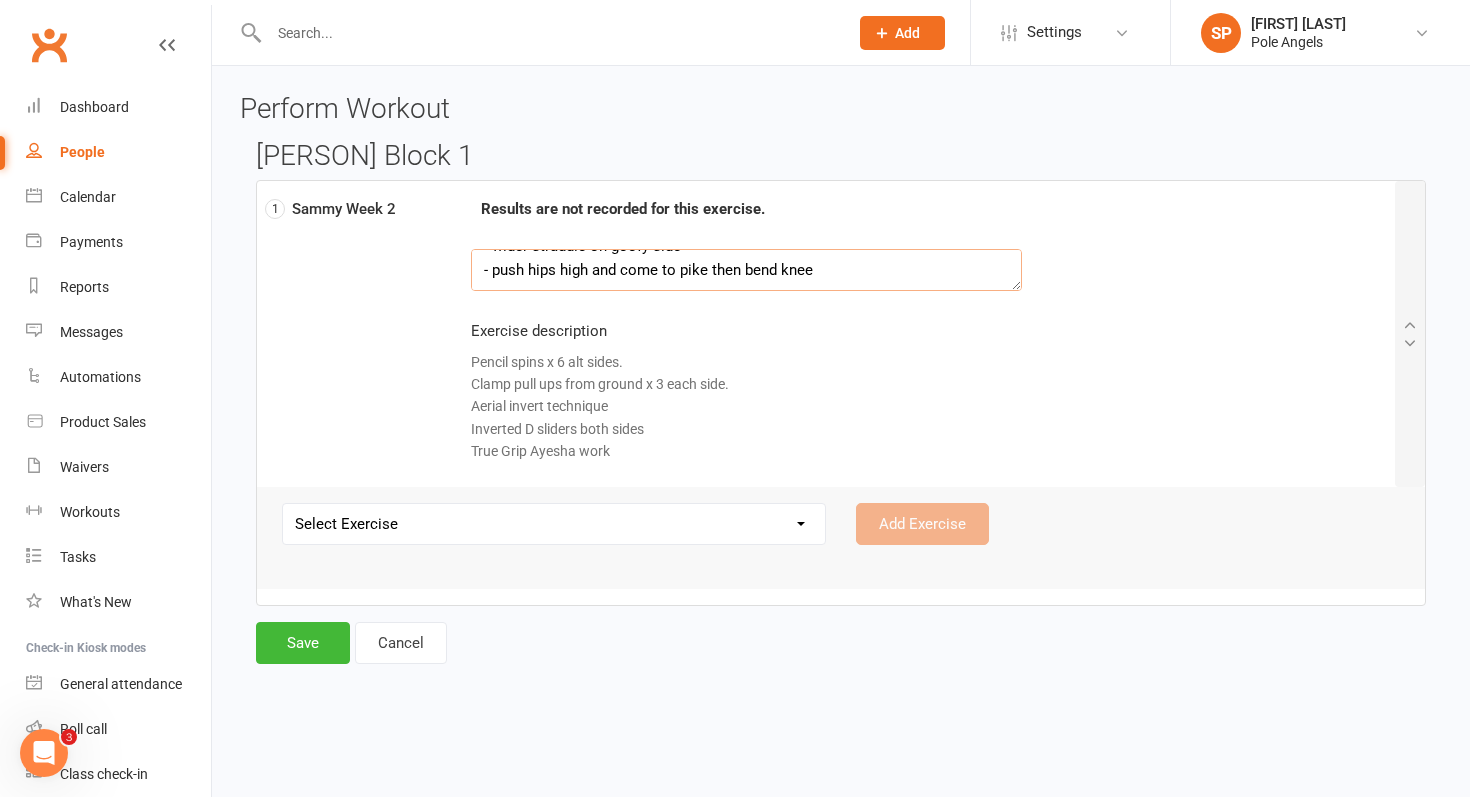 scroll, scrollTop: 157, scrollLeft: 0, axis: vertical 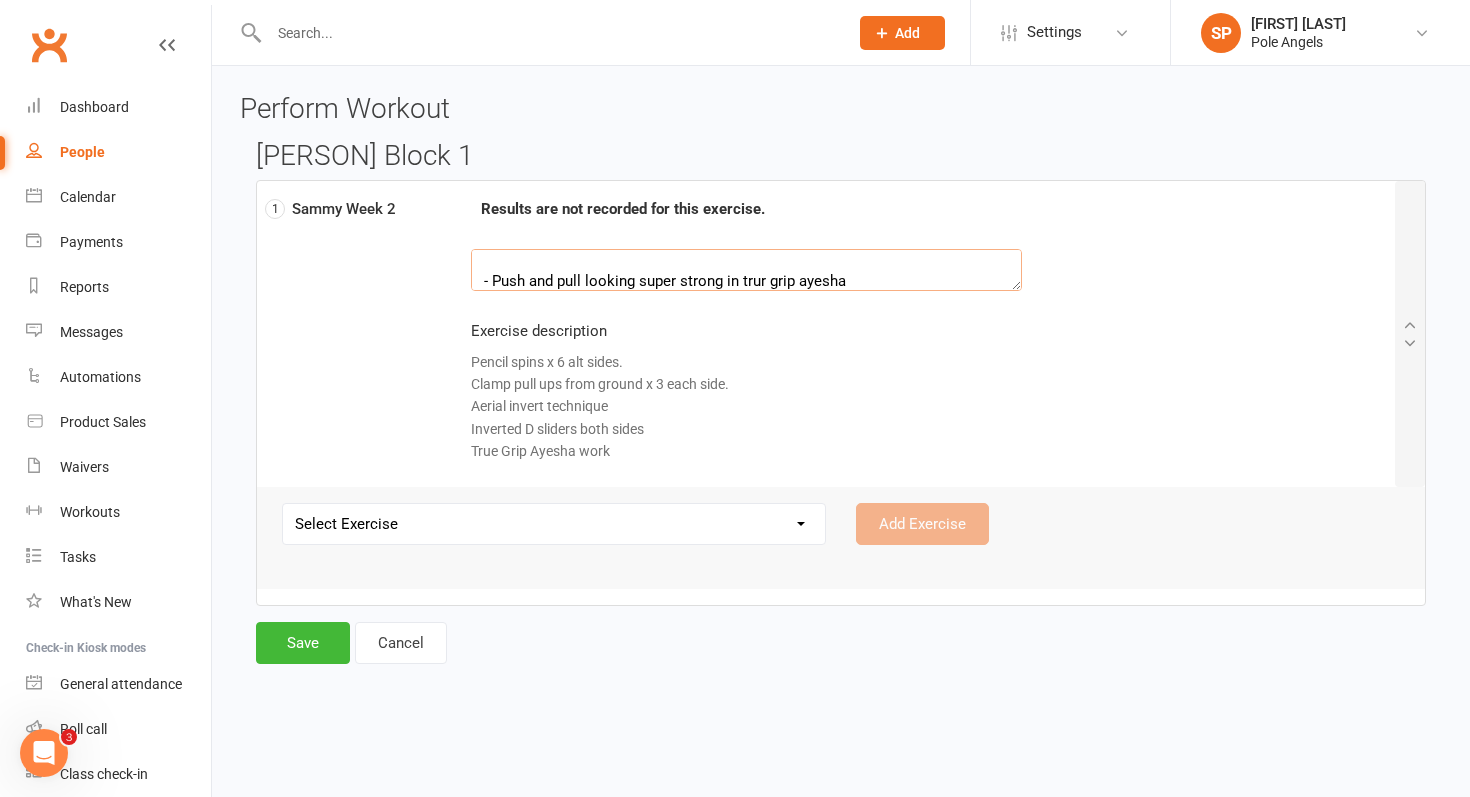 click on "Amazing work today! You are in such a great position already to get that aerial invert in a routine for end of year :)
- pull up high enough before your invert so you are 'on top' before you straddle.
- wider straddle on goofy side
- push hips high and come to pike then bend knee
- Push and pull looking super strong in trur grip ayesha" at bounding box center (746, 270) 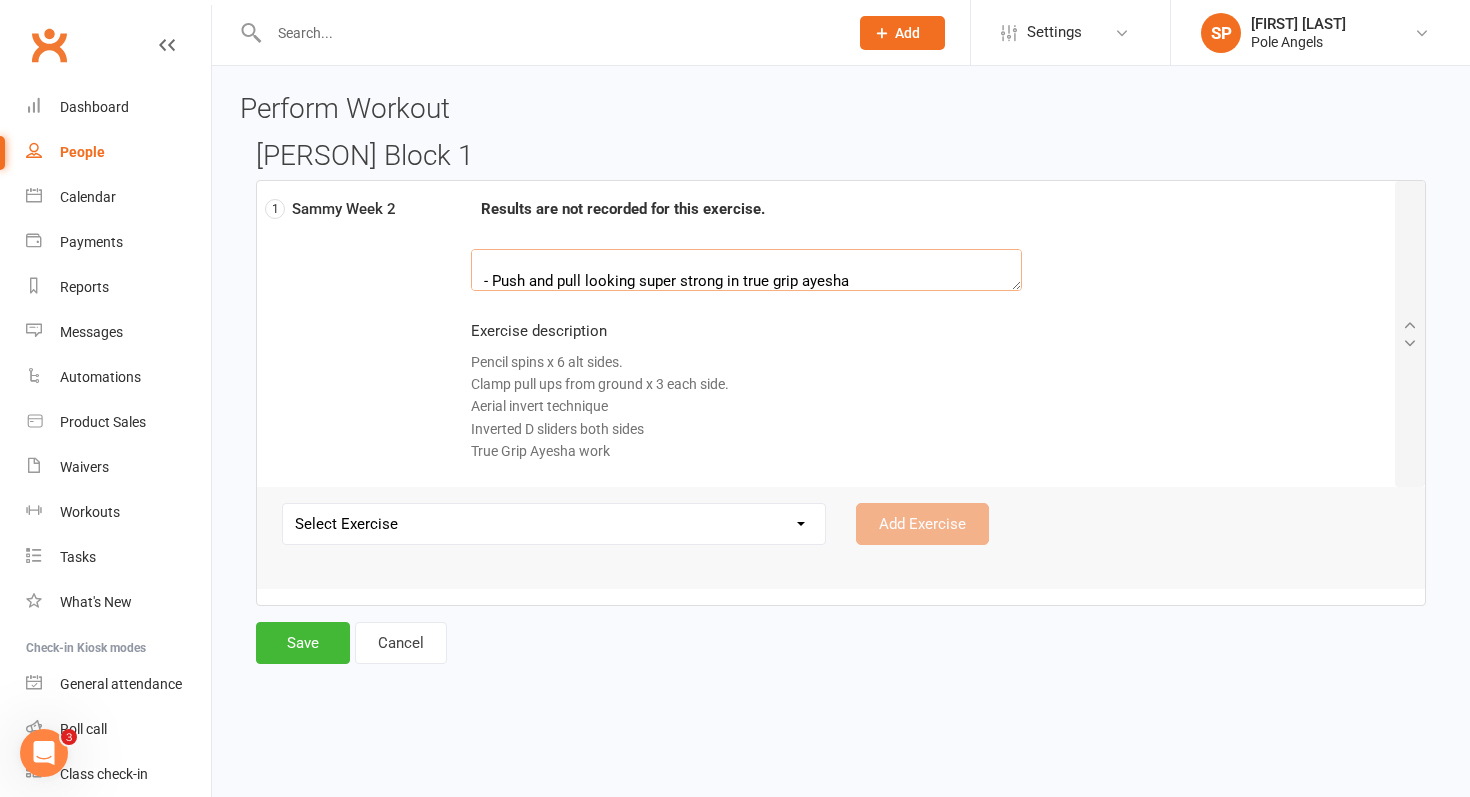 click on "Amazing work today! You are in such a great position already to get that aerial invert in a routine for end of year :)
- pull up high enough before your invert so you are 'on top' before you straddle.
- wider straddle on goofy side
- push hips high and come to pike then bend knee
- Push and pull looking super strong in true grip ayesha" at bounding box center (746, 270) 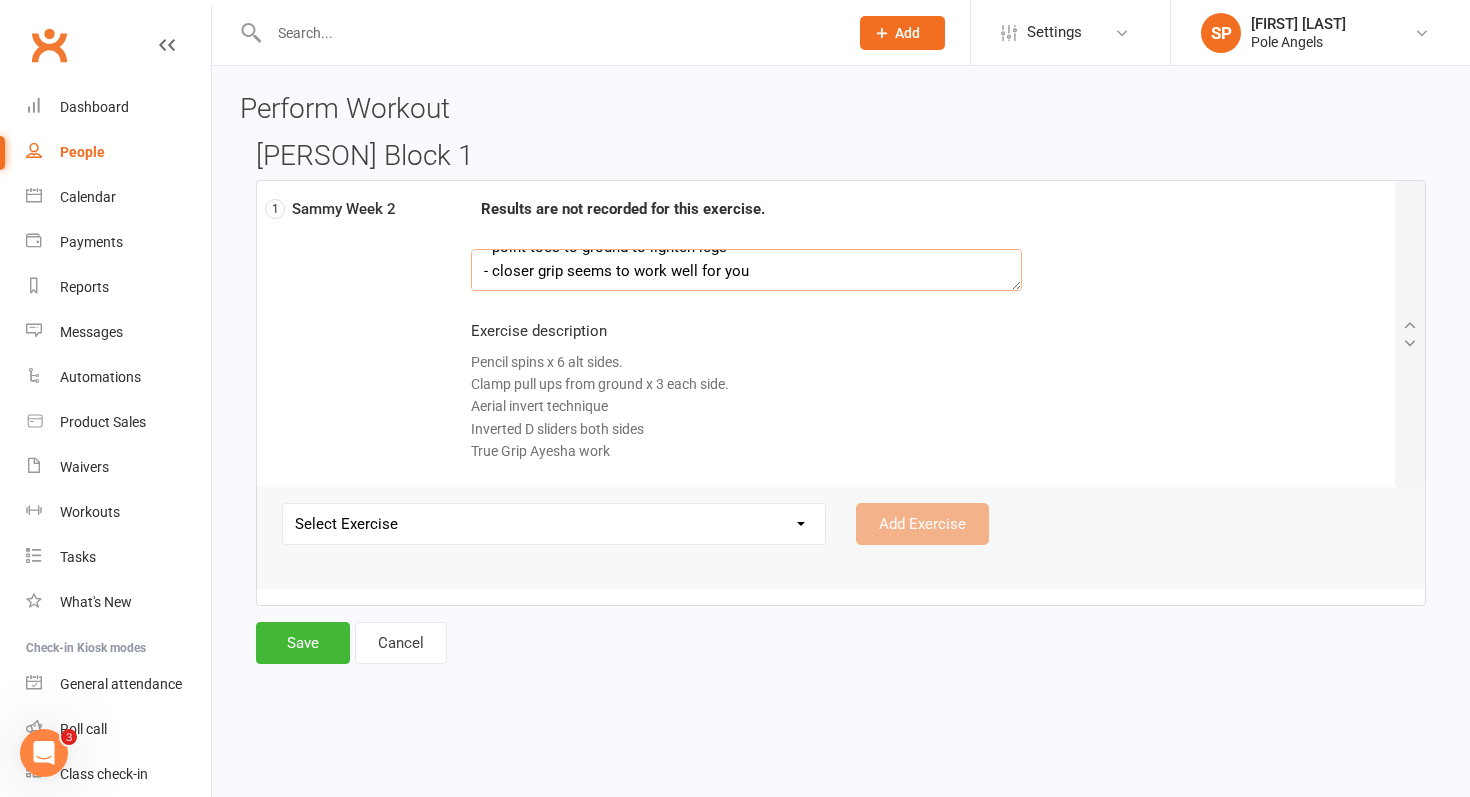 scroll, scrollTop: 229, scrollLeft: 0, axis: vertical 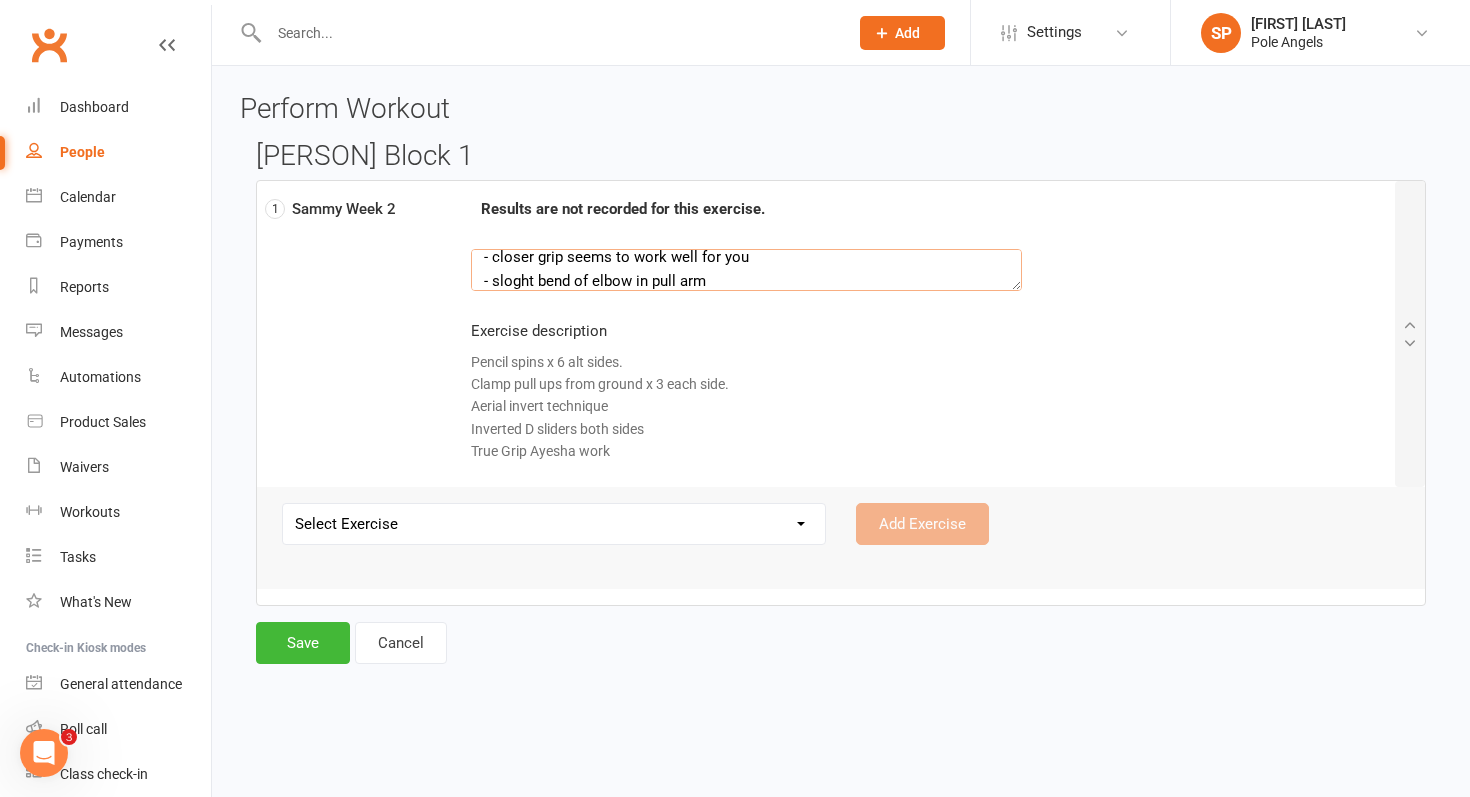 click on "Amazing work today! You are in such a great position already to get that aerial invert in a routine for end of year :)
- pull up high enough before your invert so you are 'on top' before you straddle.
- wider straddle on goofy side
- push hips high and come to pike then bend knee
- Push and pull looking super strong in true grip ayesha
- point toes to ground to lighten legs
- closer grip seems to work well for you
- sloght bend of elbow in pull arm" at bounding box center [746, 270] 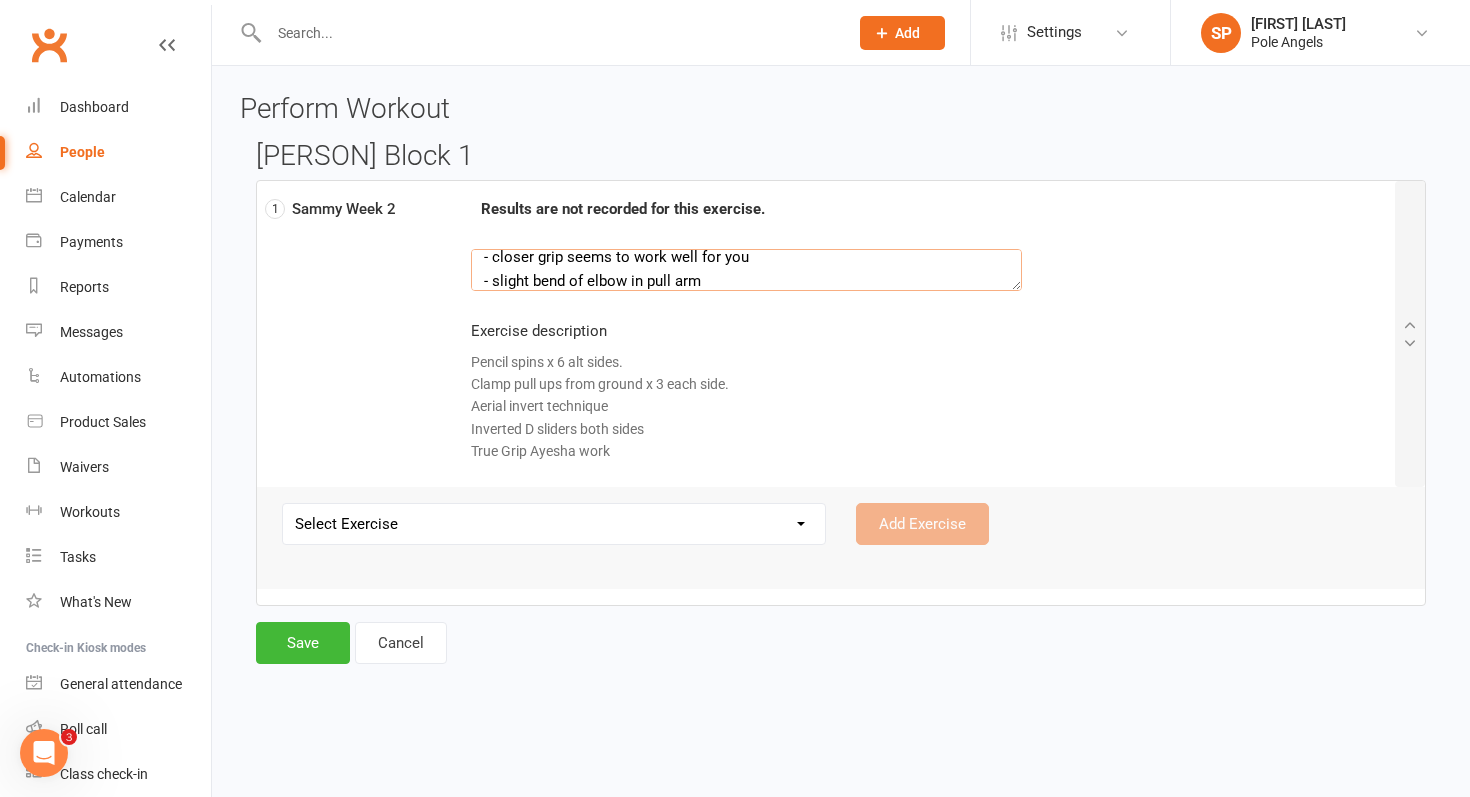 click on "Amazing work today! You are in such a great position already to get that aerial invert in a routine for end of year :)
- pull up high enough before your invert so you are 'on top' before you straddle.
- wider straddle on goofy side
- push hips high and come to pike then bend knee
- Push and pull looking super strong in true grip ayesha
- point toes to ground to lighten legs
- closer grip seems to work well for you
- slight bend of elbow in pull arm" at bounding box center [746, 270] 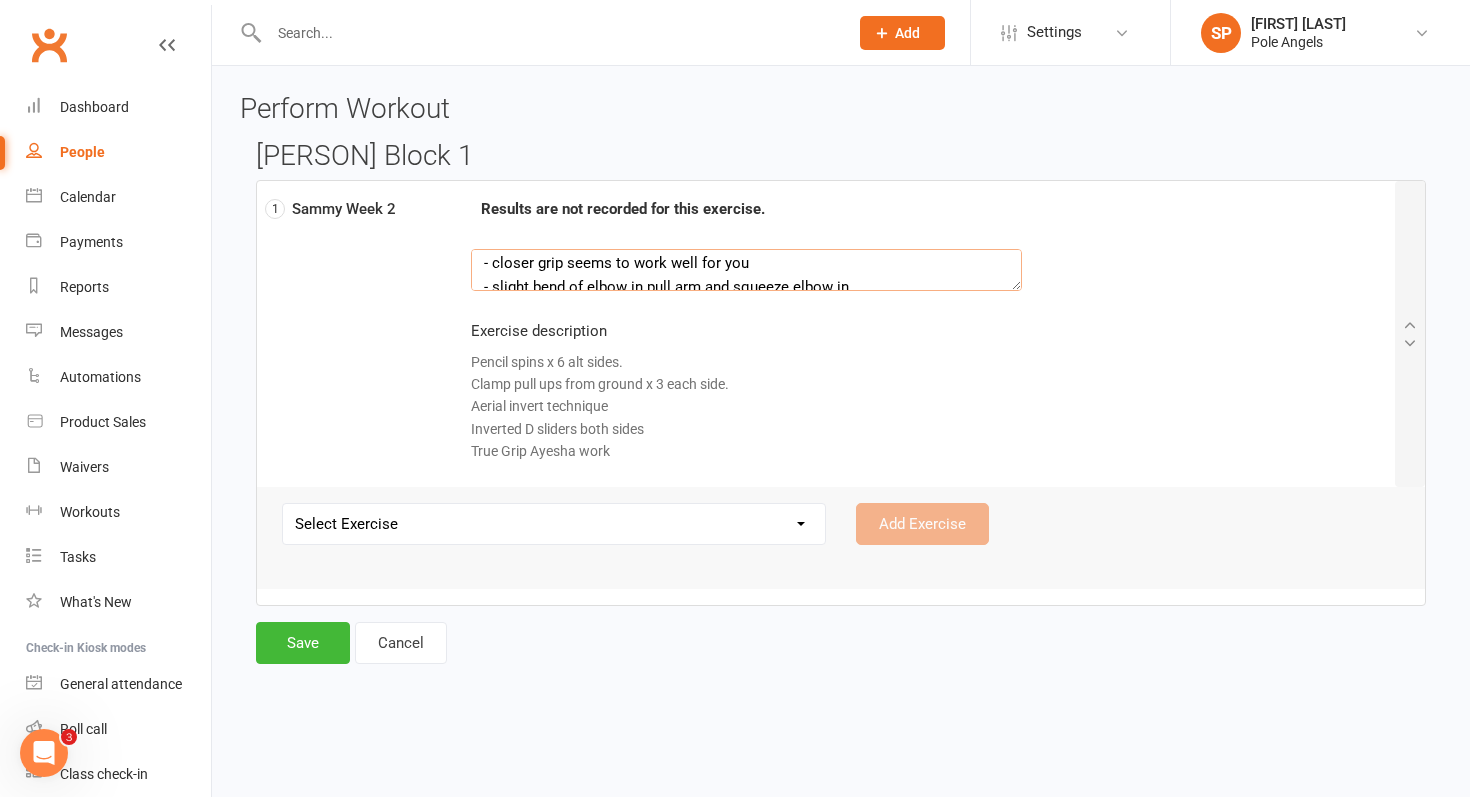 scroll, scrollTop: 225, scrollLeft: 0, axis: vertical 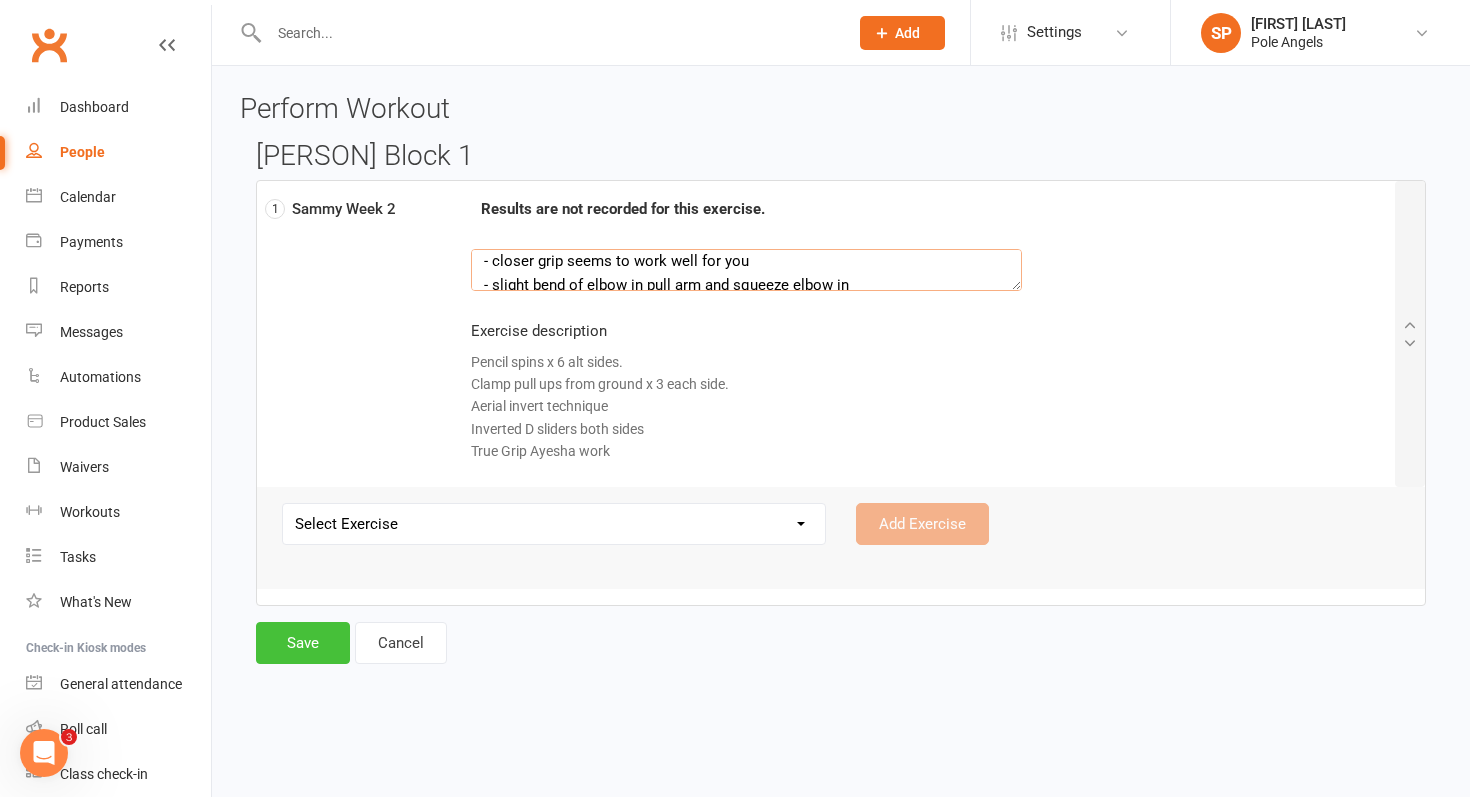 type on "Amazing work today! You are in such a great position already to get that aerial invert in a routine for end of year :)
- pull up high enough before your invert so you are 'on top' before you straddle.
- wider straddle on goofy side
- push hips high and come to pike then bend knee
- Push and pull looking super strong in true grip ayesha
- point toes to ground to lighten legs
- closer grip seems to work well for you
- slight bend of elbow in pull arm and squeeze elbow in
Great work!!!" 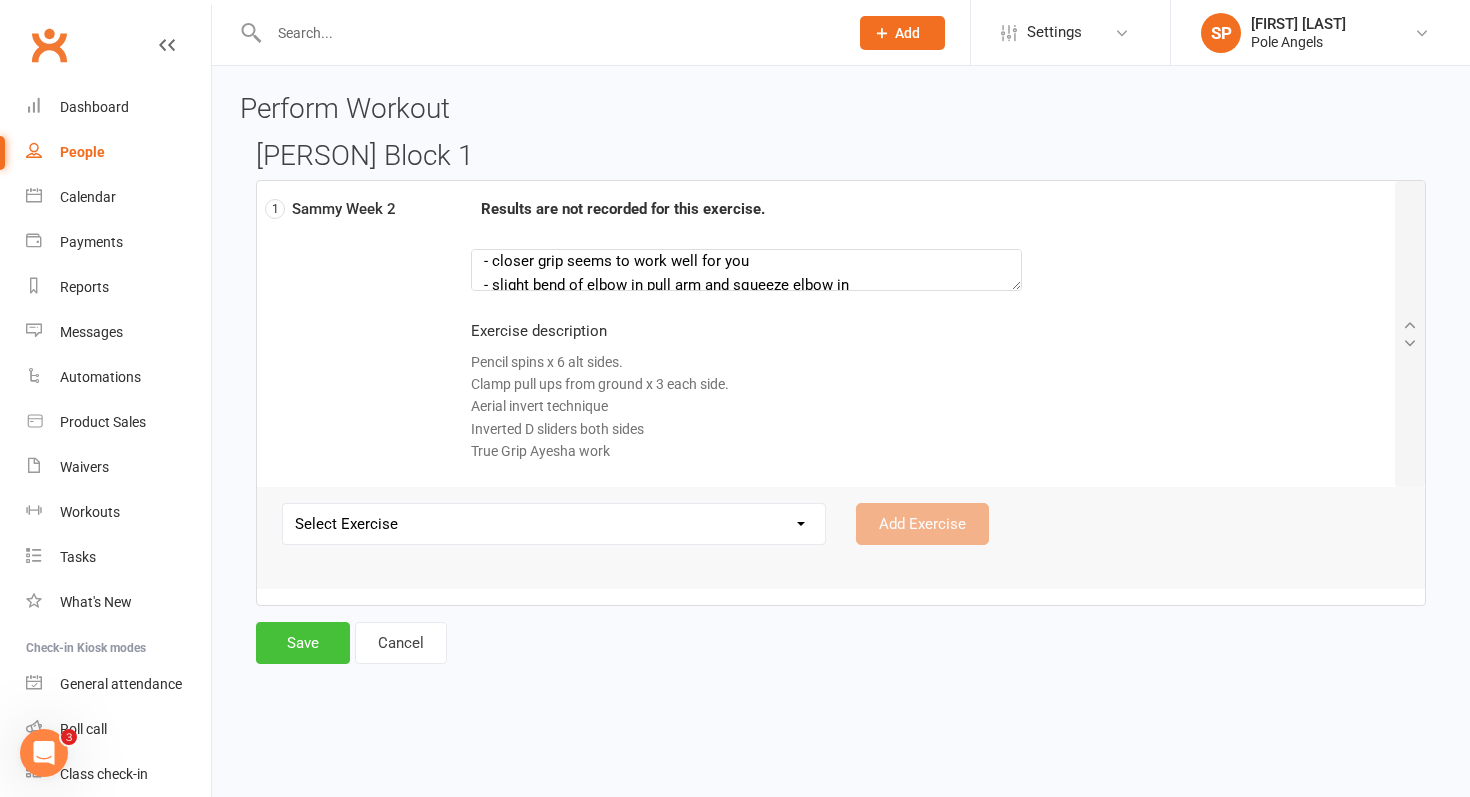 click on "Save" 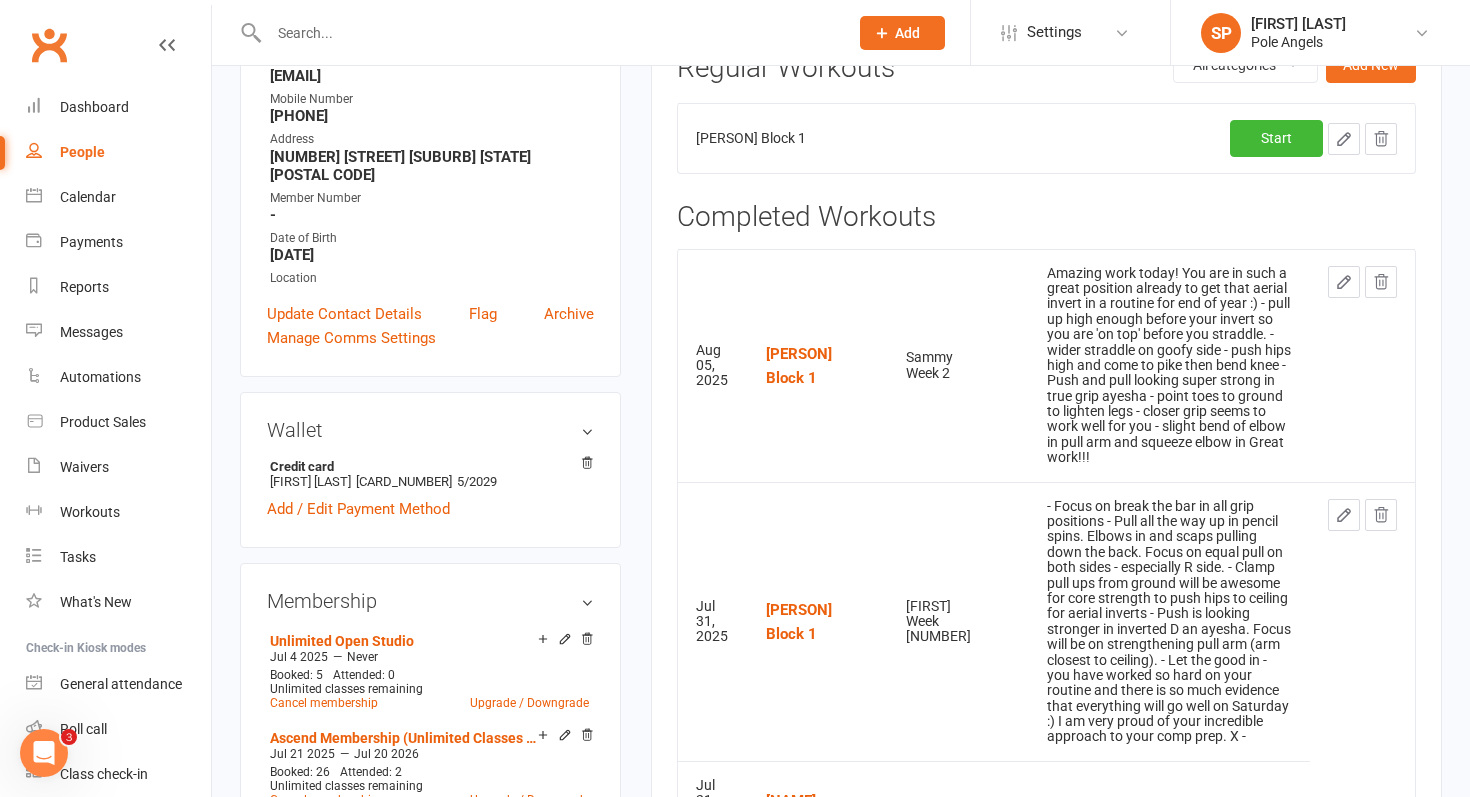 scroll, scrollTop: 0, scrollLeft: 0, axis: both 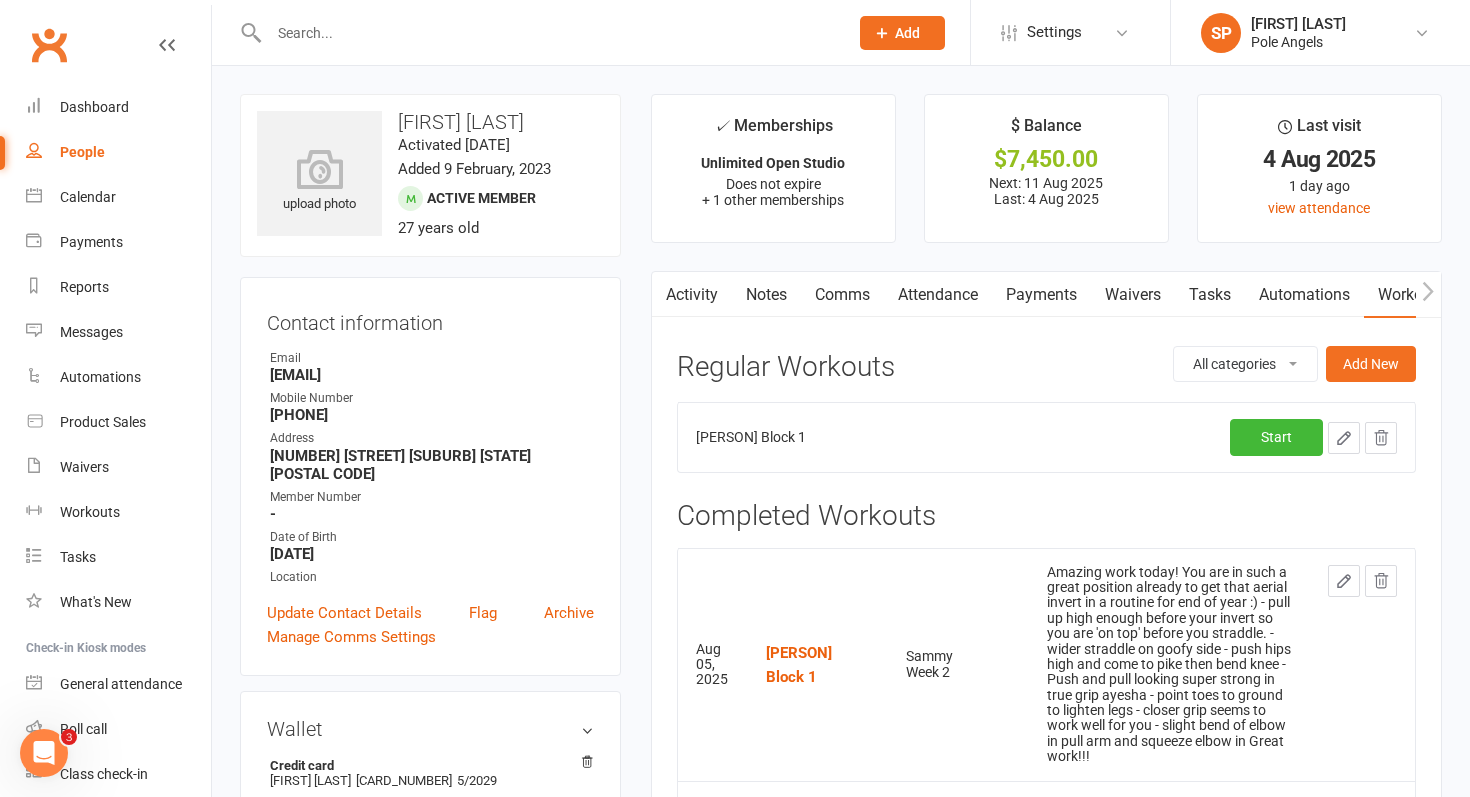 click at bounding box center (548, 33) 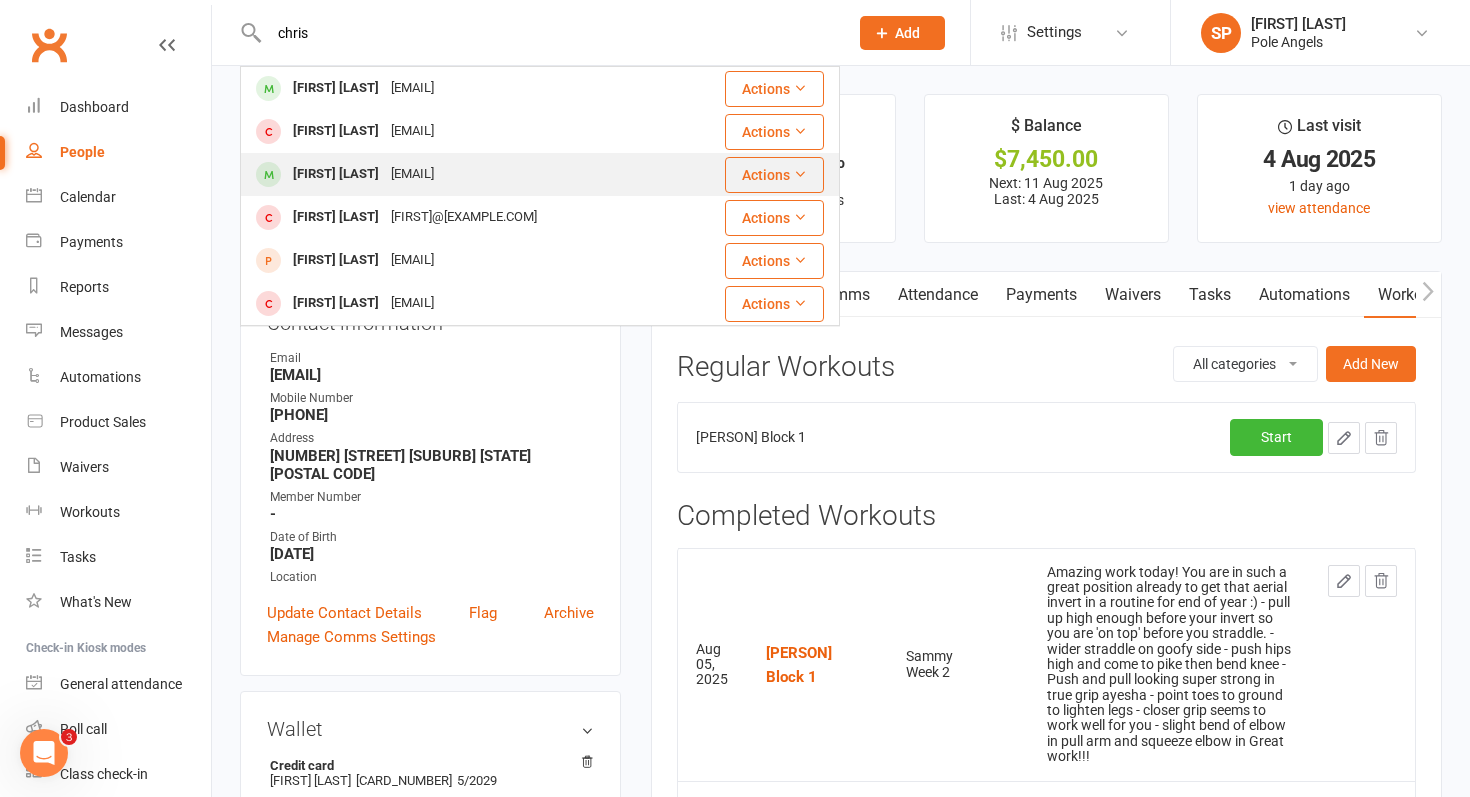 type on "chris" 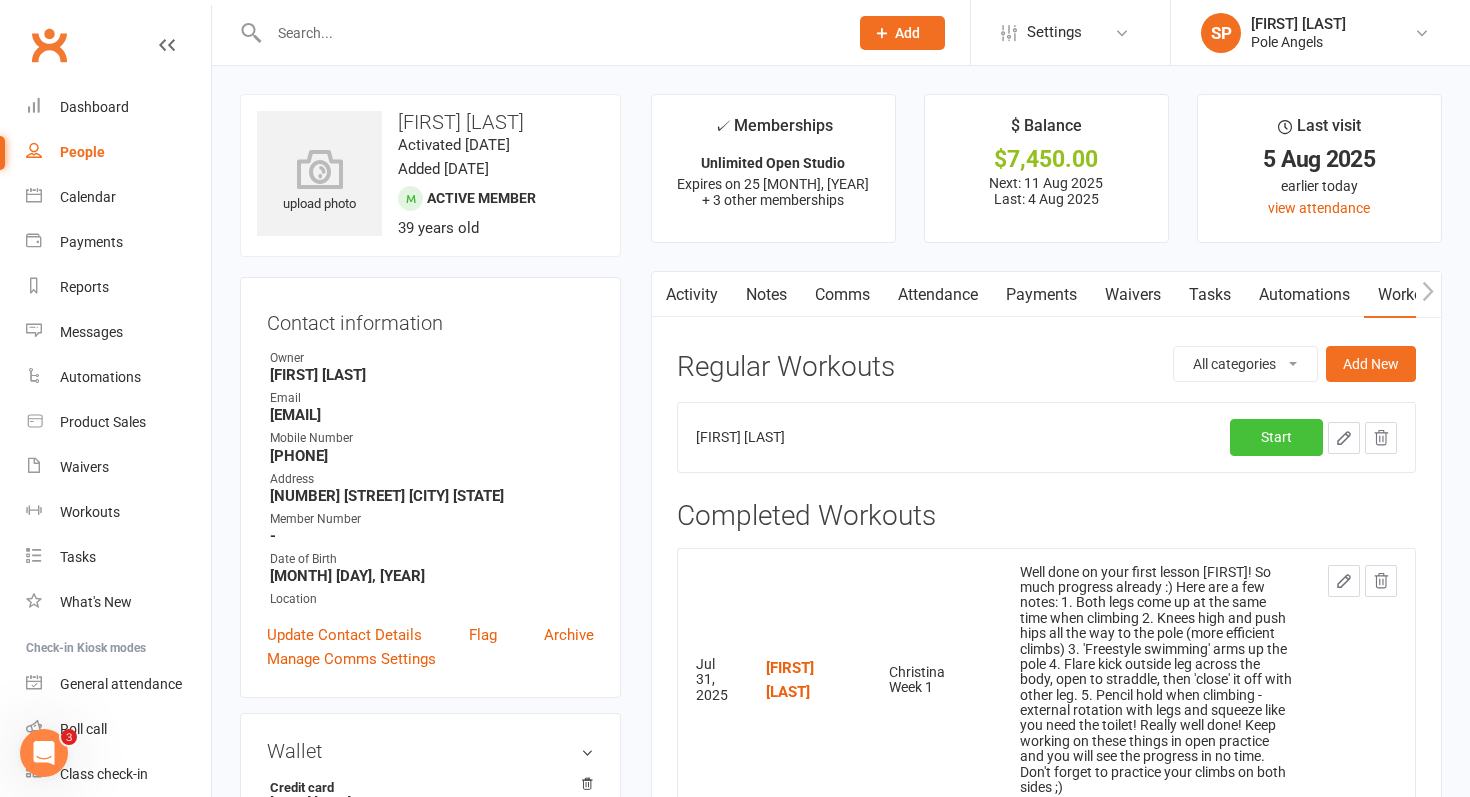click on "Start" at bounding box center [1276, 437] 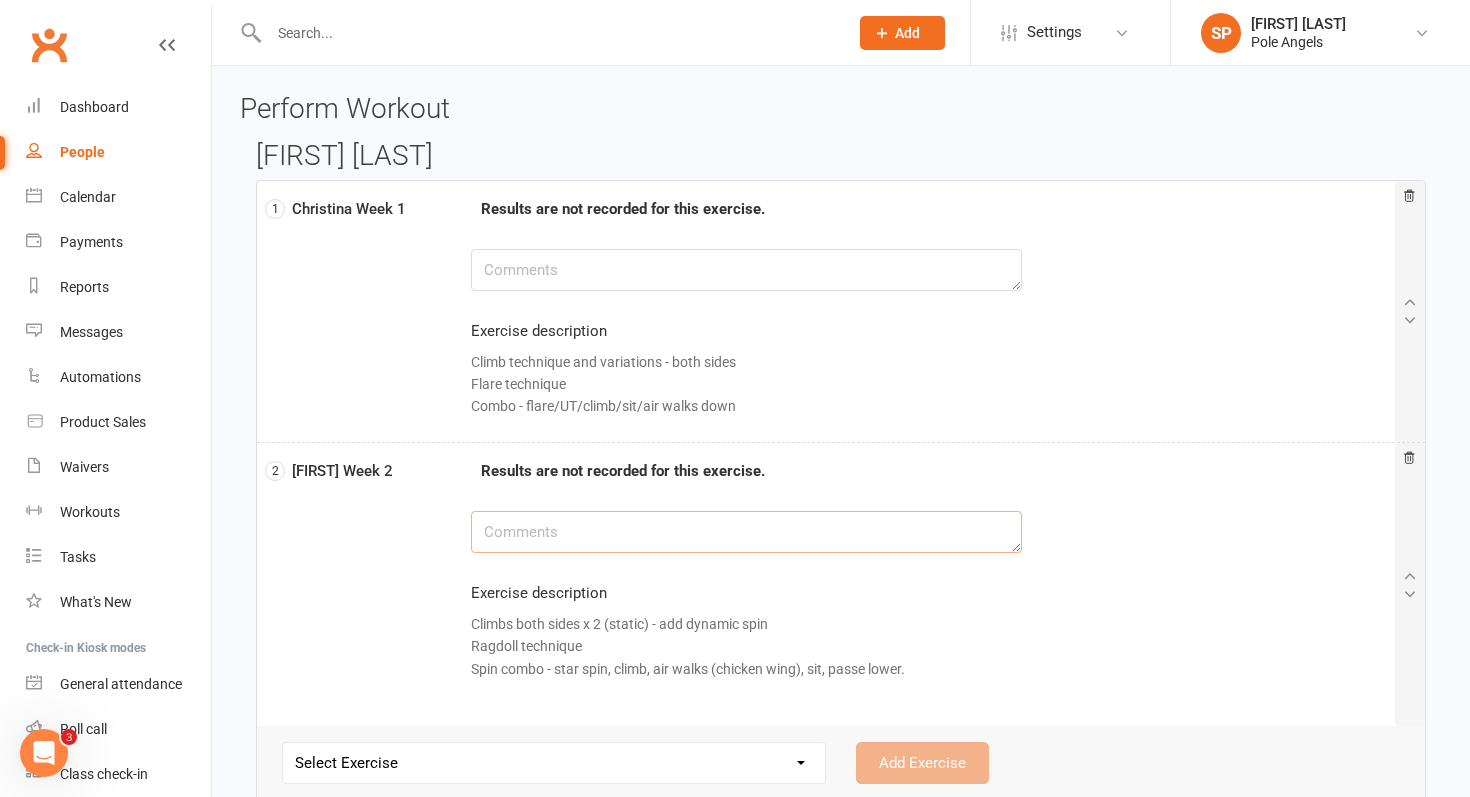 click at bounding box center [746, 532] 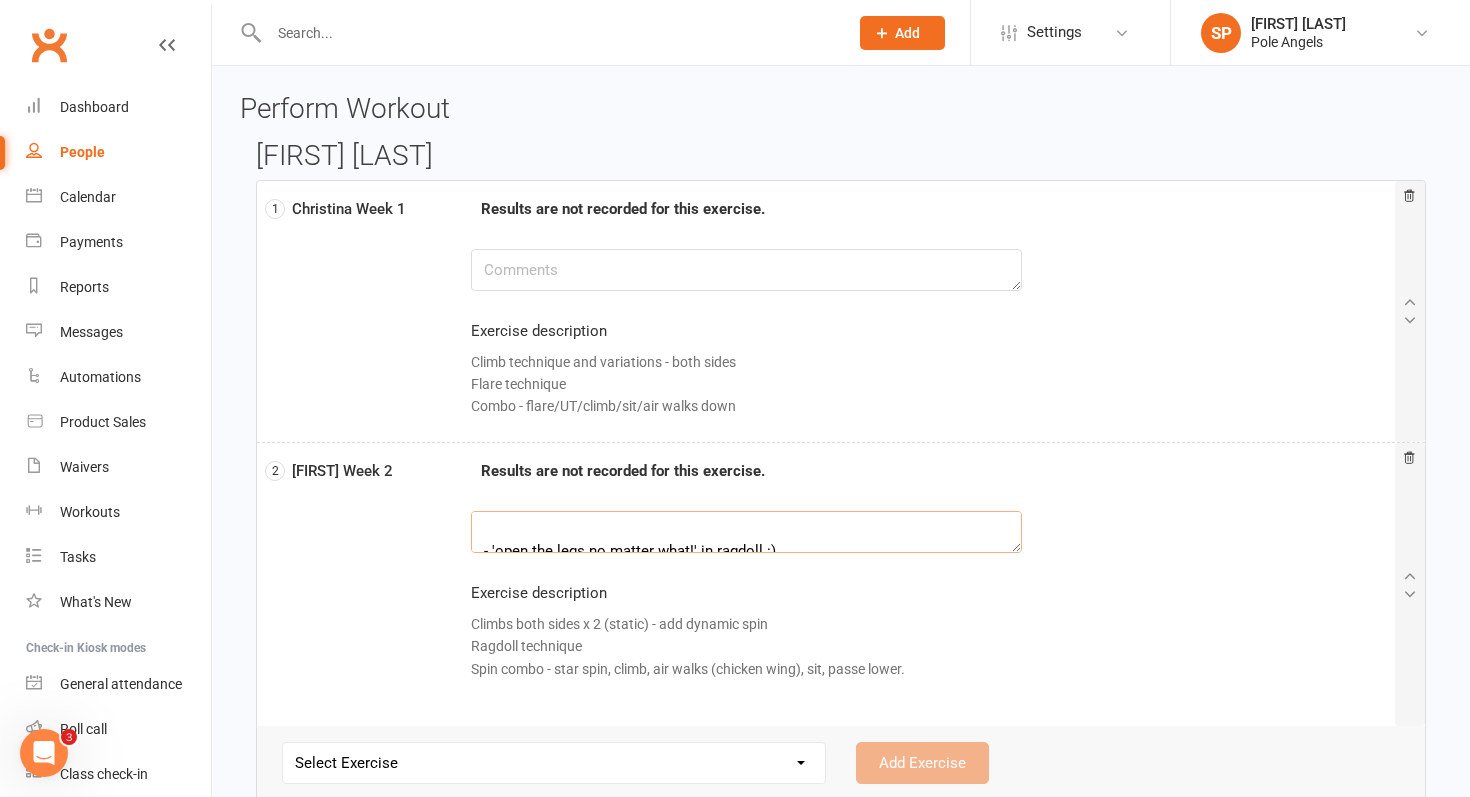 scroll, scrollTop: 22, scrollLeft: 0, axis: vertical 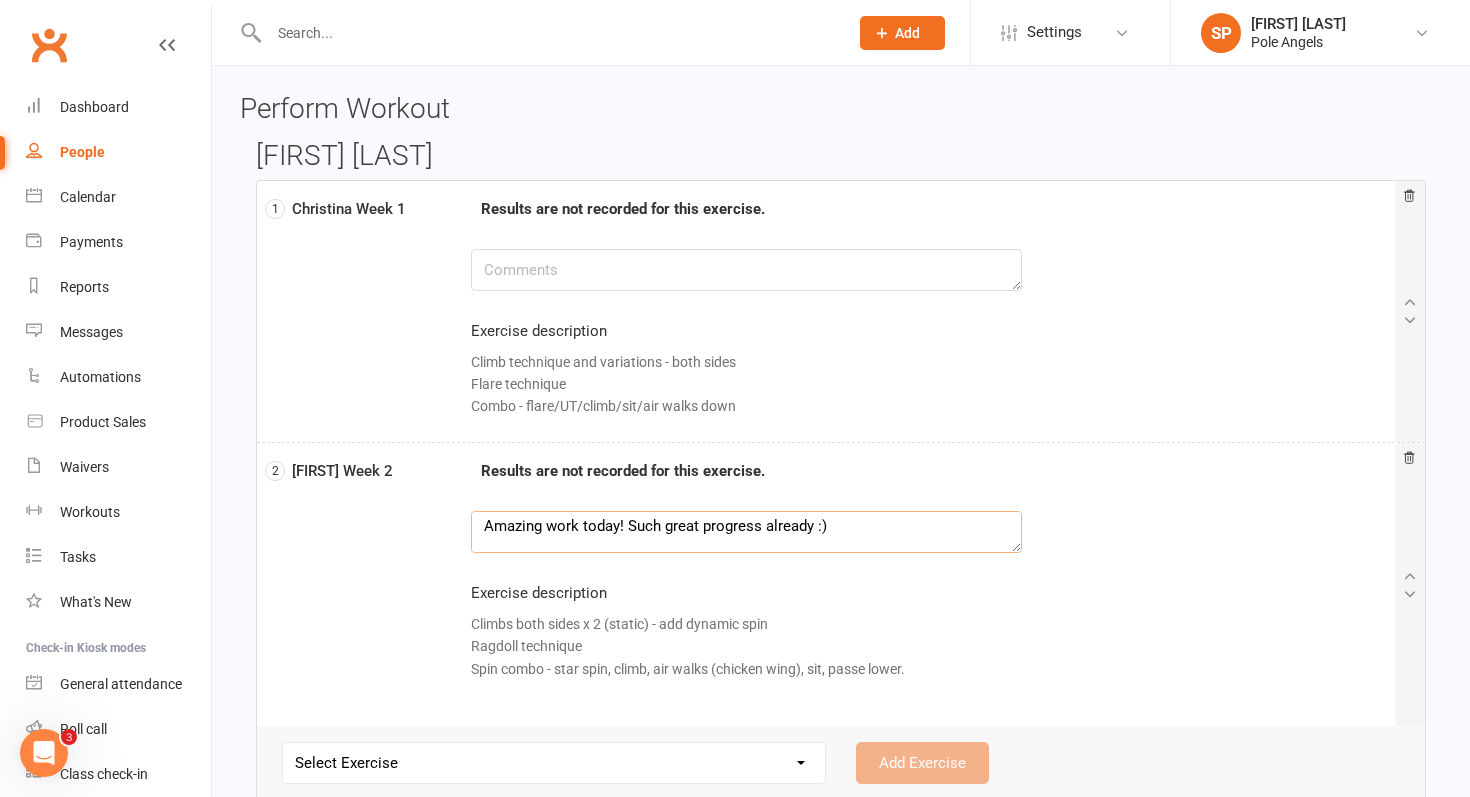 click on "Amazing work today! Such great progress already :)
- 'open the legs no matter what!' in ragdoll :)
- big push off inside leg
- get hips as far away from pole as possible to allow time to come over to the other side before closing second leg off
- push with bottom hand to rebound off the pole
-" at bounding box center (746, 532) 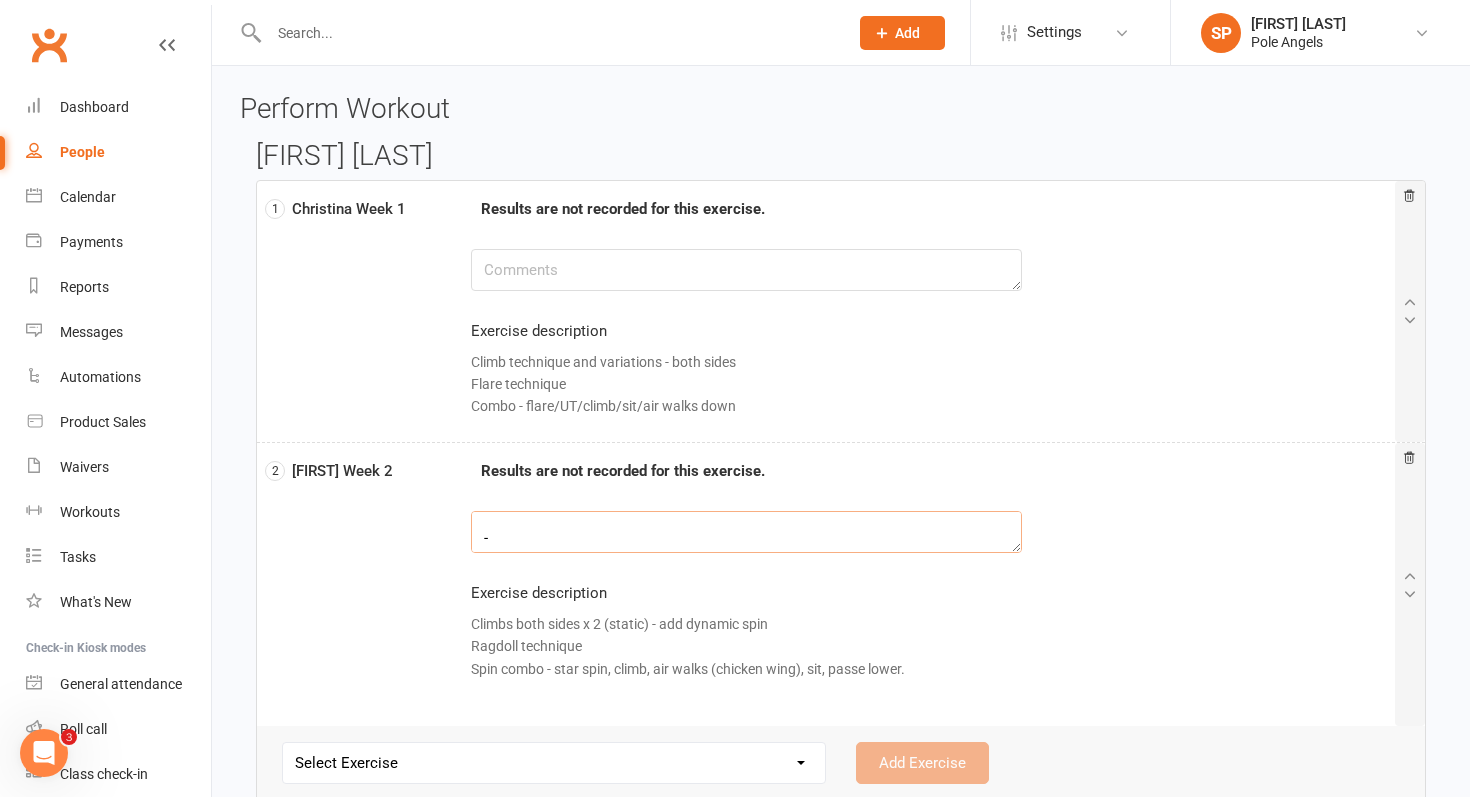 scroll, scrollTop: 259, scrollLeft: 0, axis: vertical 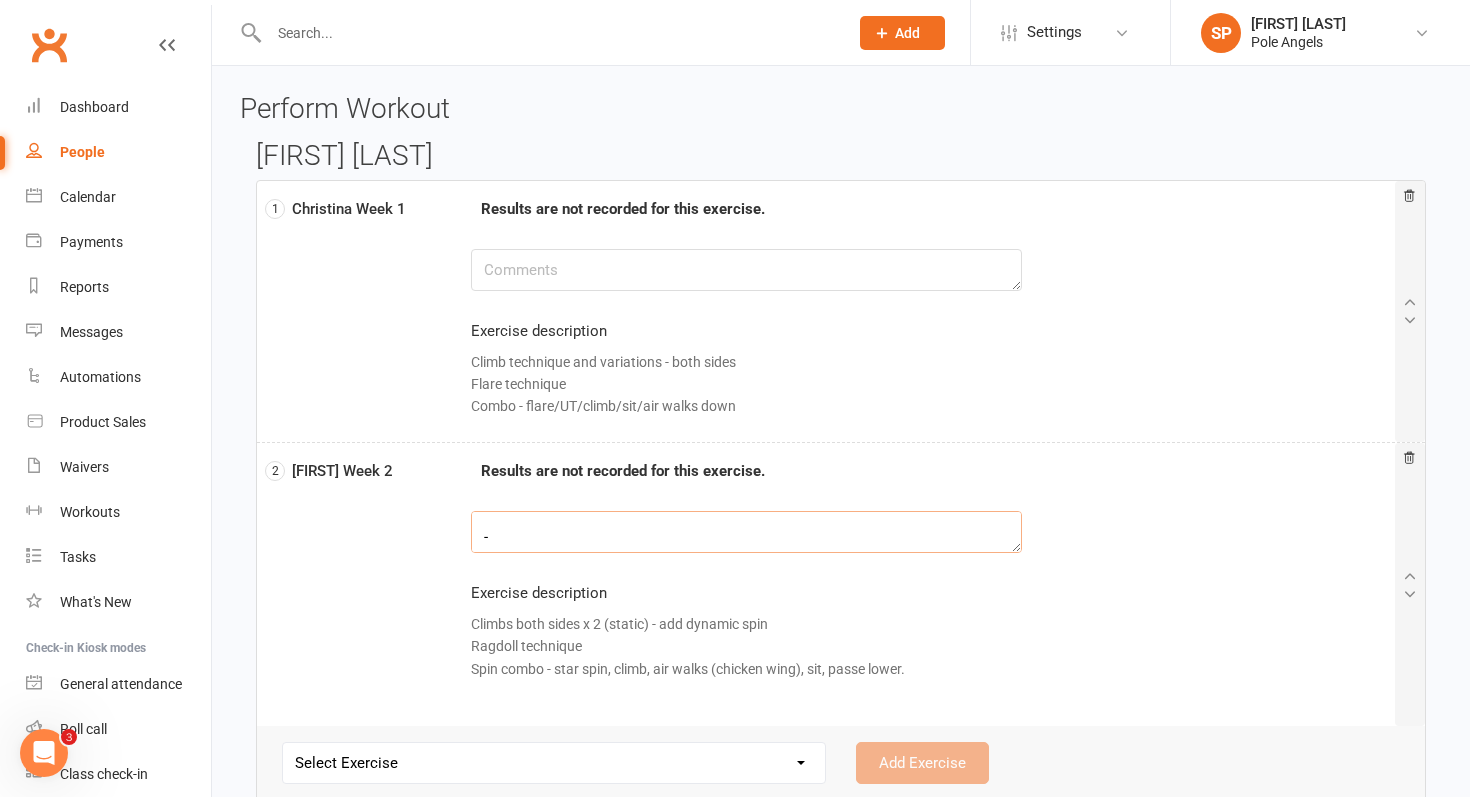 click on "Amazing work today! Such great progress already :)
- reset forearm everytime in climbs
- knees high and push hips up high
- 'open the legs no matter what!' in ragdoll :)
- big push off inside leg
- get hips as far away from pole as possible to allow time to come over to the other side before closing second leg off
- push with bottom hand to rebound off the pole
-" at bounding box center [746, 532] 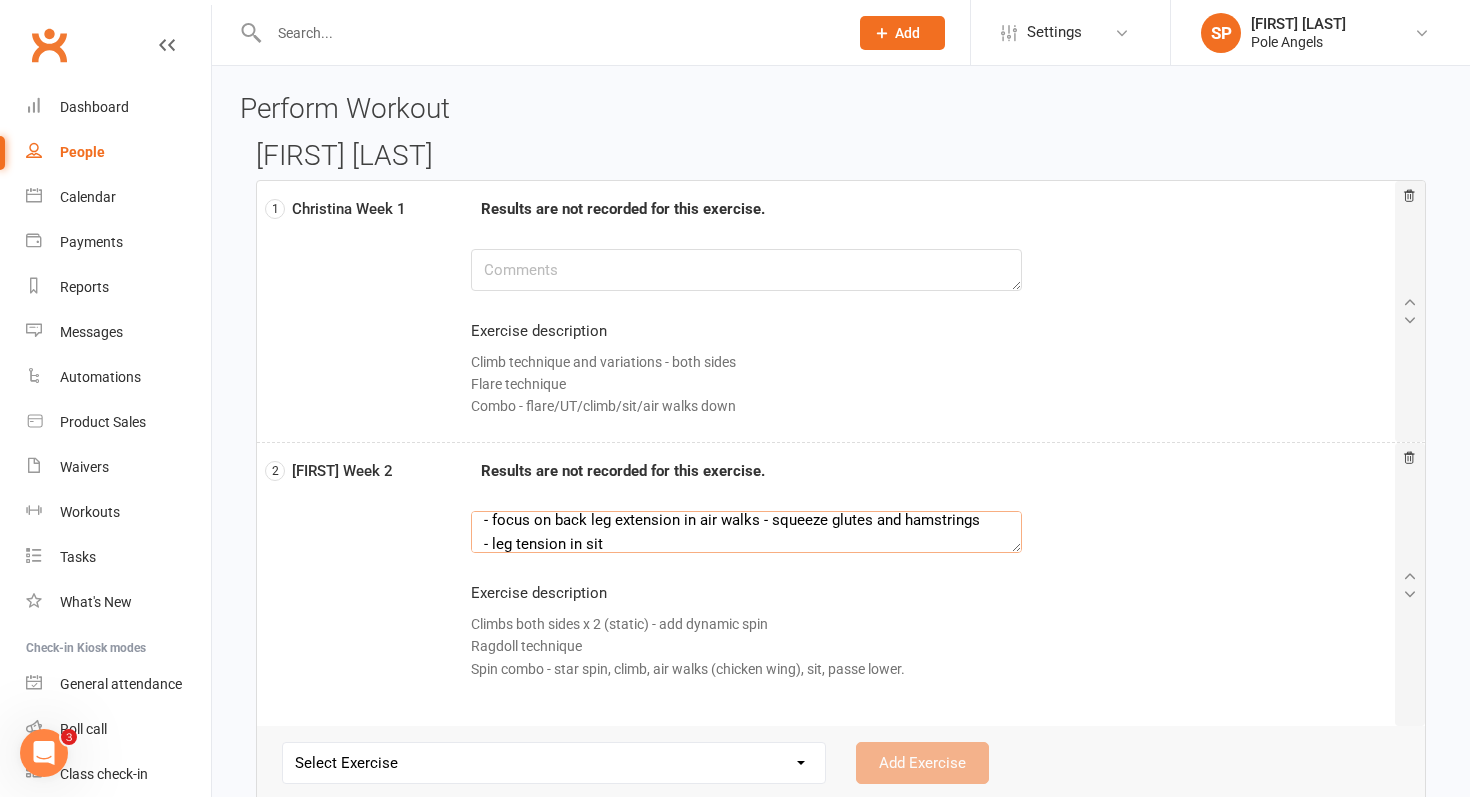 scroll, scrollTop: 324, scrollLeft: 0, axis: vertical 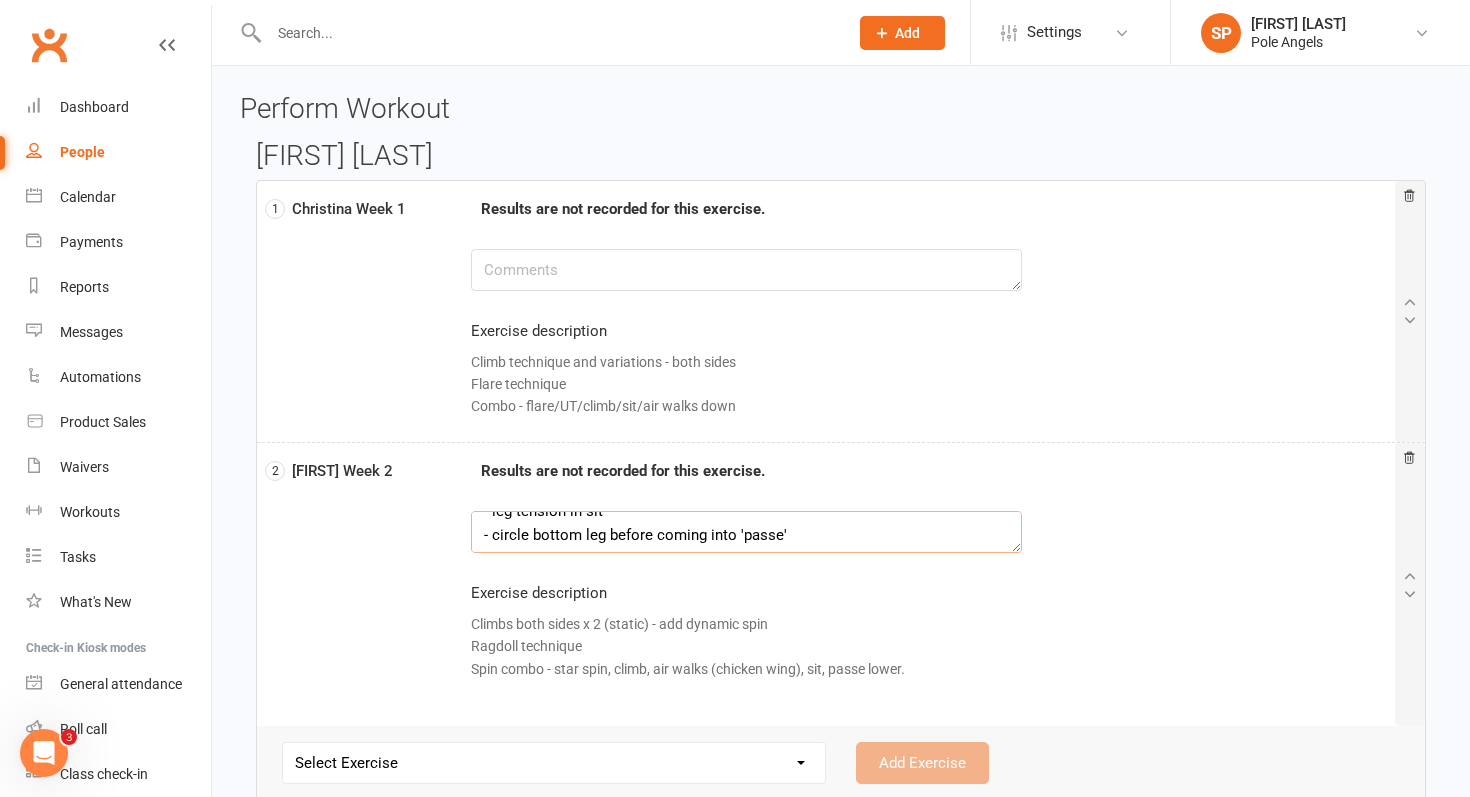 click on "Amazing work today! Such great progress already :)
- reset forearm everytime in climbs
- knees high and push hips up high
- 'open the legs no matter what!' in ragdoll :)
- big push off inside leg
- get hips as far away from pole as possible to allow time to come over to the other side before closing second leg off
- push with bottom hand to rebound off the pole
- air walks - forearm grip - open chest up, keep hips far away from pole
- focus on back leg extension in air walks - squeeze glutes and hamstrings
- leg tension in sit
- circle bottom leg before coming into 'passe'" at bounding box center [746, 532] 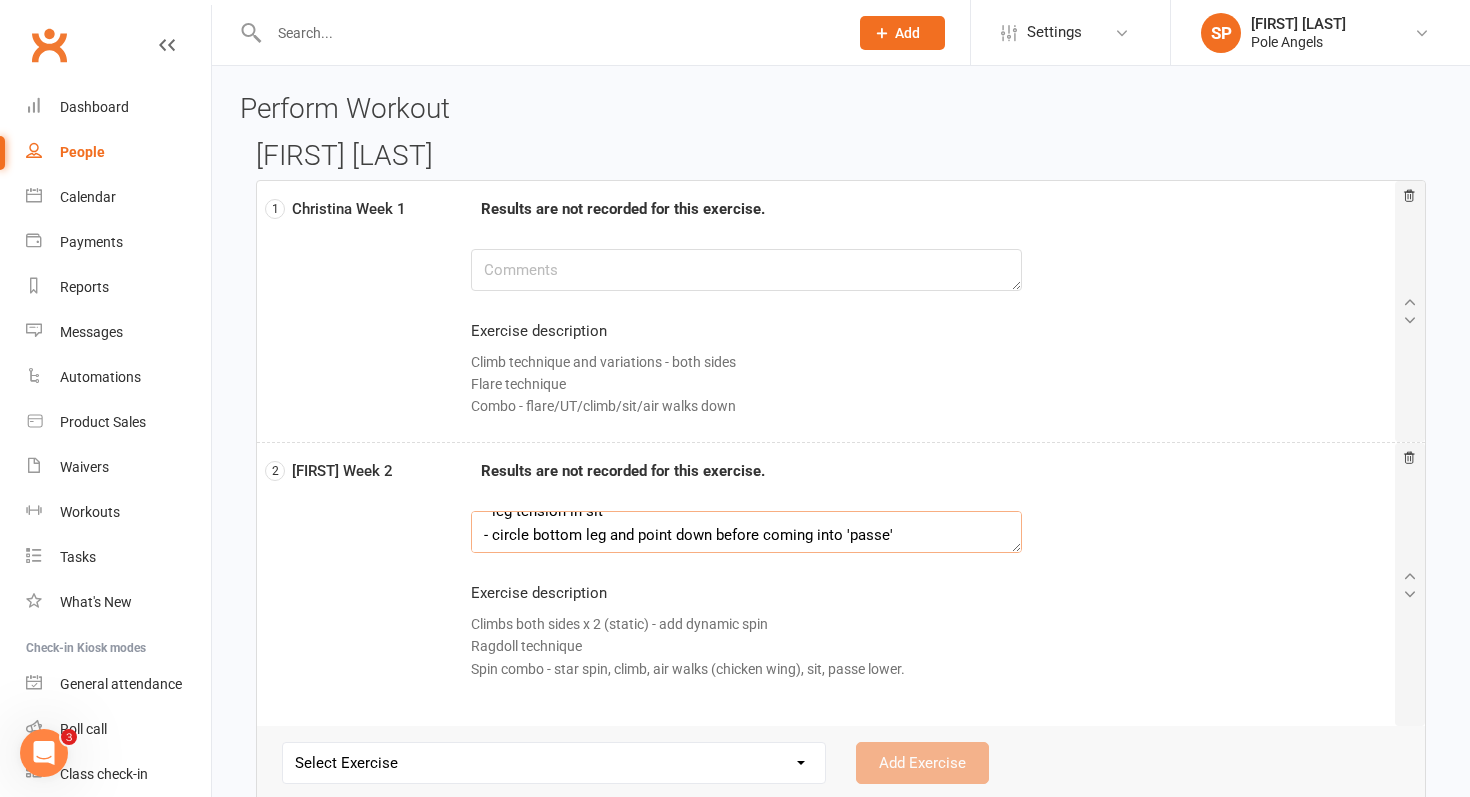 click on "Amazing work today! Such great progress already :)
- reset forearm everytime in climbs
- knees high and push hips up high
- 'open the legs no matter what!' in ragdoll :)
- big push off inside leg
- get hips as far away from pole as possible to allow time to come over to the other side before closing second leg off
- push with bottom hand to rebound off the pole
- air walks - forearm grip - open chest up, keep hips far away from pole
- focus on back leg extension in air walks - squeeze glutes and hamstrings
- leg tension in sit
- circle bottom leg and point down before coming into 'passe'" at bounding box center [746, 532] 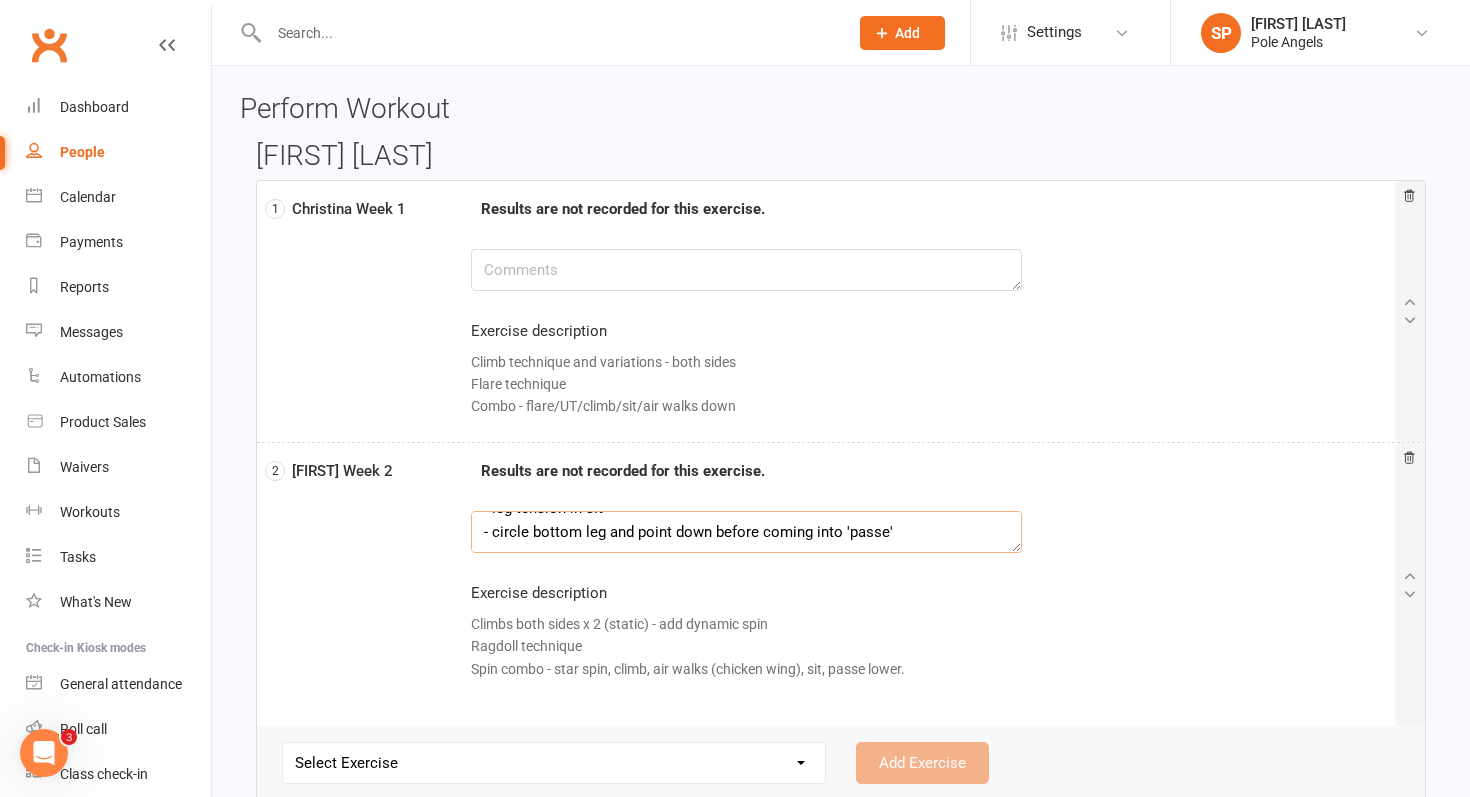 scroll, scrollTop: 336, scrollLeft: 0, axis: vertical 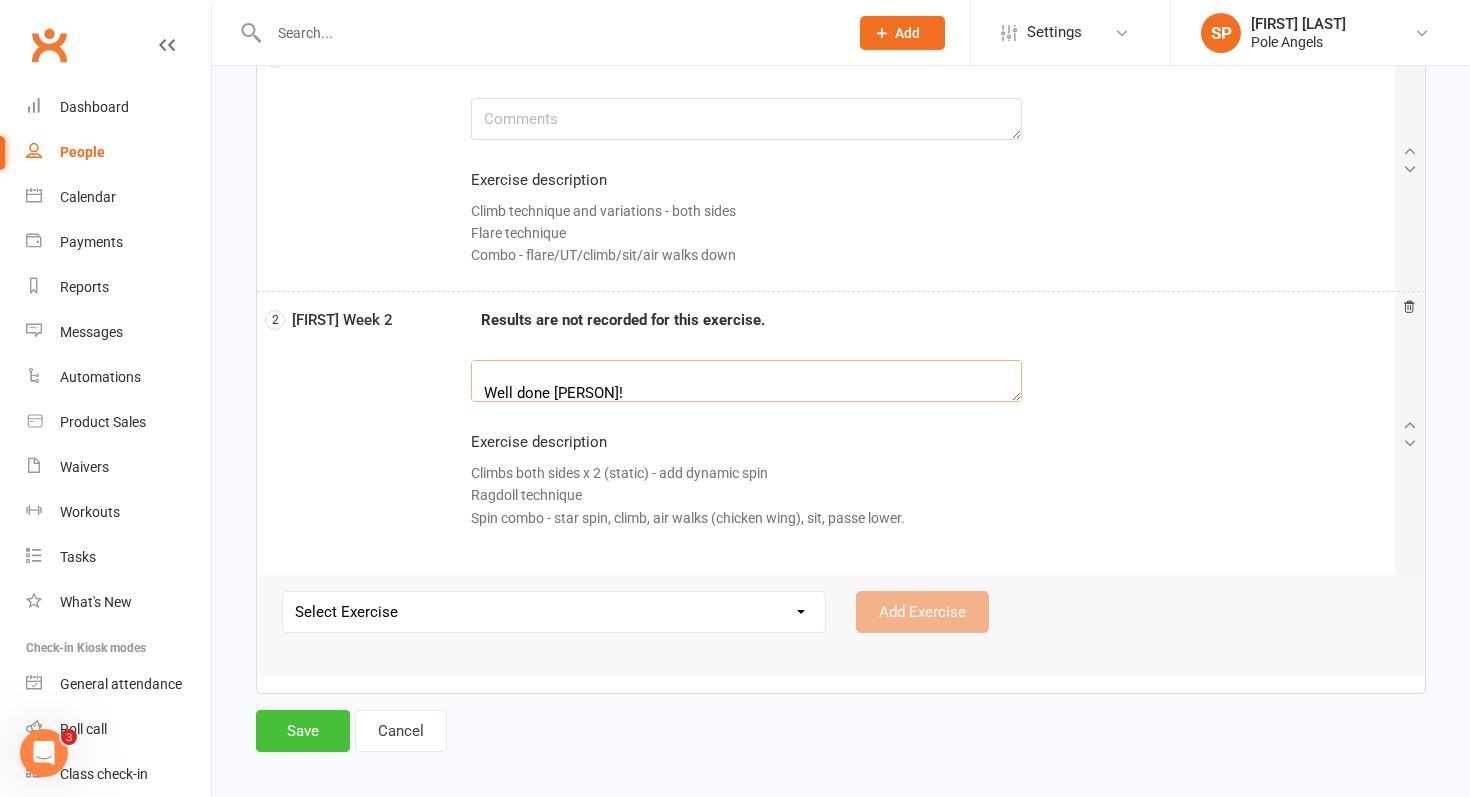type on "Amazing work today! Such great progress already :)
- reset forearm everytime in climbs
- knees high and push hips up high
- 'open the legs no matter what!' in ragdoll :)
- big push off inside leg
- get hips as far away from pole as possible to allow time to come over to the other side before closing second leg off
- push with bottom hand to rebound off the pole
- air walks - forearm grip - open chest up, keep hips far away from pole
- focus on back leg extension in air walks - squeeze glutes and hamstrings
- leg tension in sit
- circle bottom leg and point down before coming into 'passe'
Well done [PERSON]!" 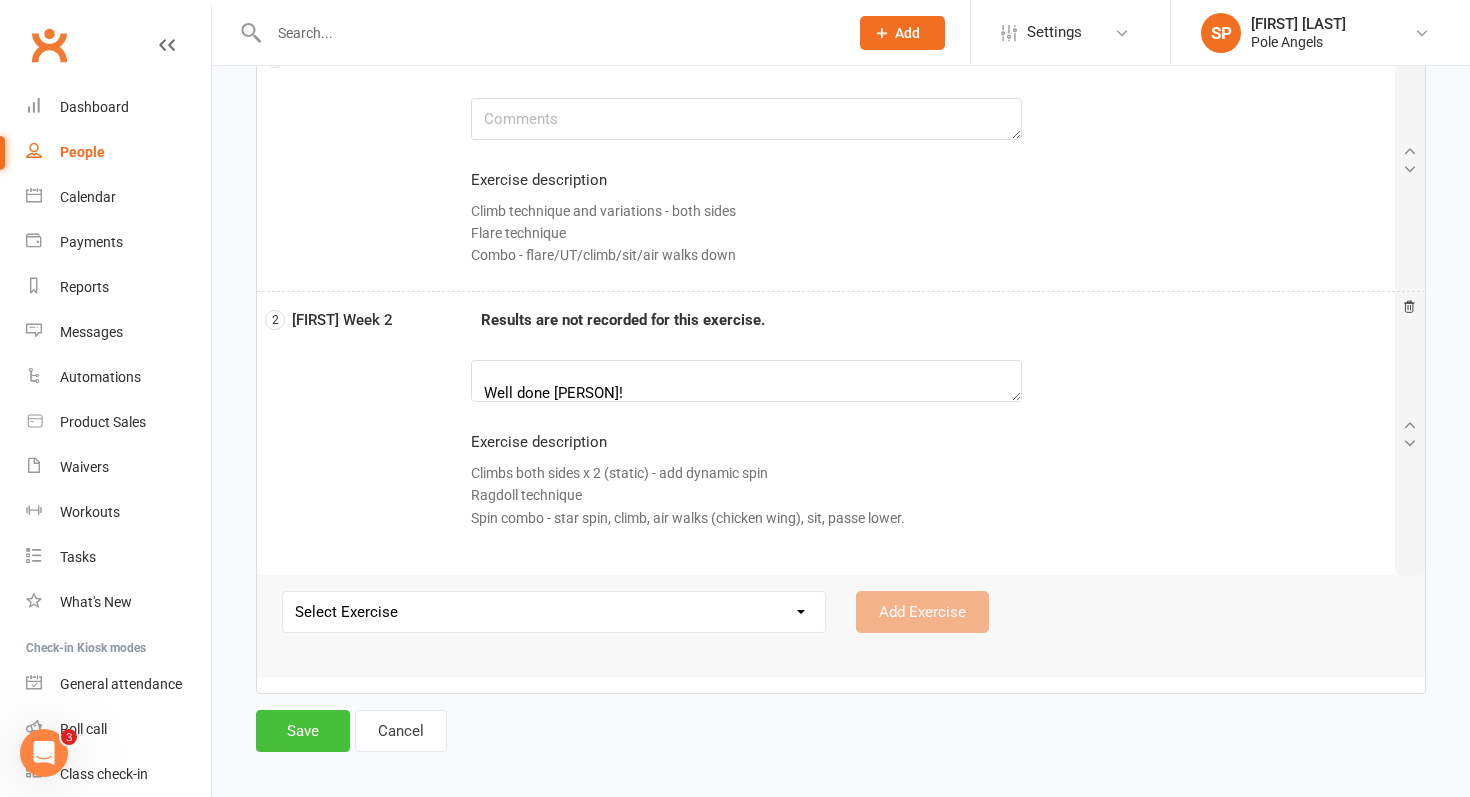 click on "Save" at bounding box center [303, 731] 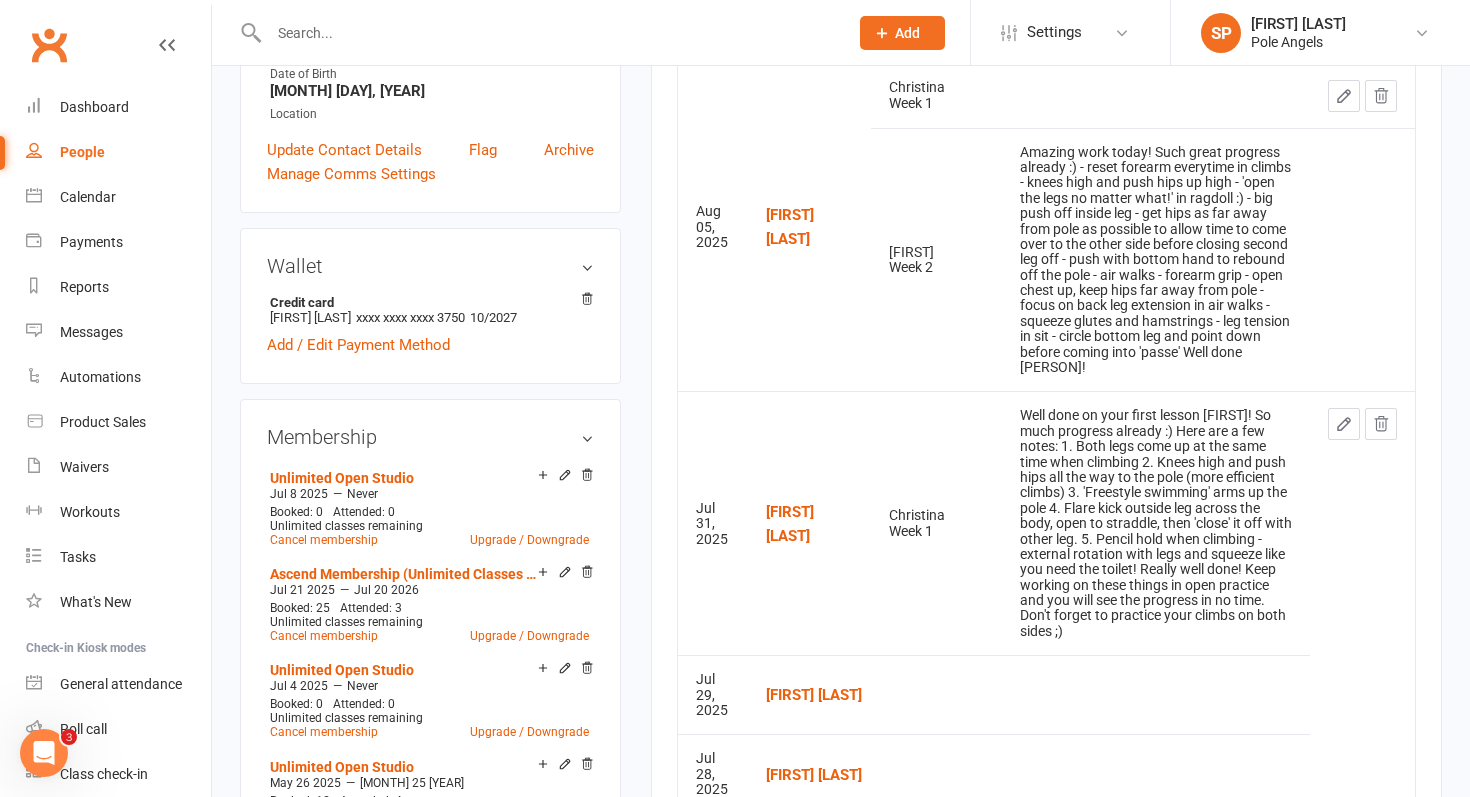 scroll, scrollTop: 484, scrollLeft: 0, axis: vertical 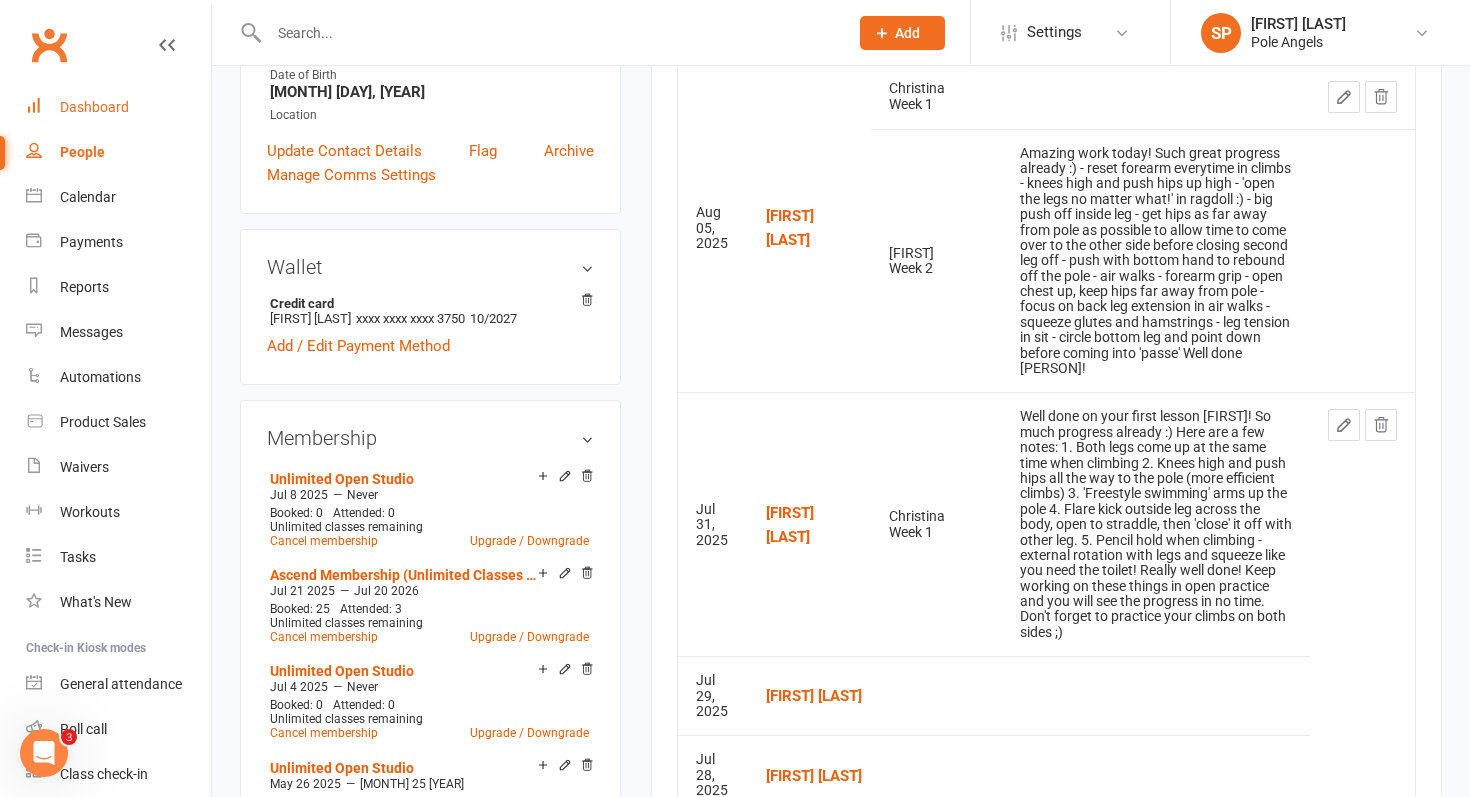 click on "Dashboard" at bounding box center [118, 107] 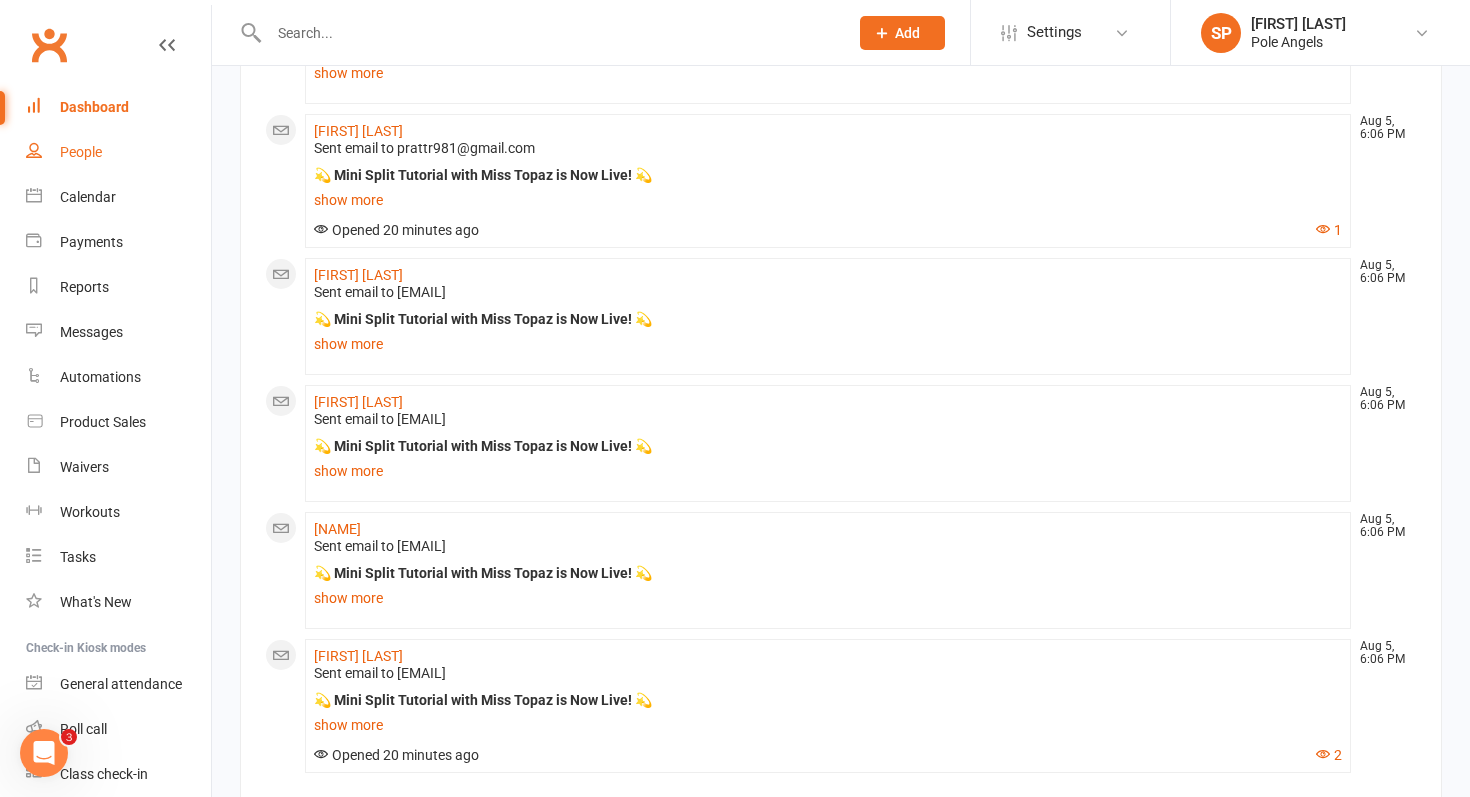 scroll, scrollTop: 2028, scrollLeft: 0, axis: vertical 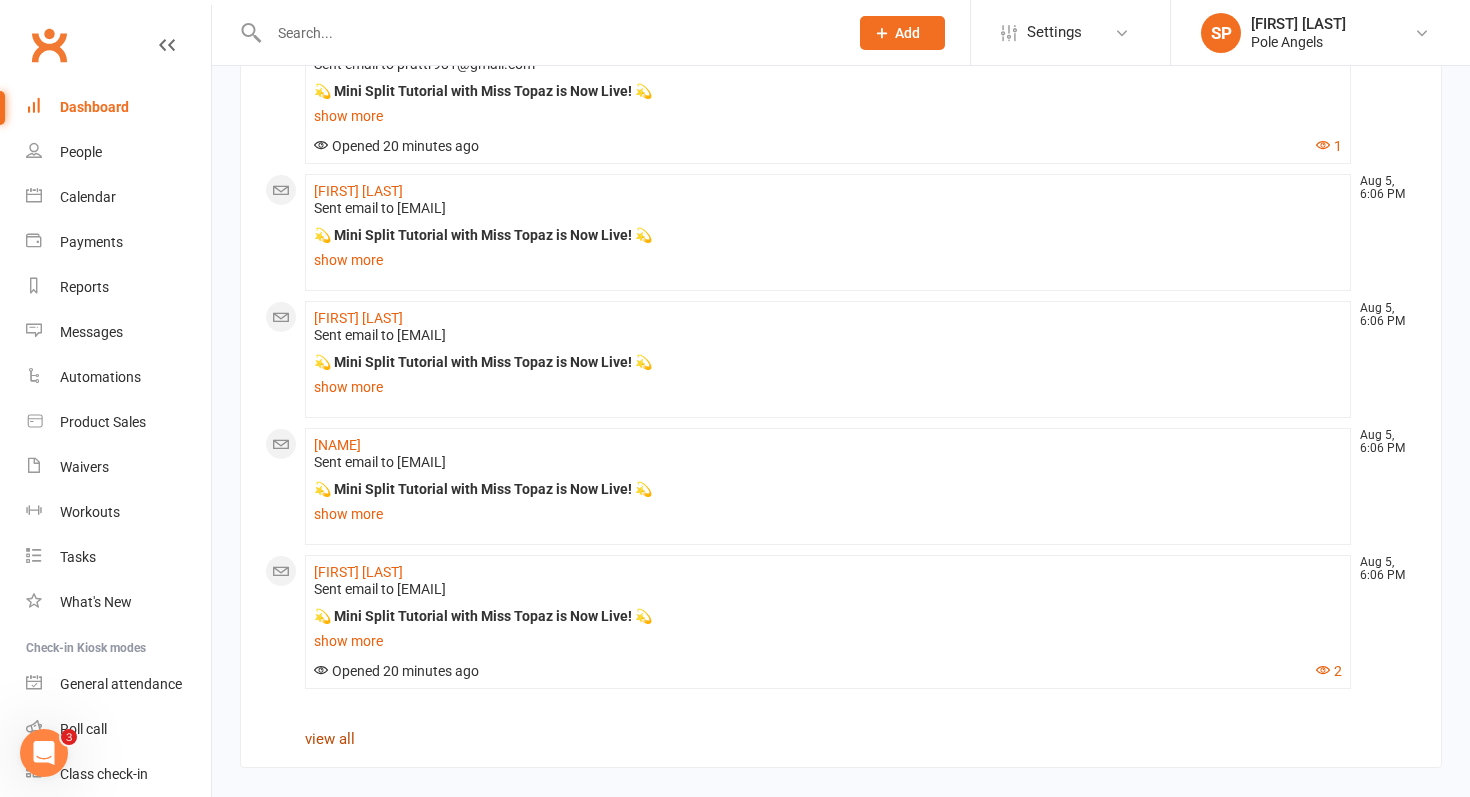 click on "view all" at bounding box center [330, 739] 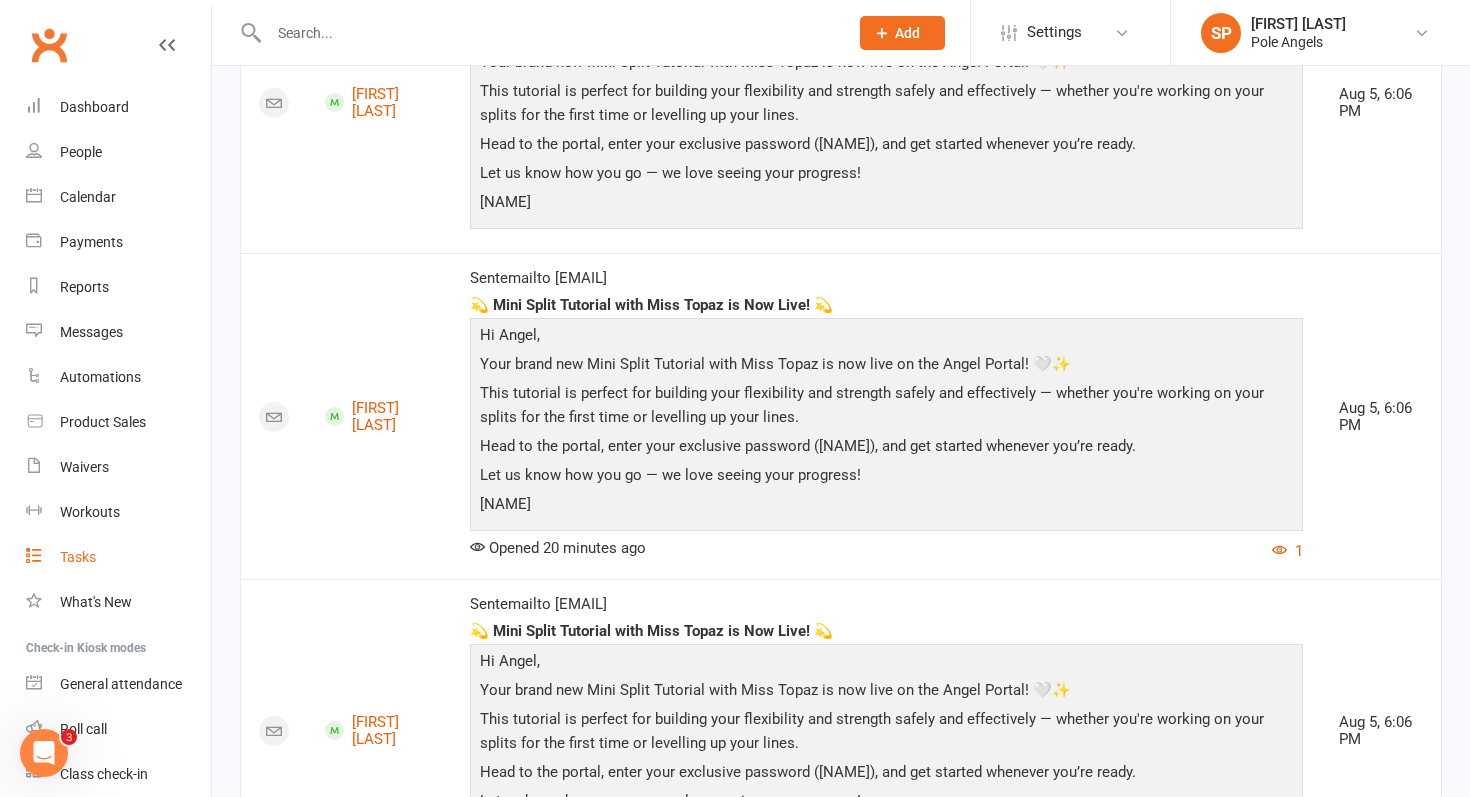 scroll, scrollTop: 4089, scrollLeft: 0, axis: vertical 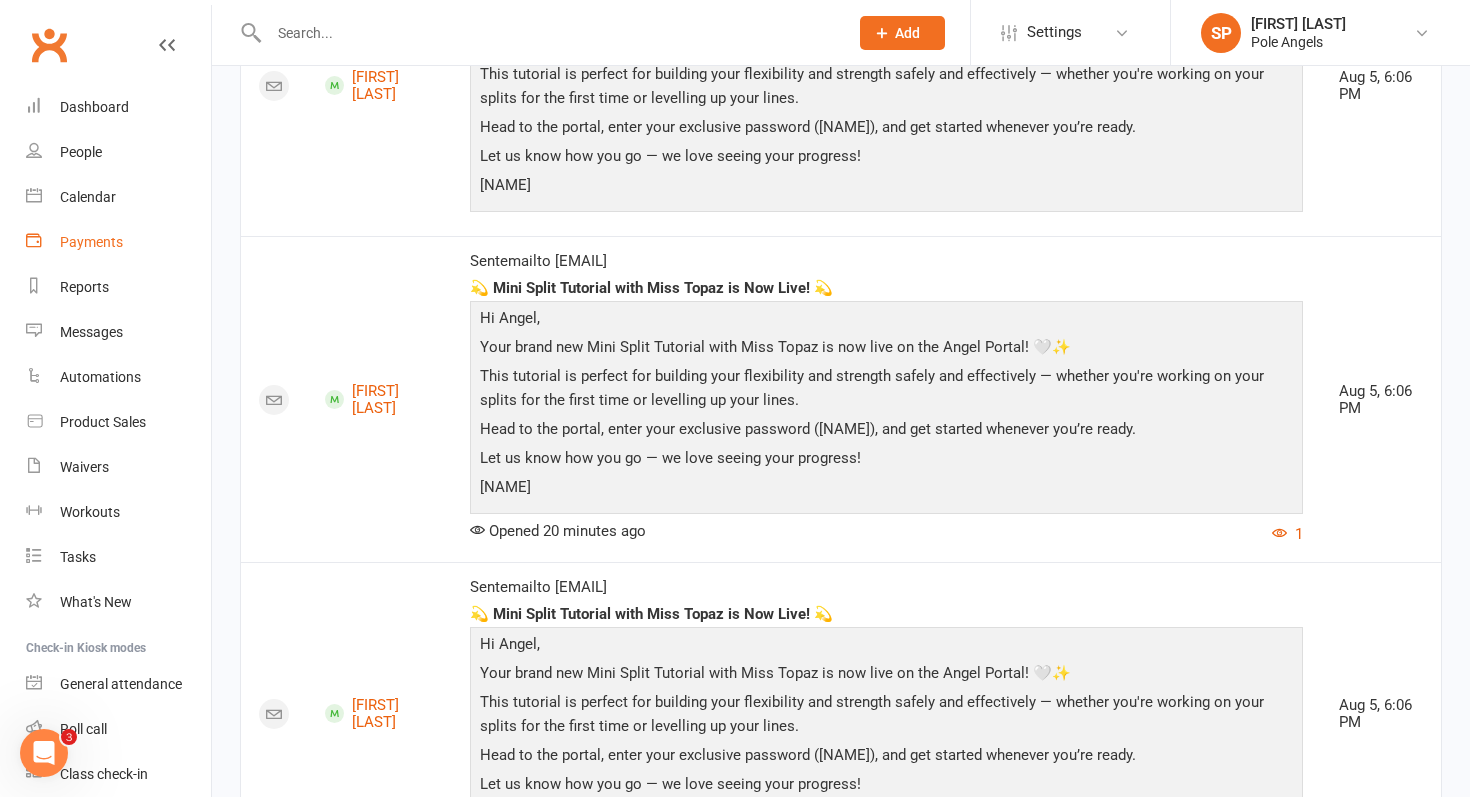 click on "Payments" at bounding box center [91, 242] 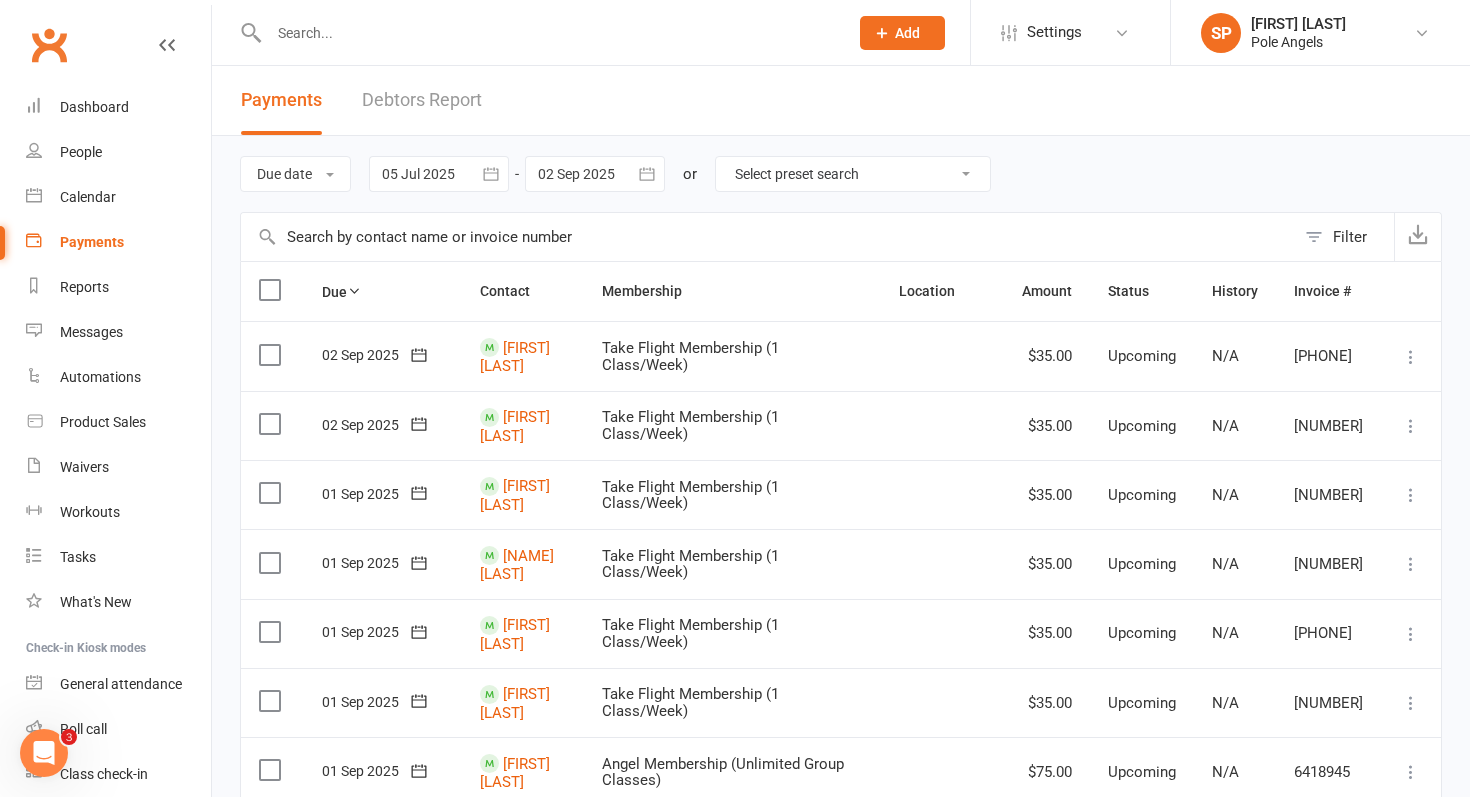 click on "Select preset search All failures All skipped payments All pending payments Successful payments (last 14 days)  Successful payments (last 30 days) Successful payments (last 90 days)" at bounding box center [853, 174] 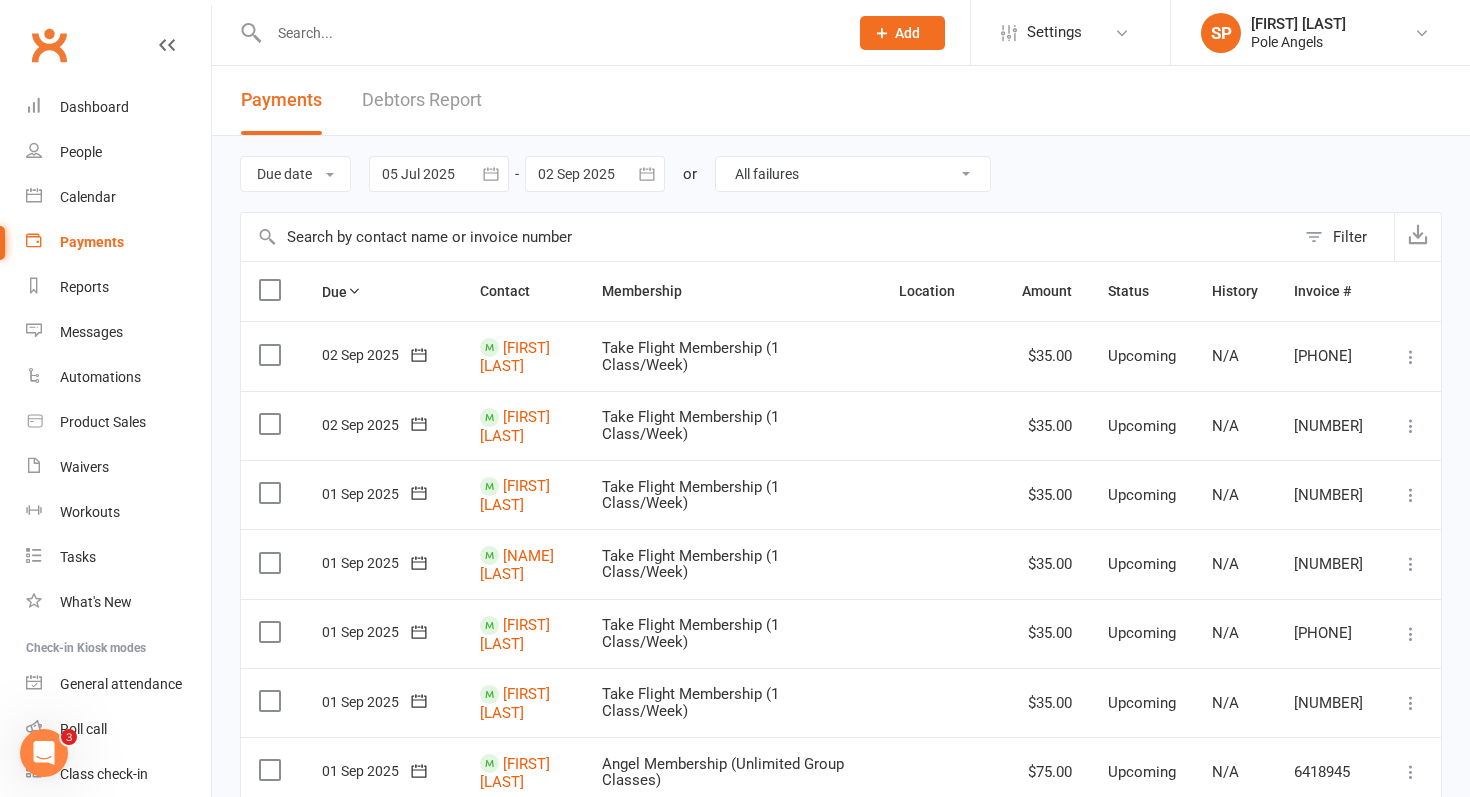 type 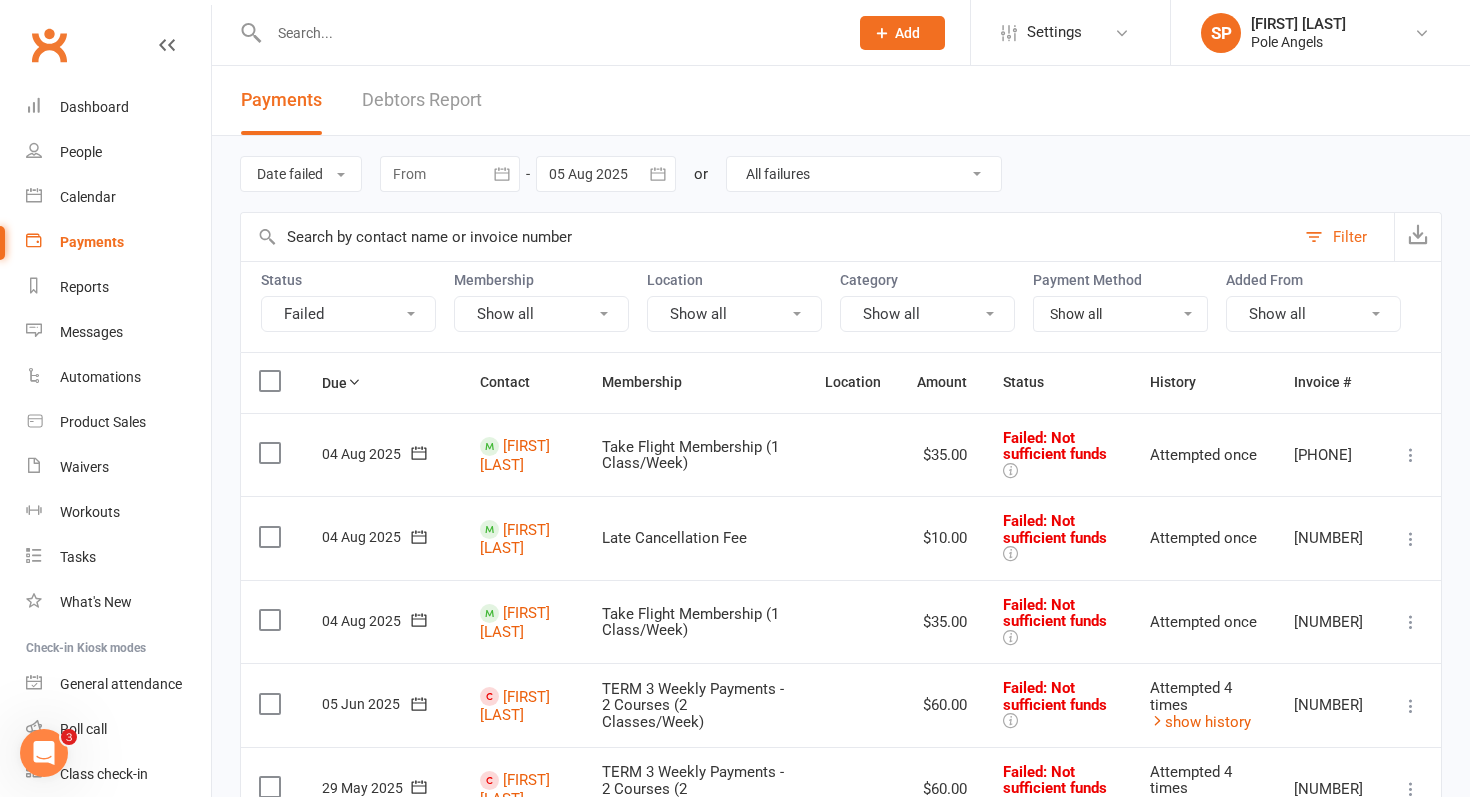 click at bounding box center (1411, 455) 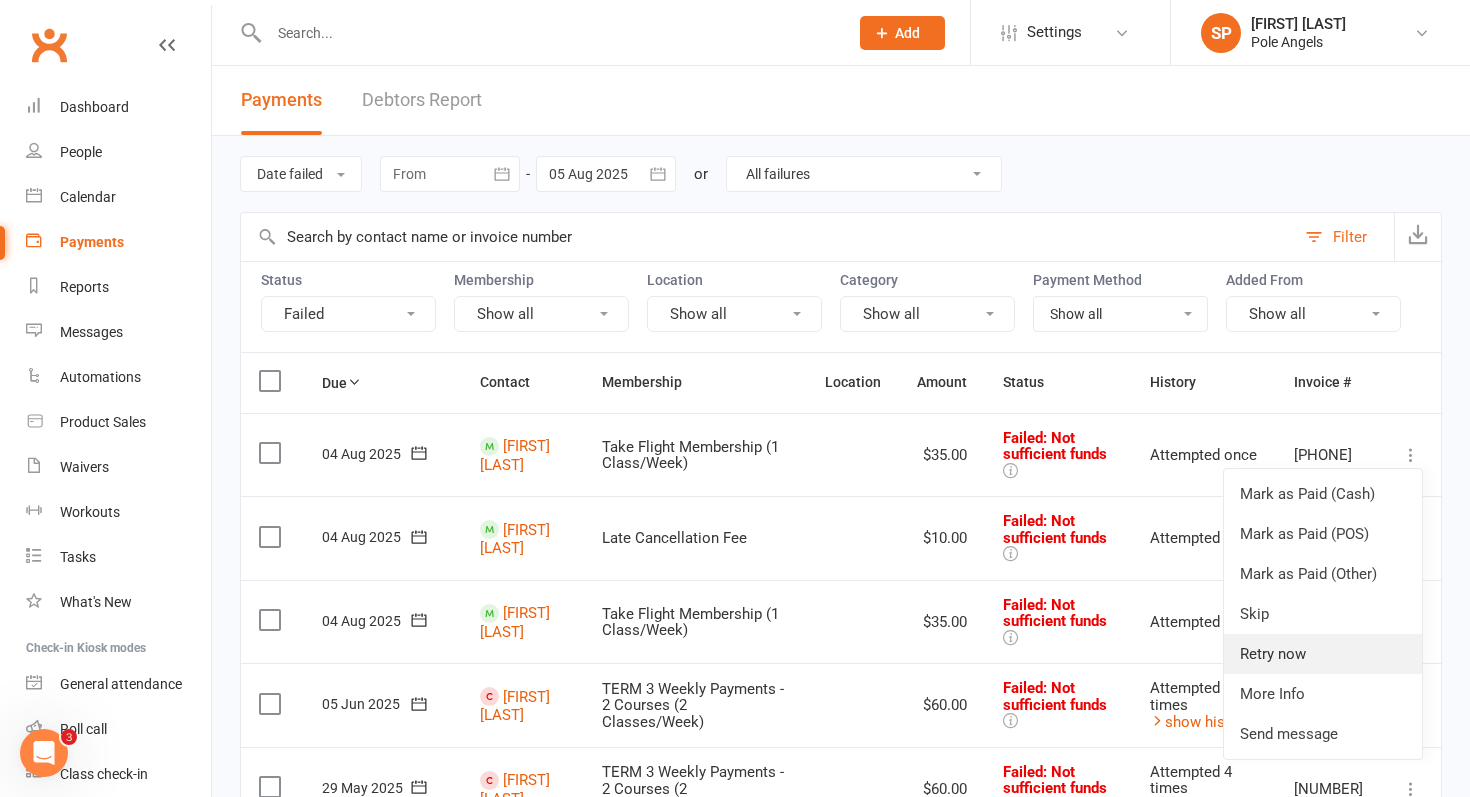click on "Retry now" at bounding box center (1323, 654) 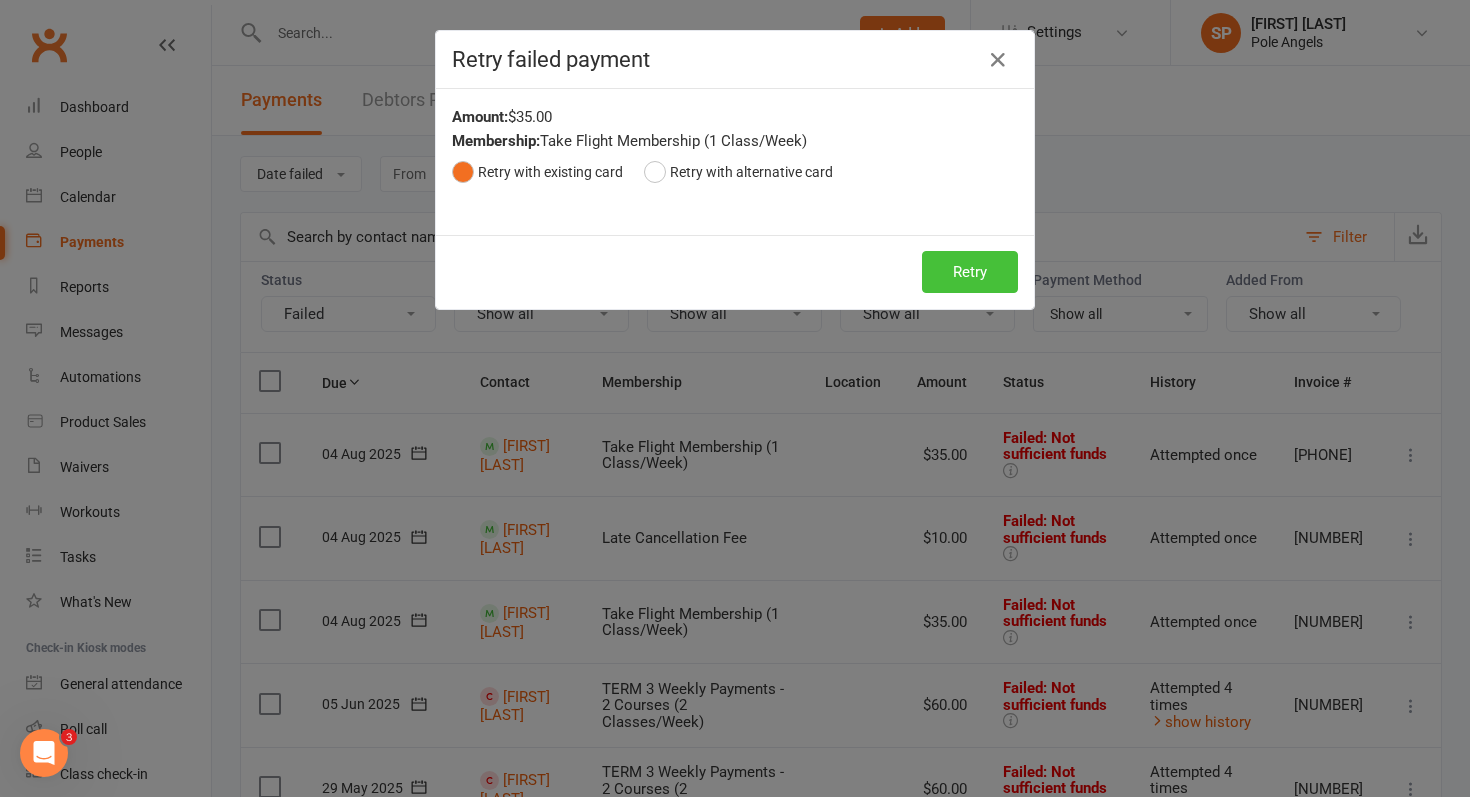 click on "Retry" at bounding box center [970, 272] 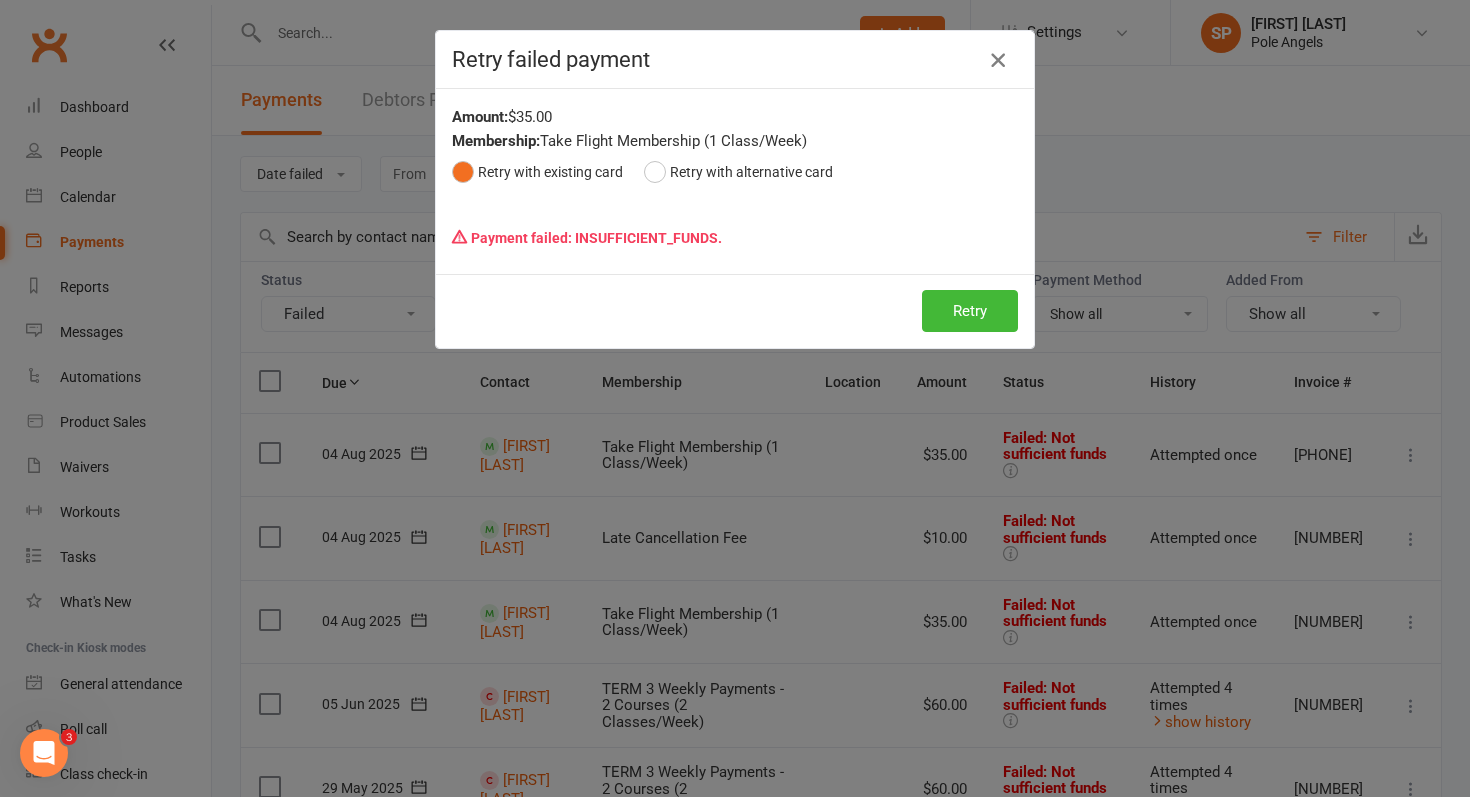 click at bounding box center (998, 60) 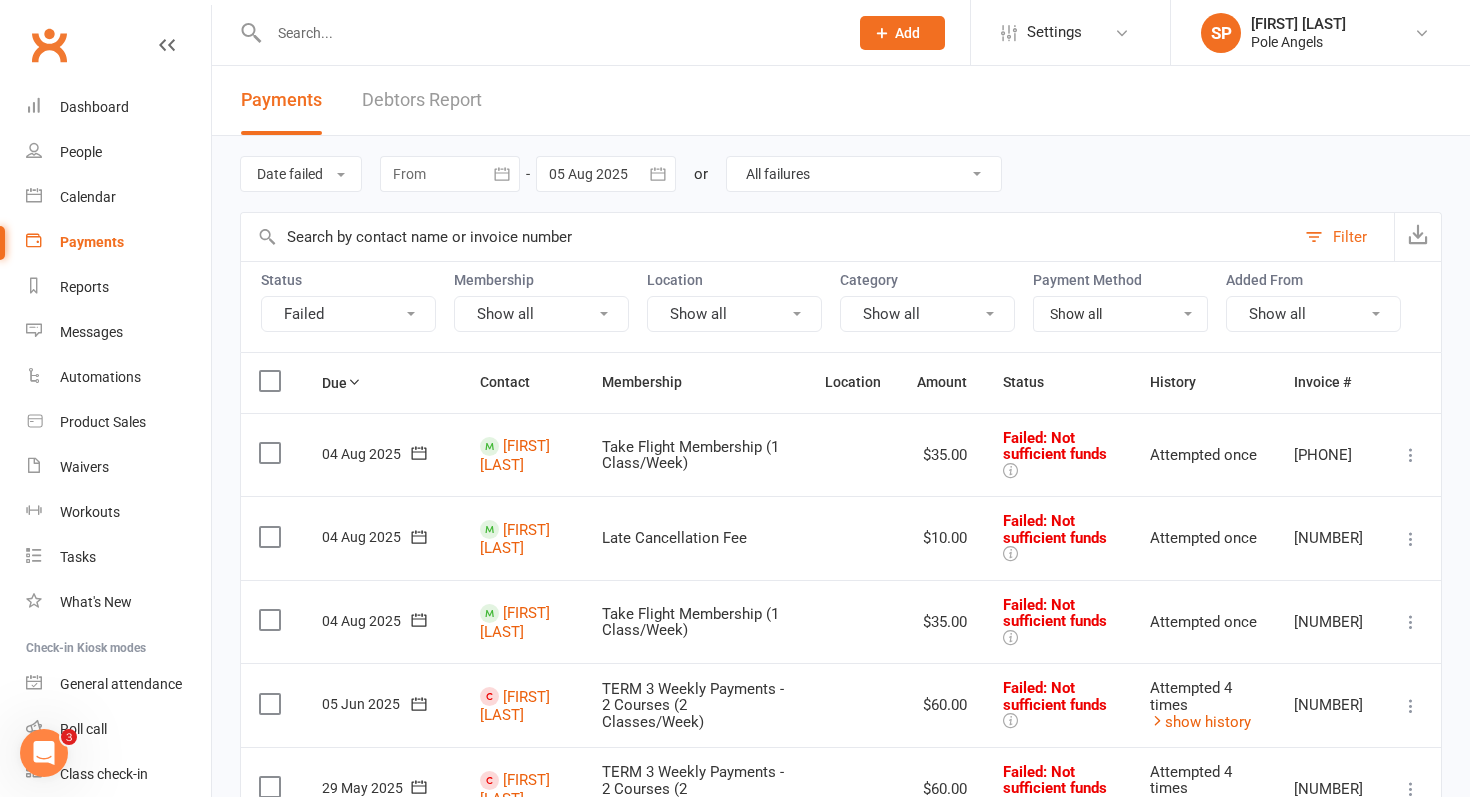 click at bounding box center (1411, 539) 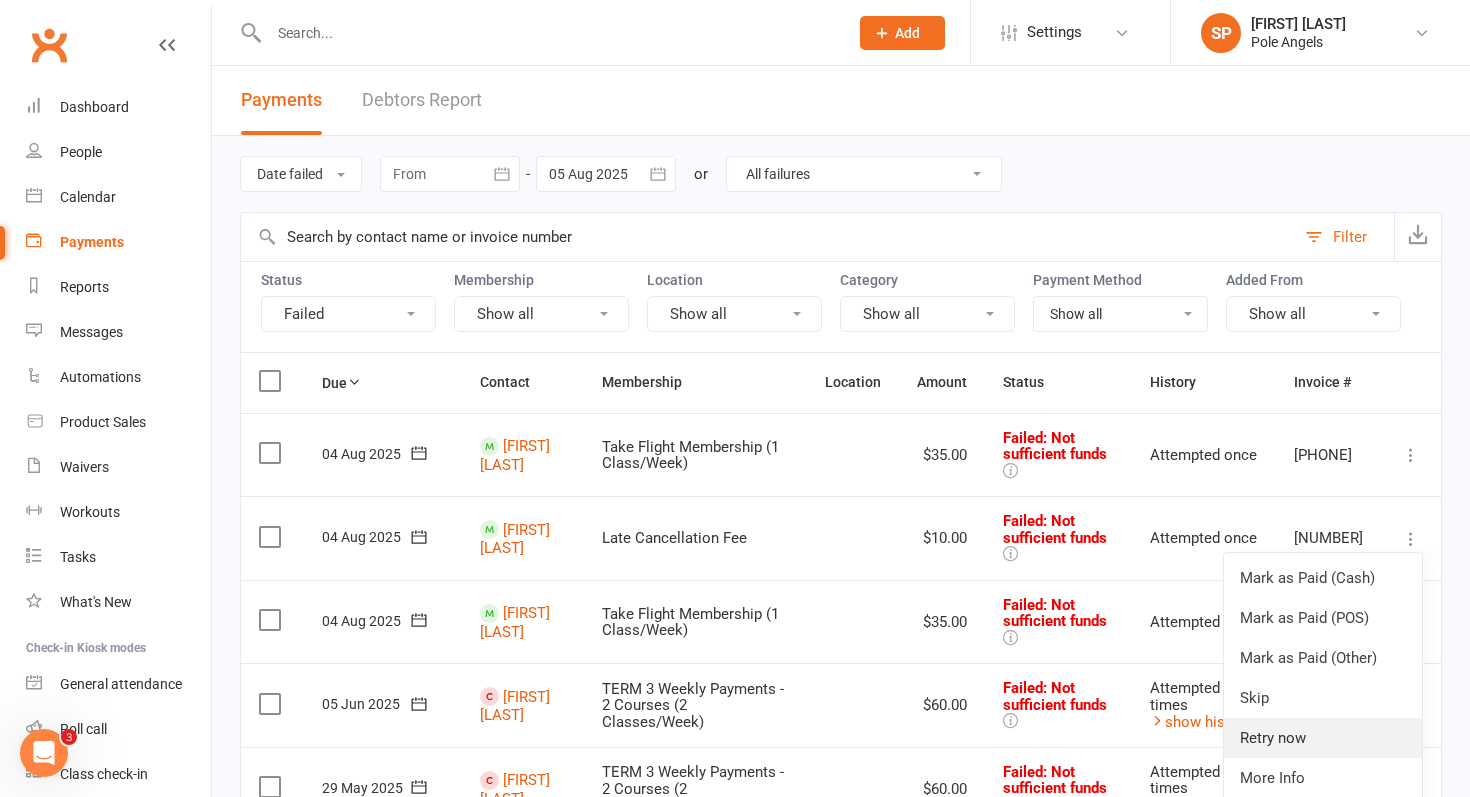 click on "Retry now" at bounding box center (1323, 738) 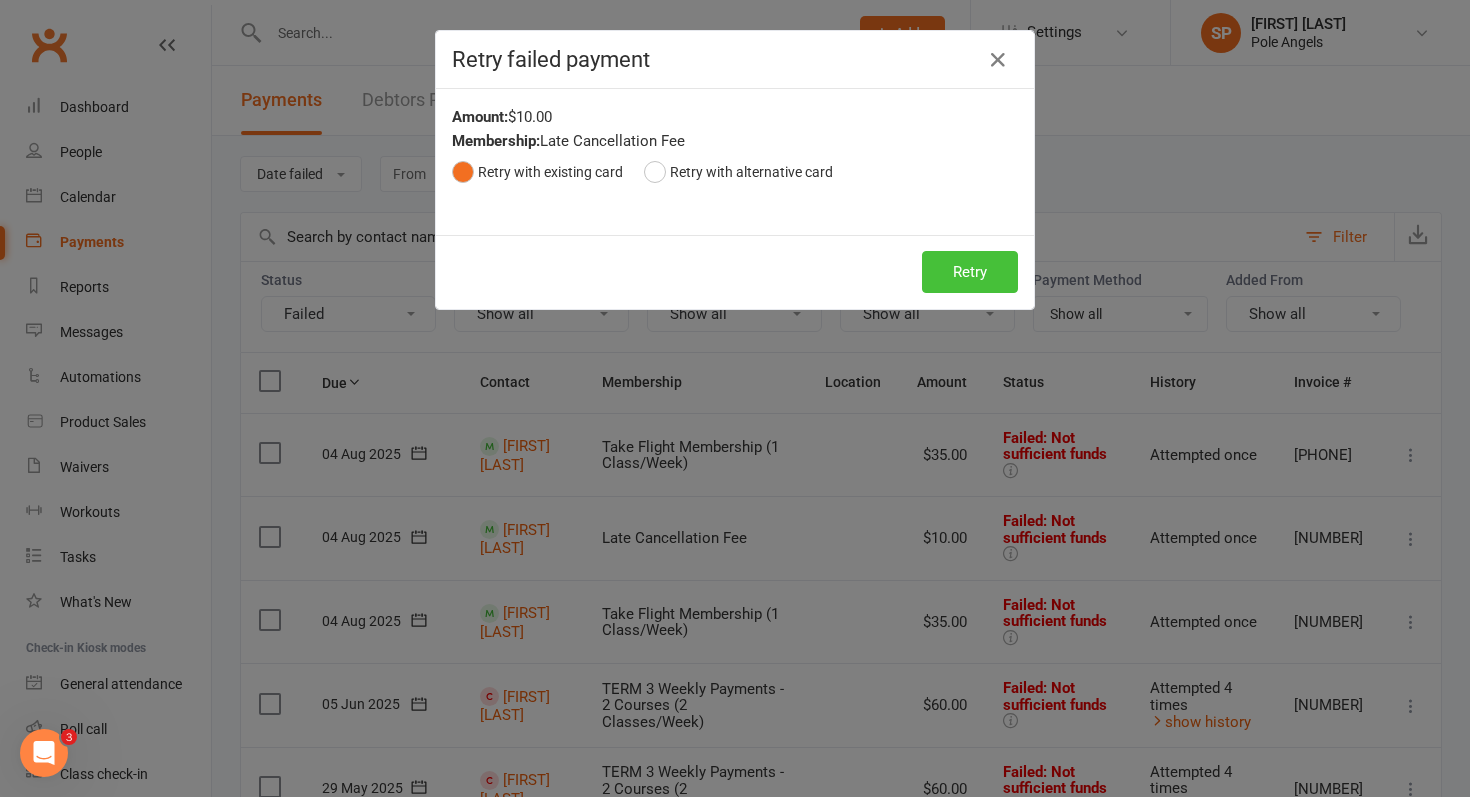 click on "Retry" at bounding box center (970, 272) 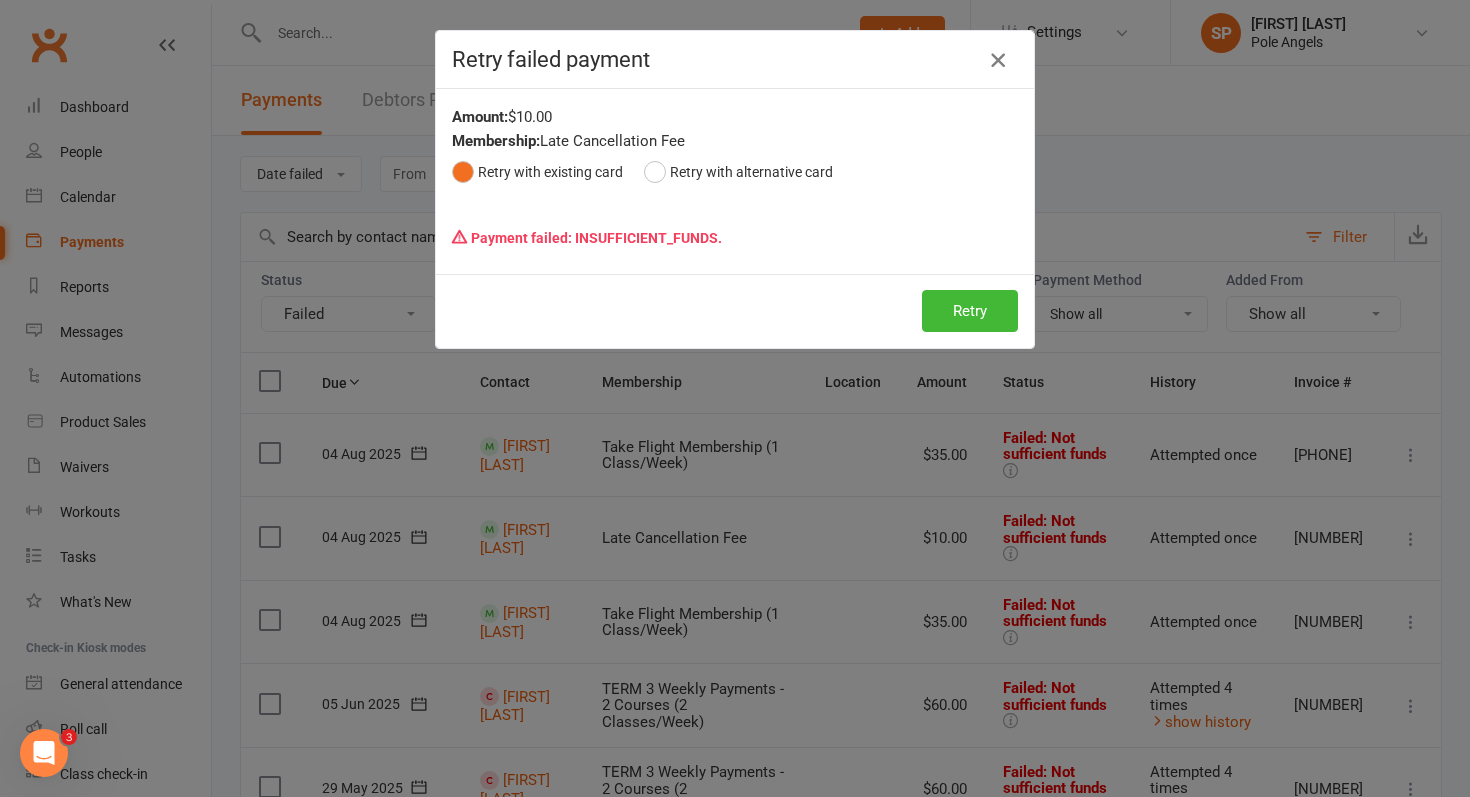 click at bounding box center (998, 60) 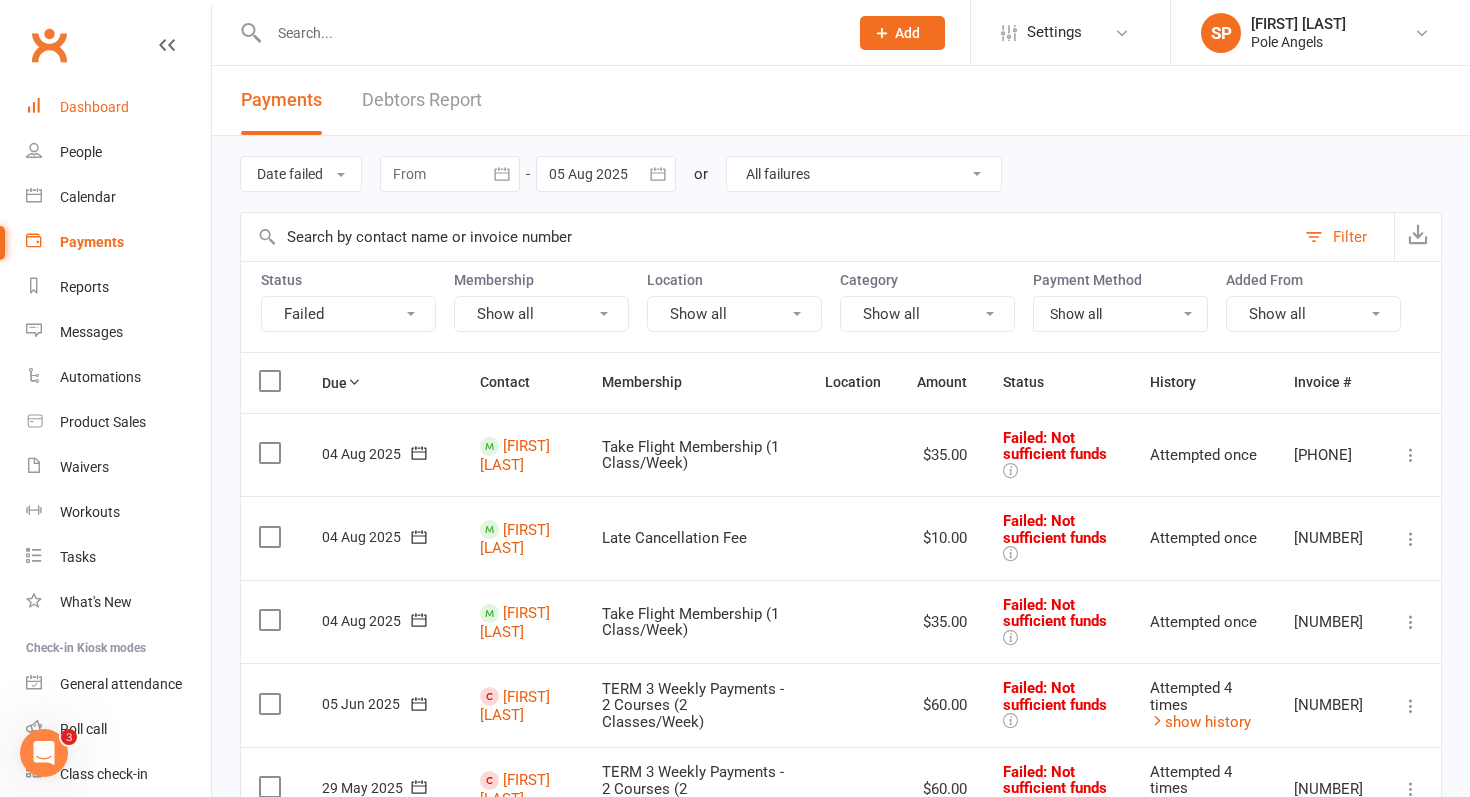click on "Dashboard" at bounding box center [94, 107] 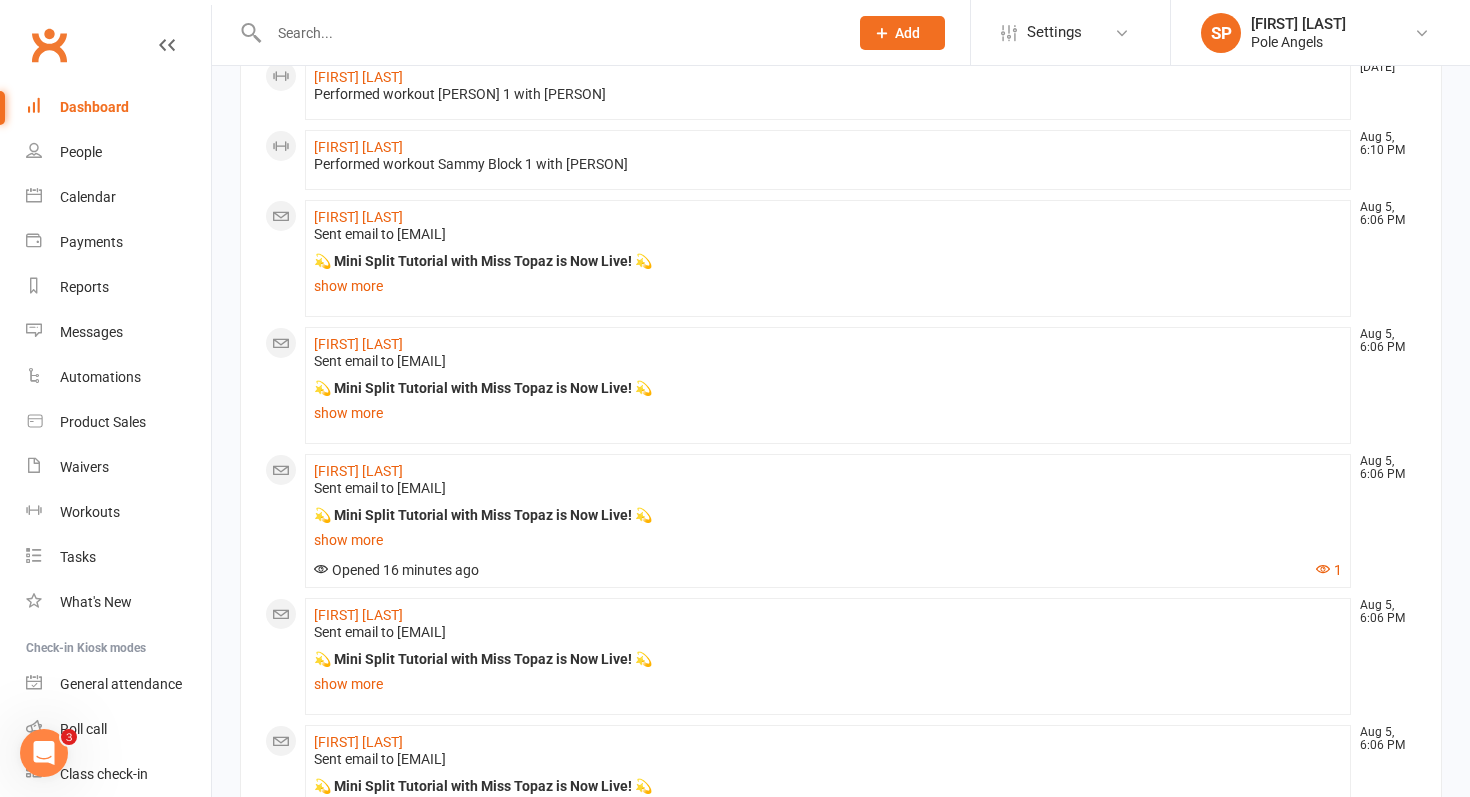 scroll, scrollTop: 0, scrollLeft: 0, axis: both 